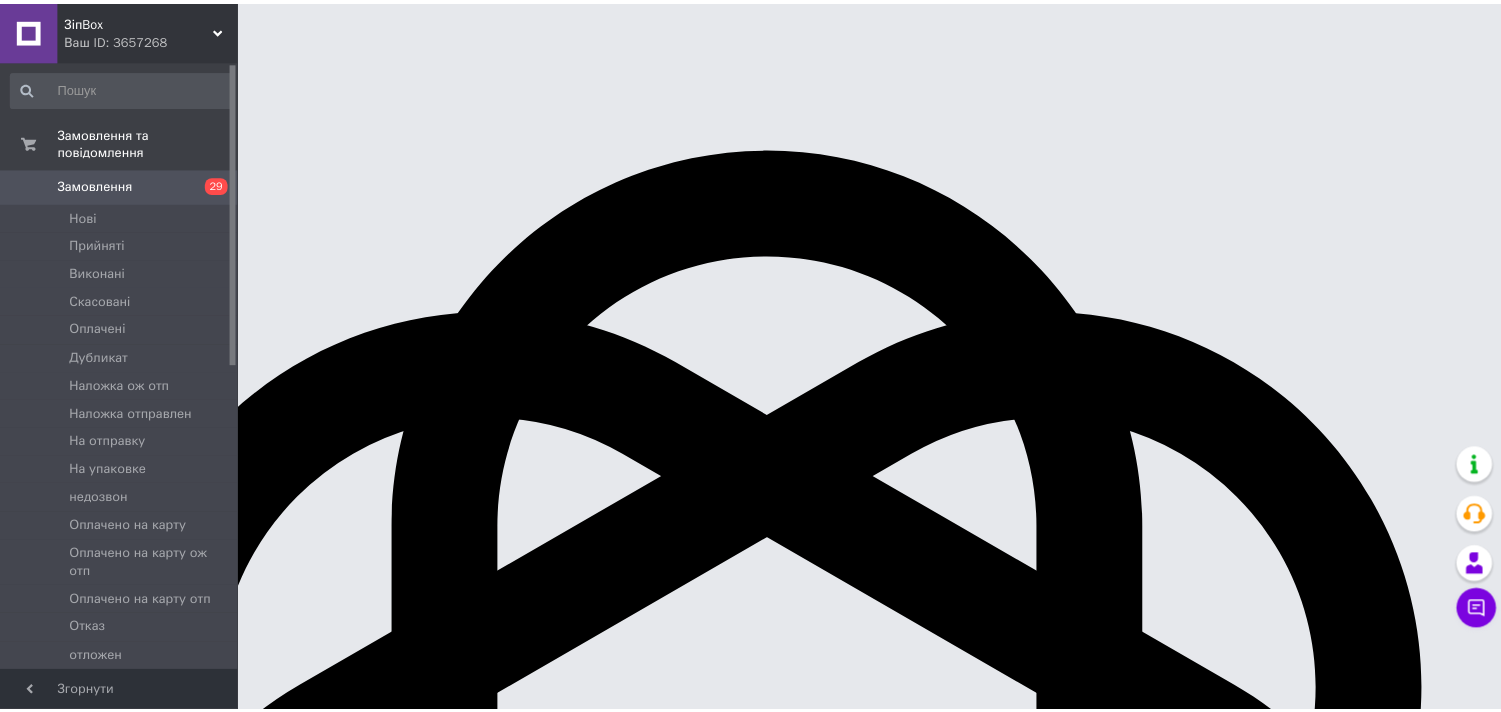 scroll, scrollTop: 0, scrollLeft: 0, axis: both 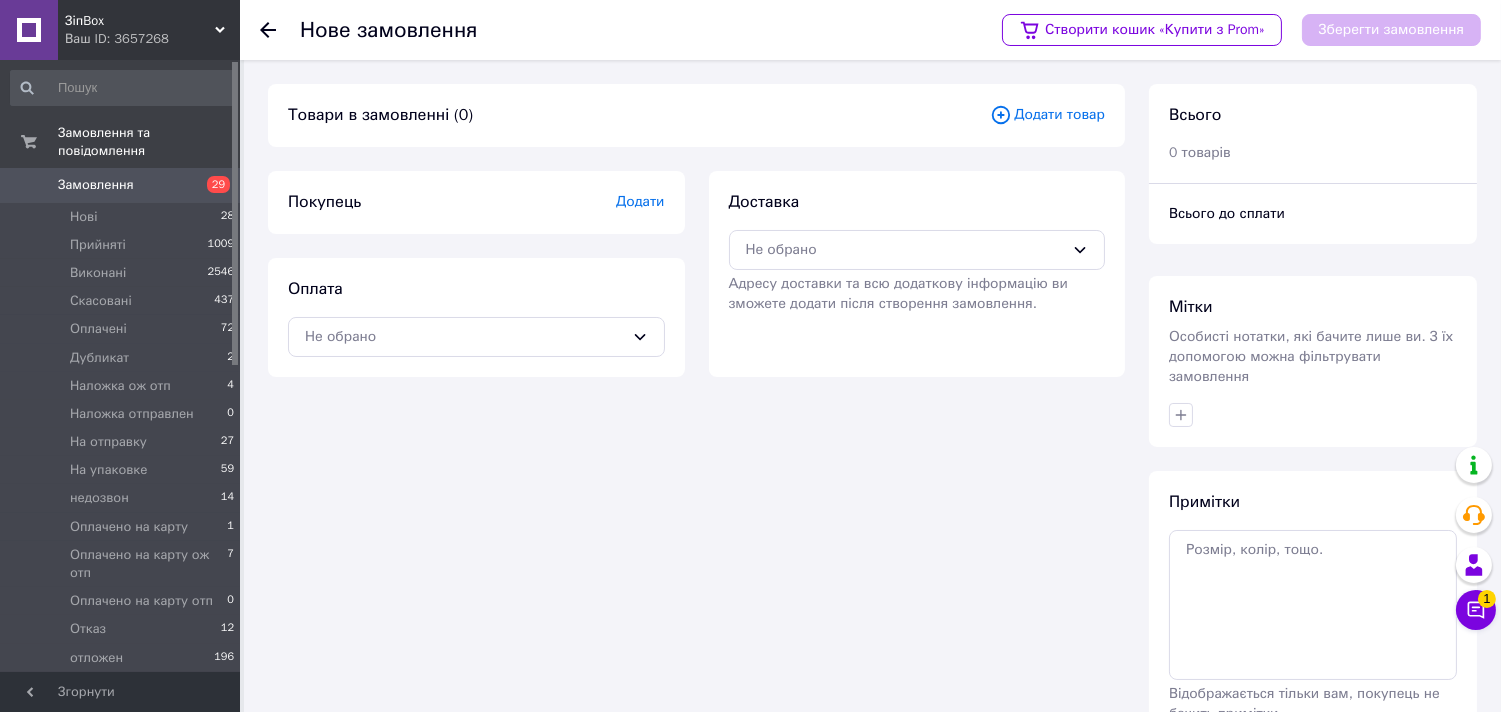 click on "Додати" at bounding box center [640, 201] 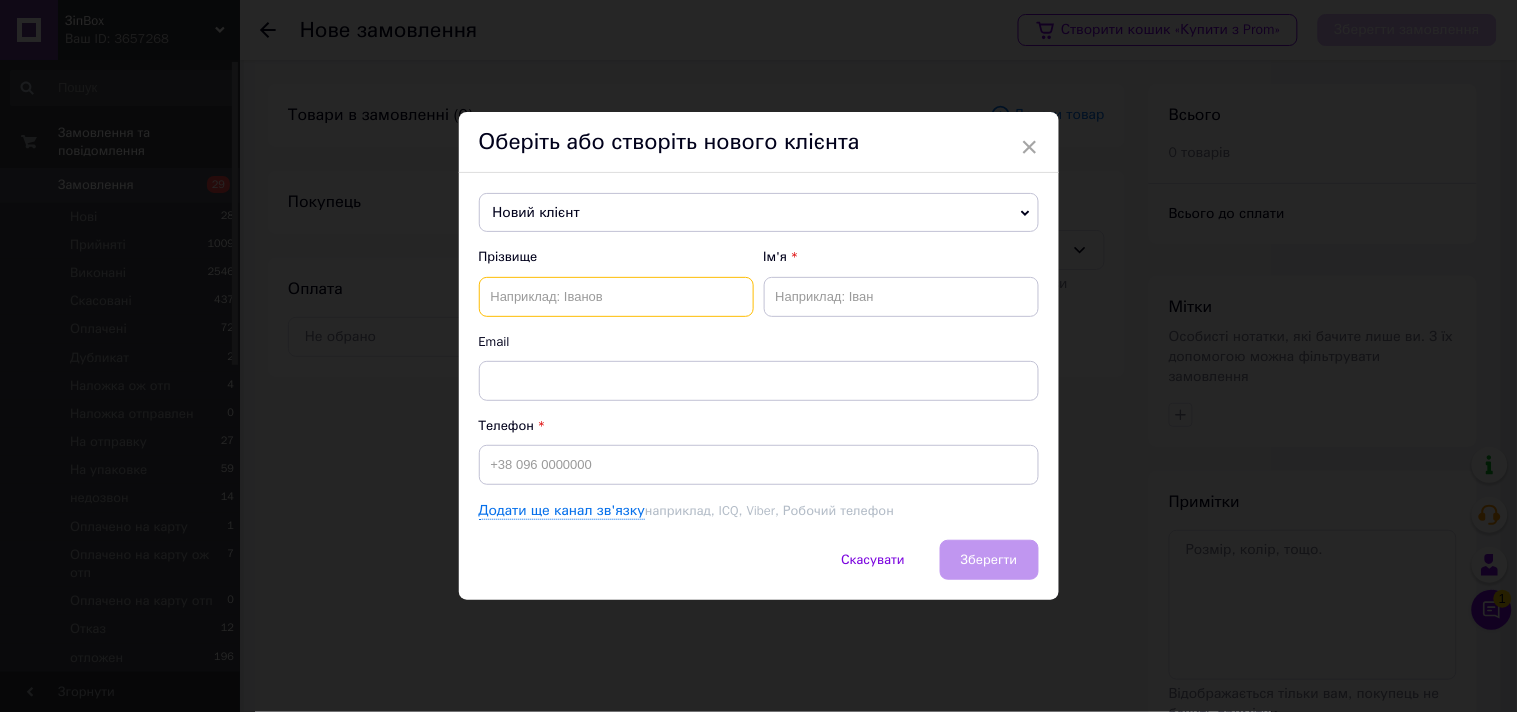 click at bounding box center [616, 297] 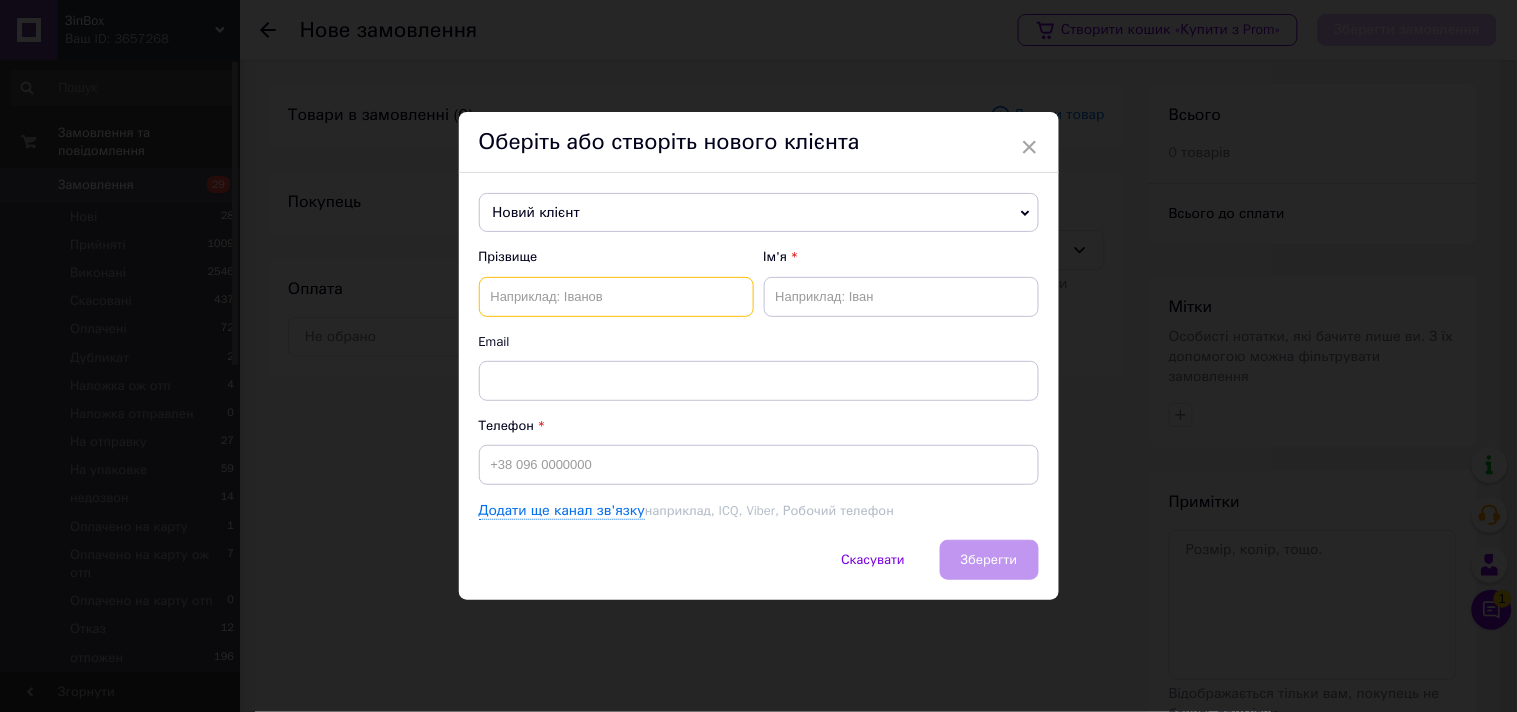 paste on "Лінинська" 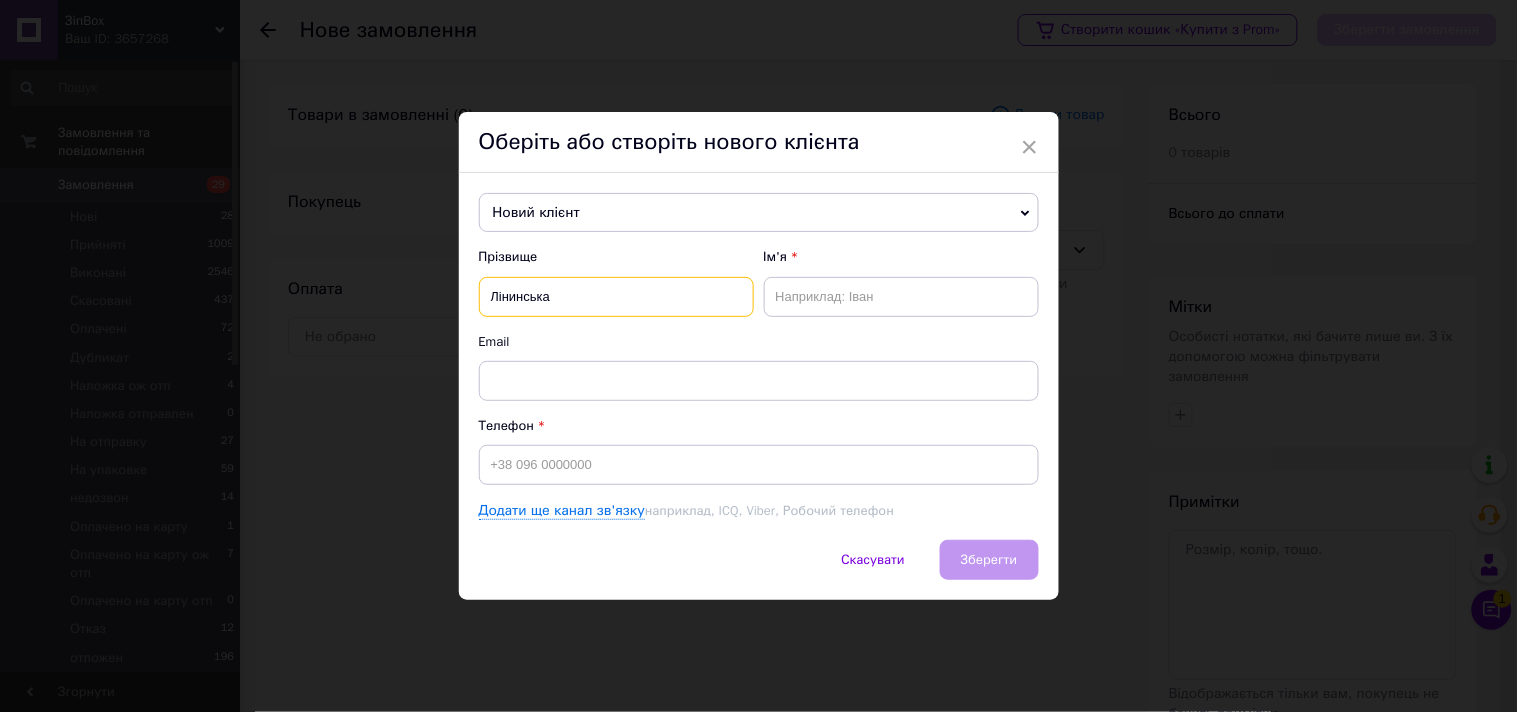 type on "Лінинська" 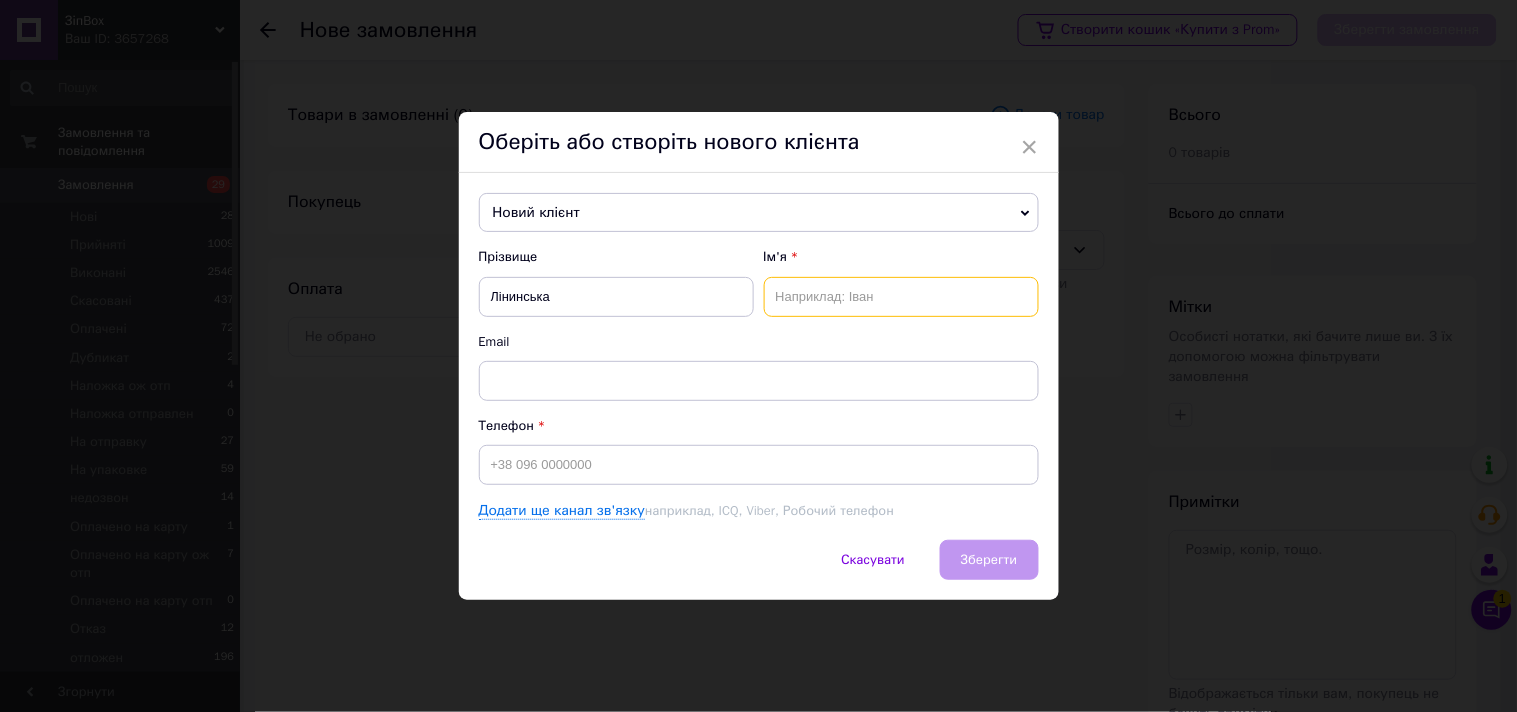 click at bounding box center (901, 297) 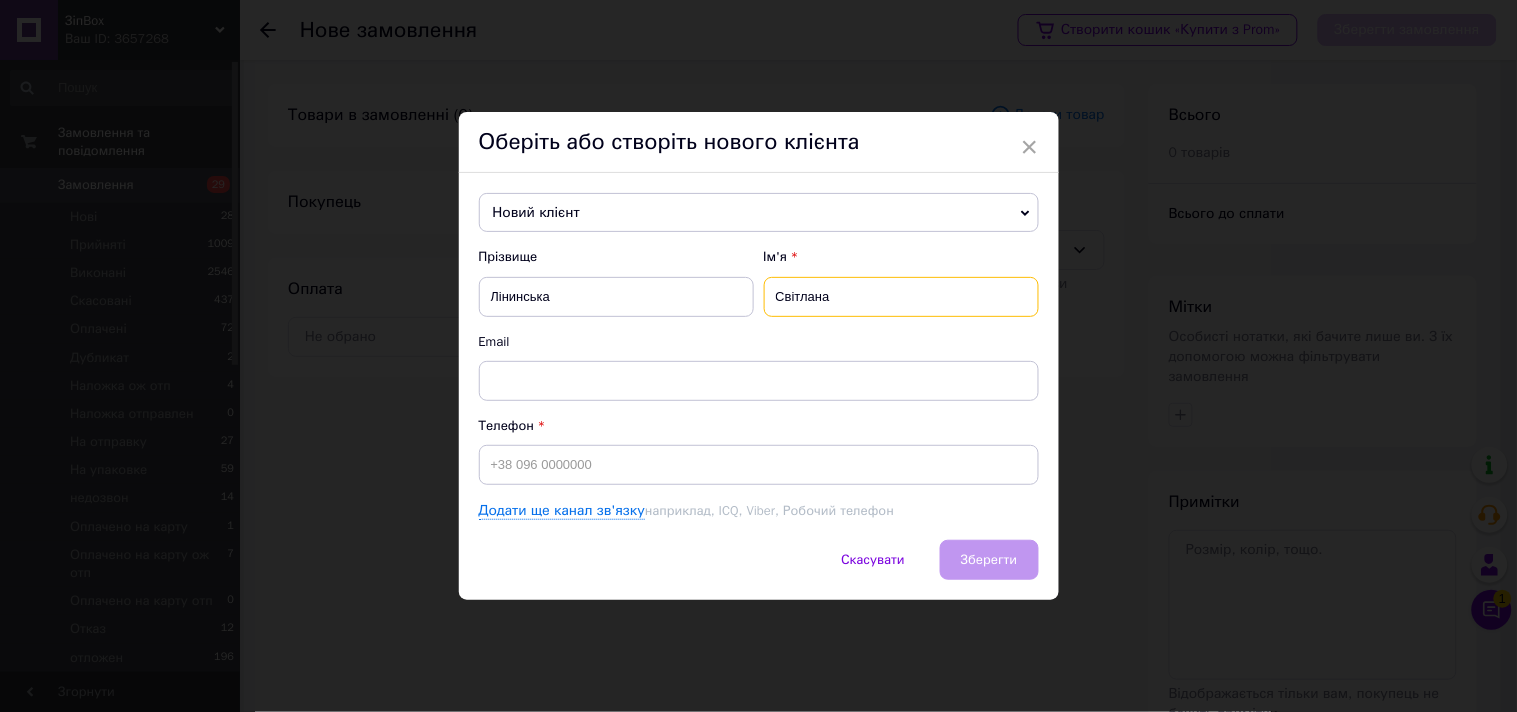 type on "Світлана" 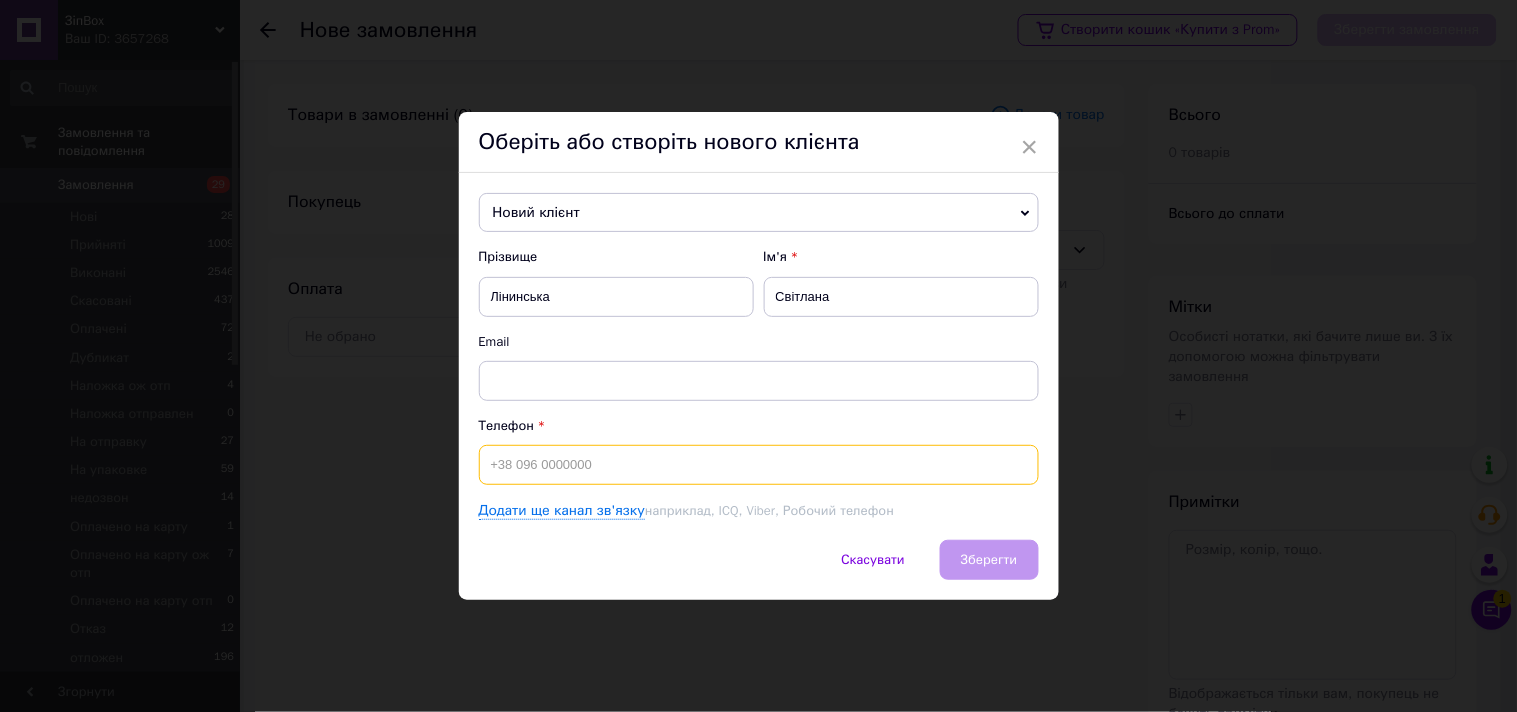 click at bounding box center (759, 465) 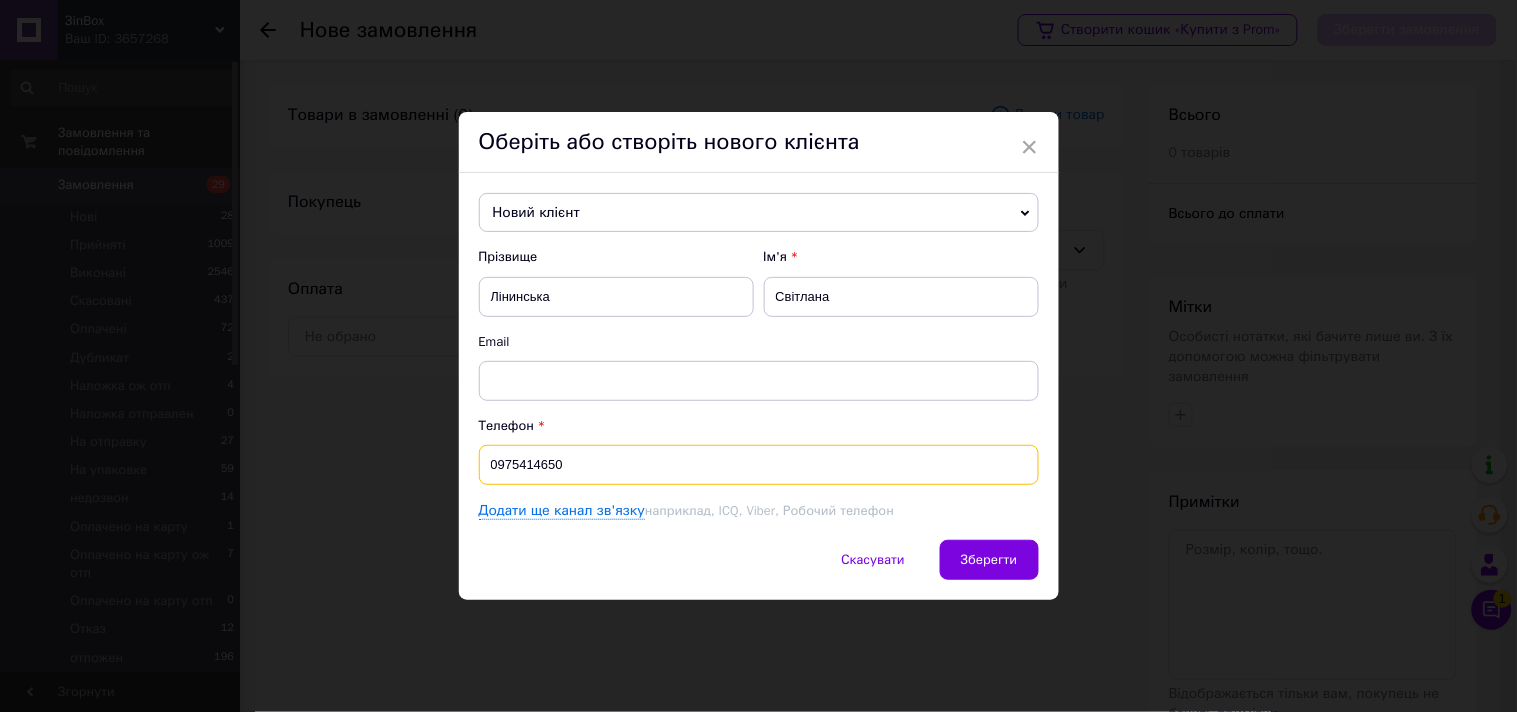 click on "0975414650" at bounding box center [759, 465] 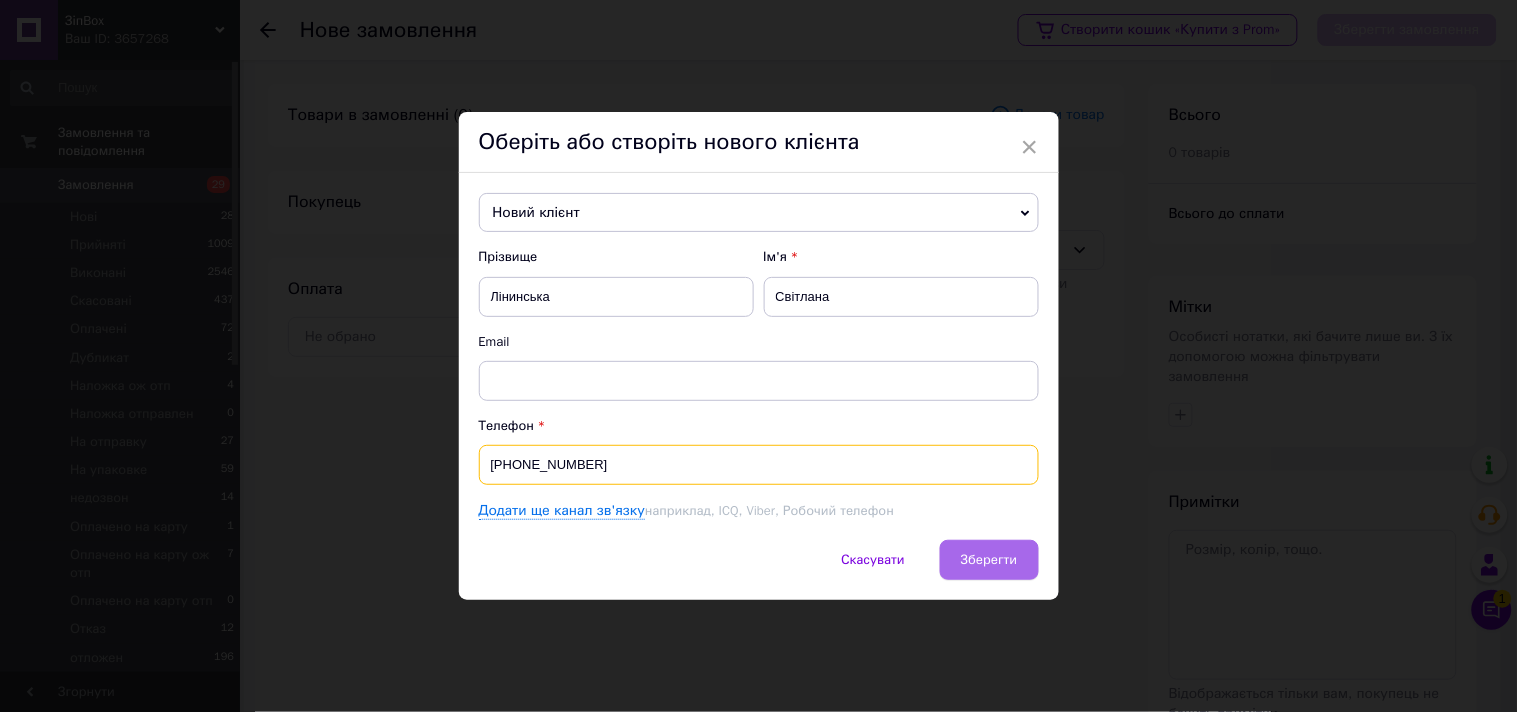 type on "[PHONE_NUMBER]" 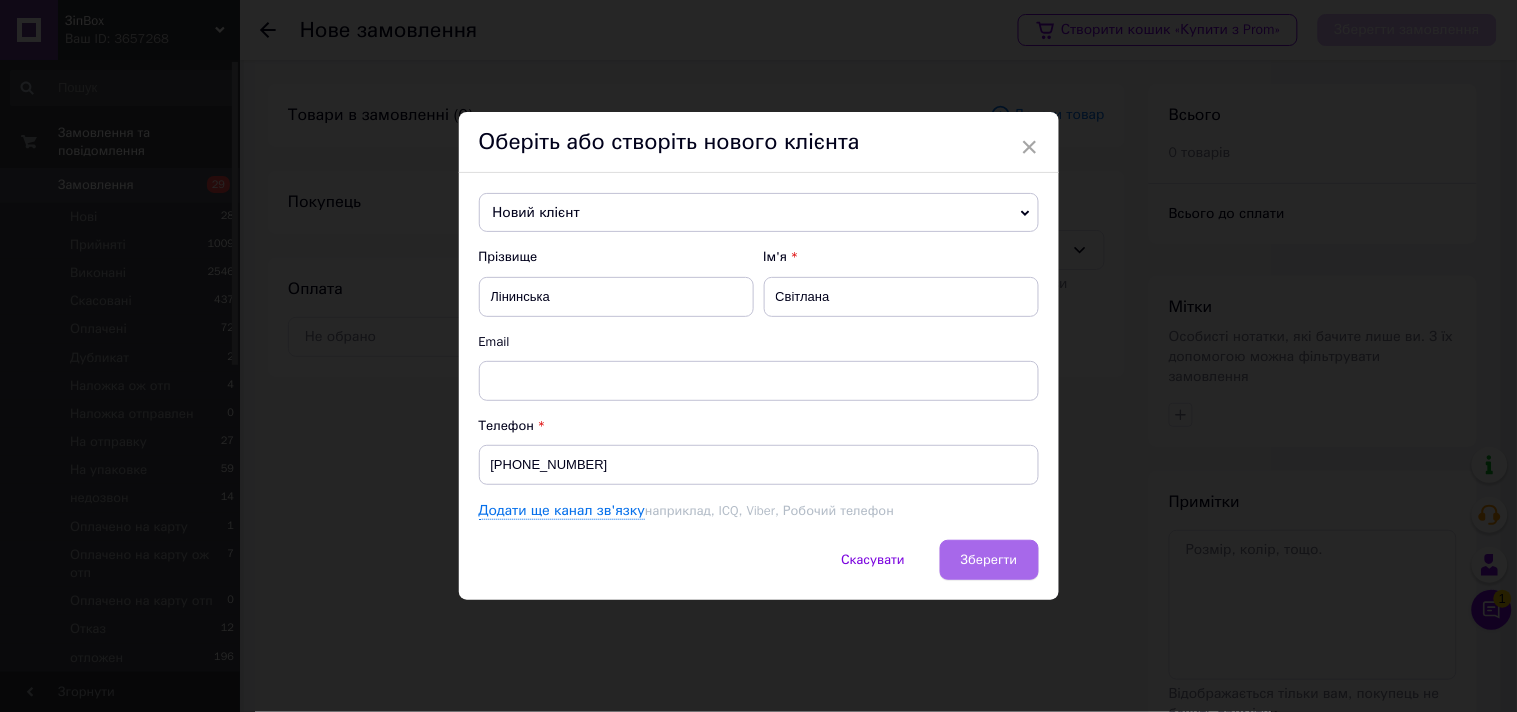 click on "Зберегти" at bounding box center (989, 559) 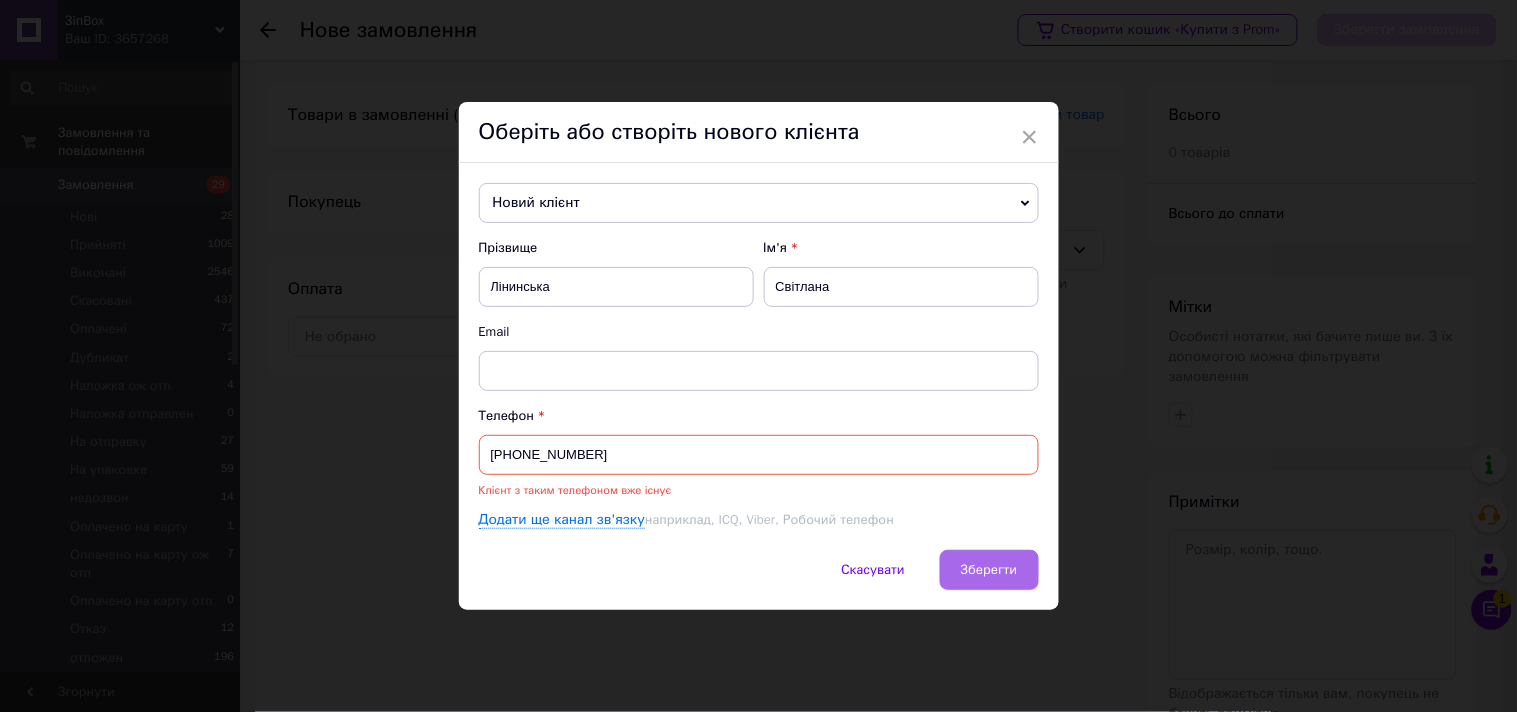 click on "Зберегти" at bounding box center (989, 570) 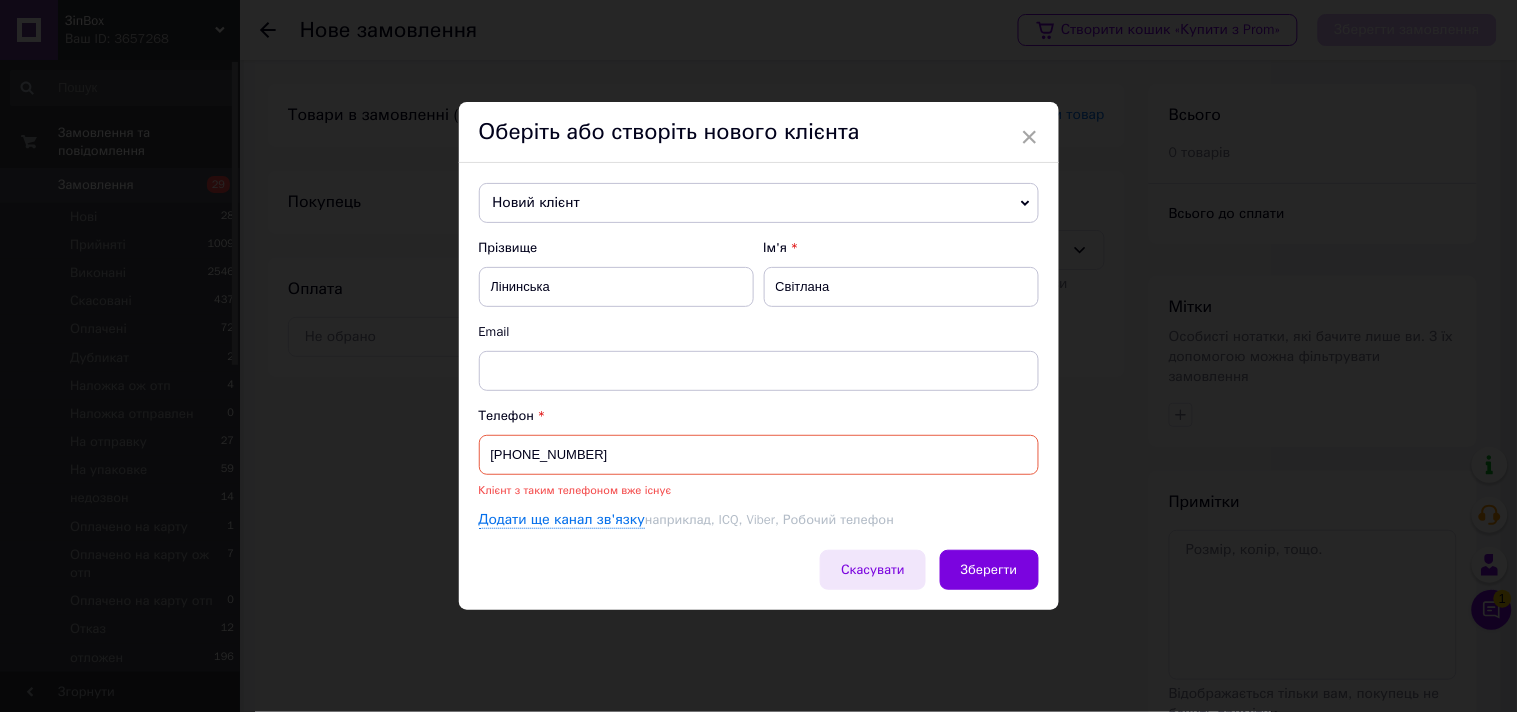 click on "Скасувати" at bounding box center (873, 570) 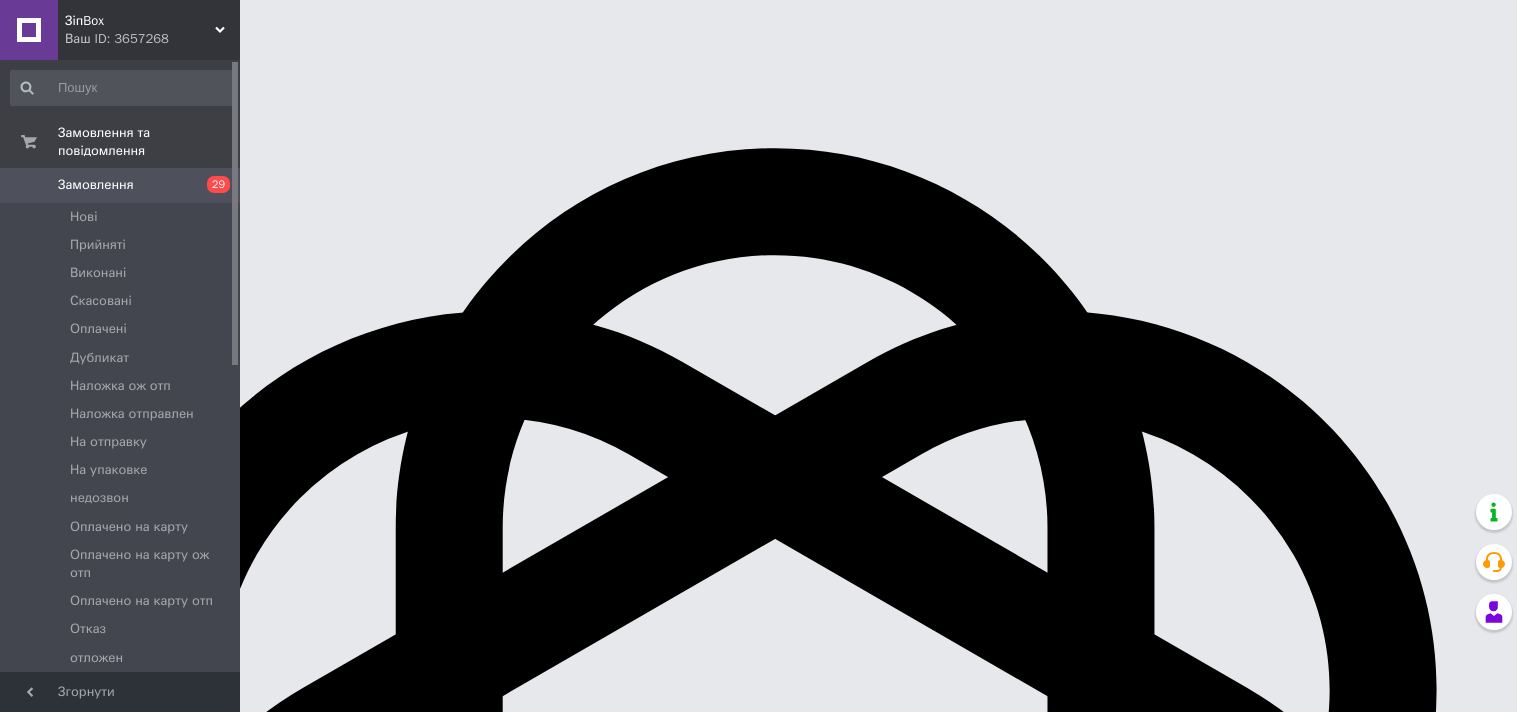 scroll, scrollTop: 0, scrollLeft: 0, axis: both 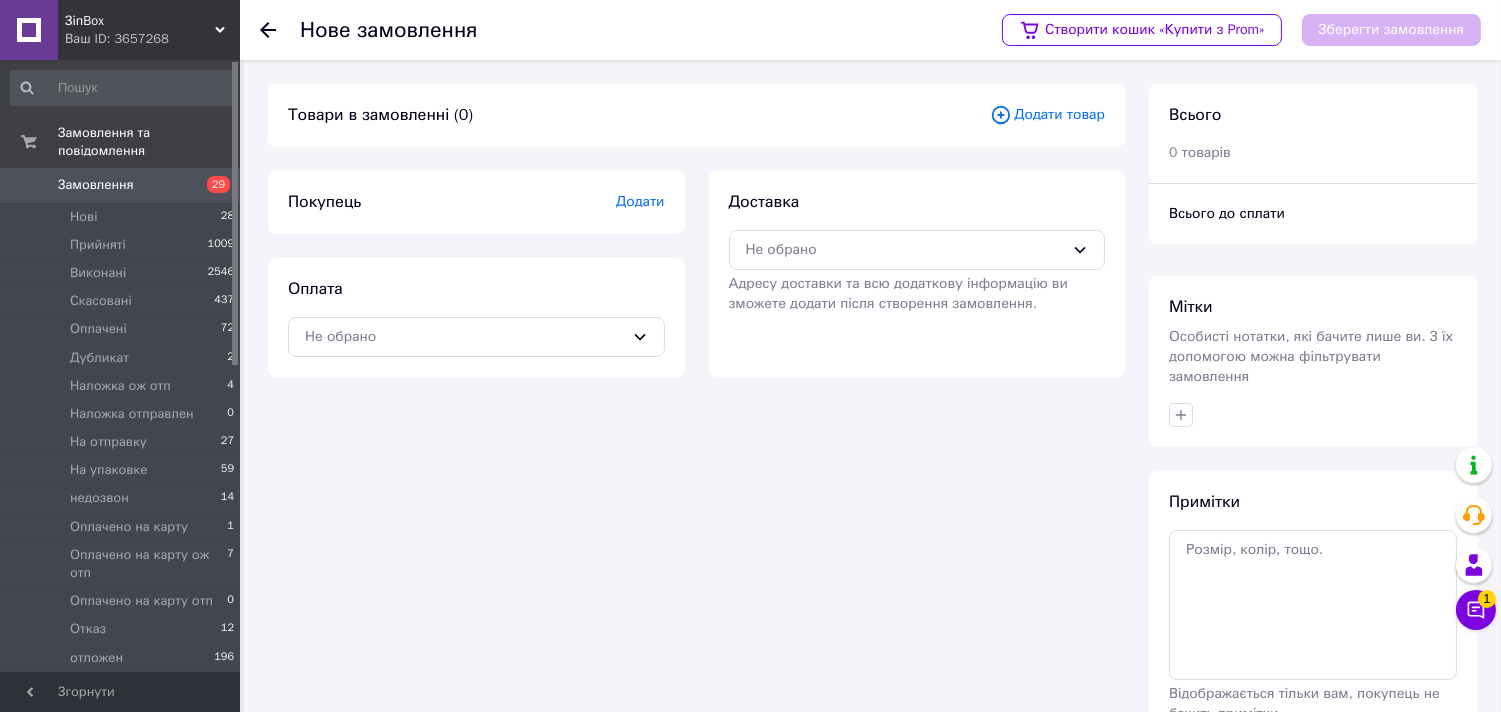 click on "Додати" at bounding box center [640, 201] 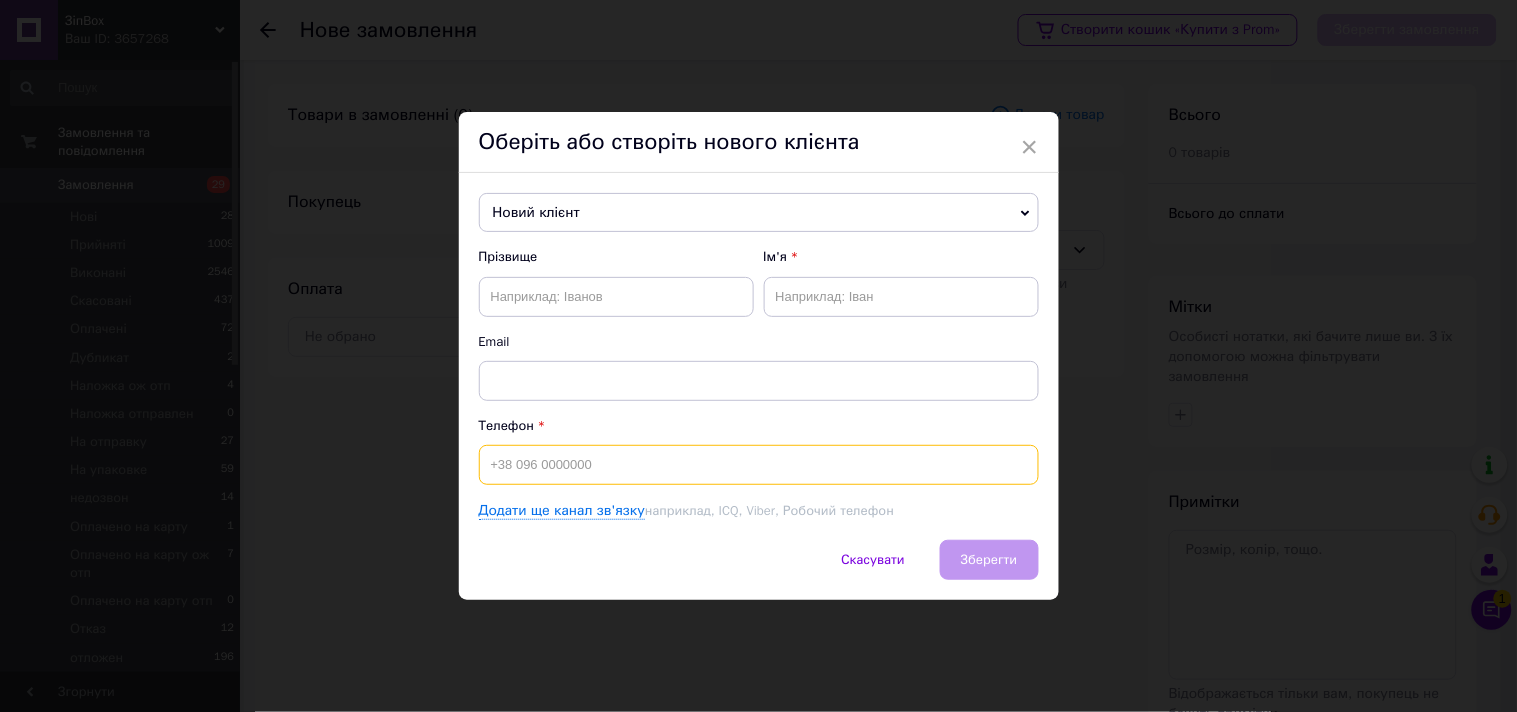 click at bounding box center (759, 465) 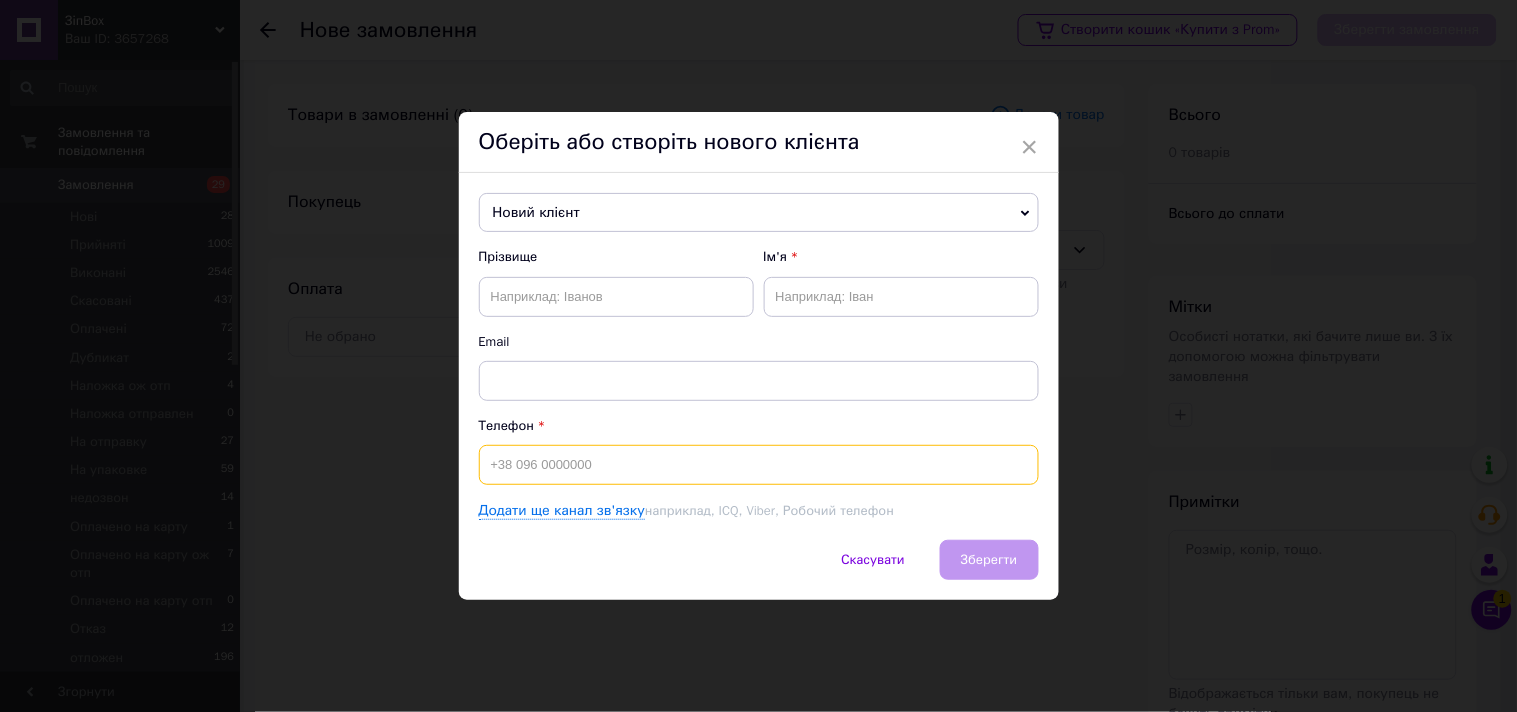 paste on "0975414650" 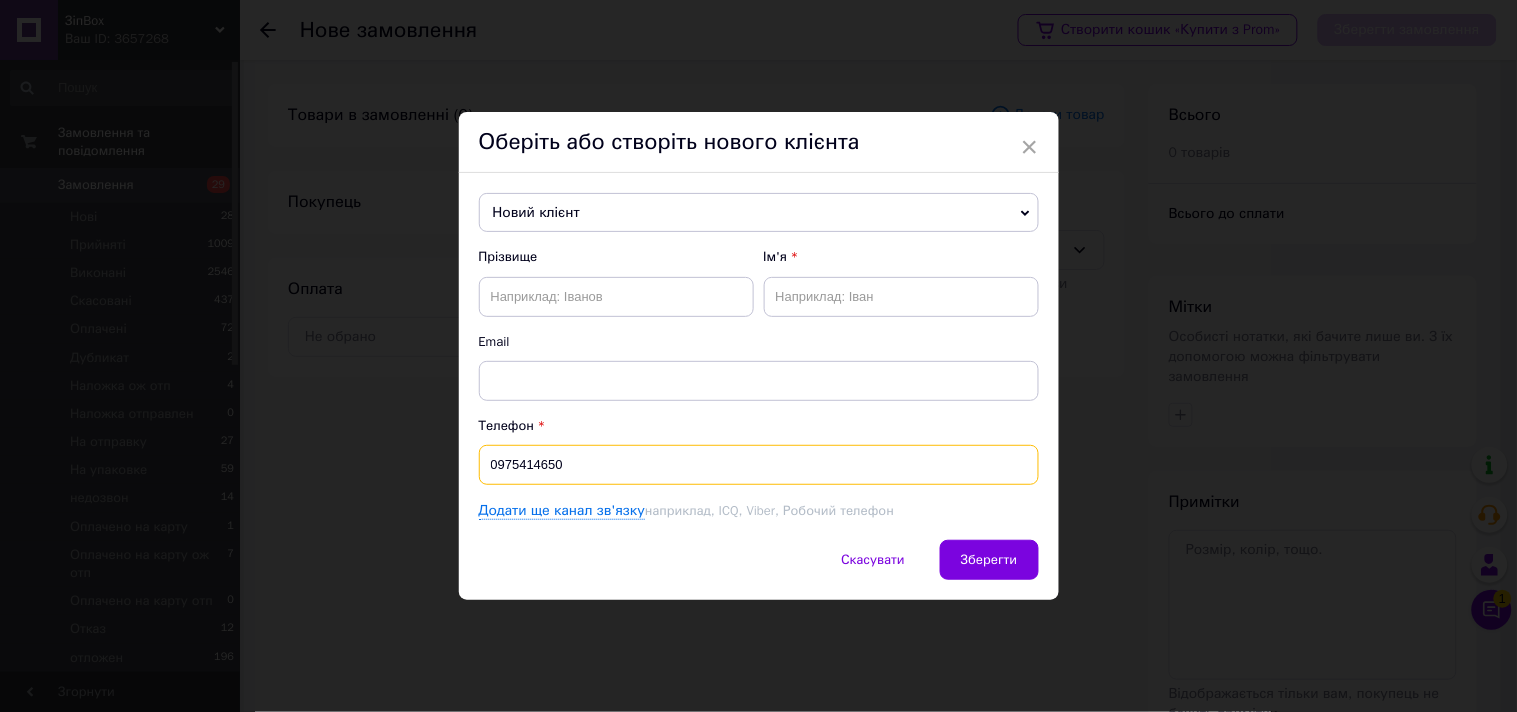 click on "0975414650" at bounding box center (759, 465) 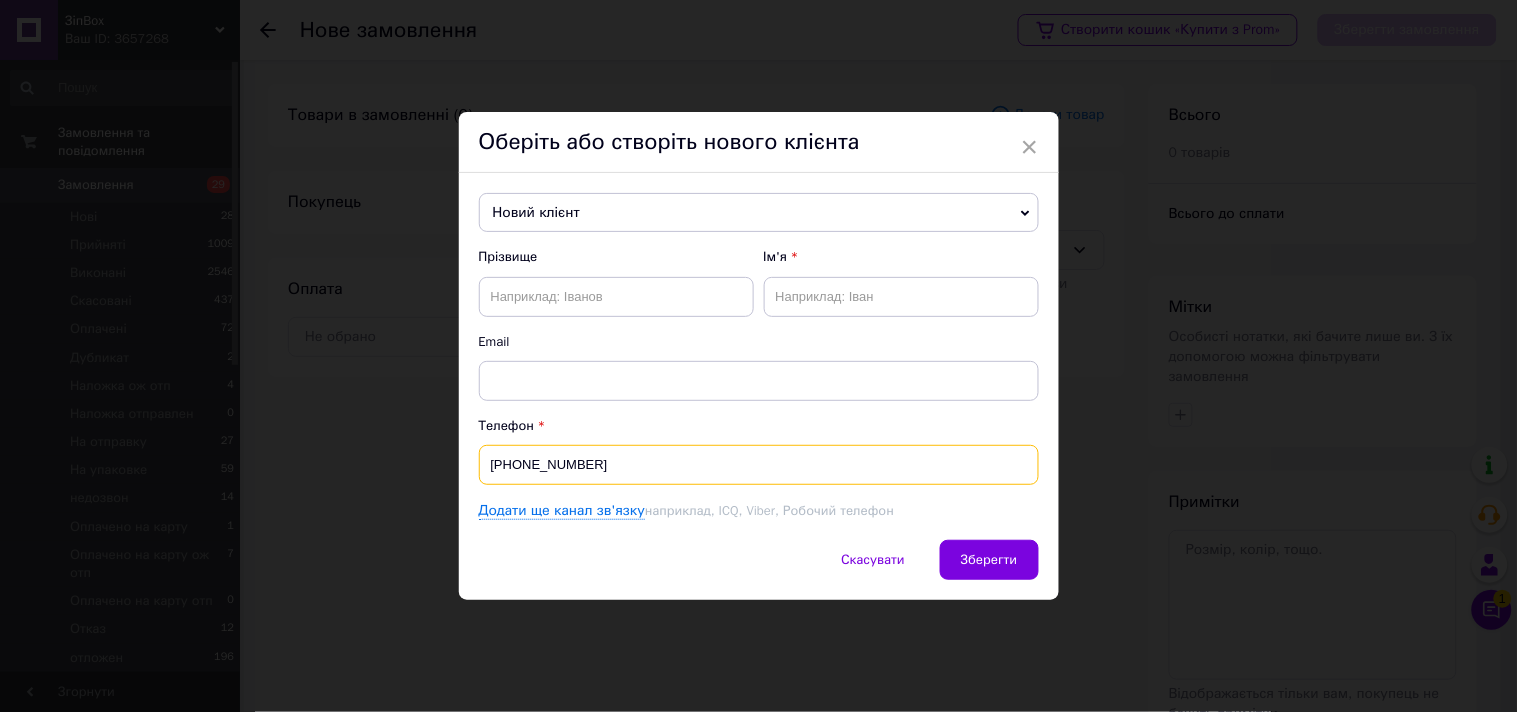 type on "[PHONE_NUMBER]" 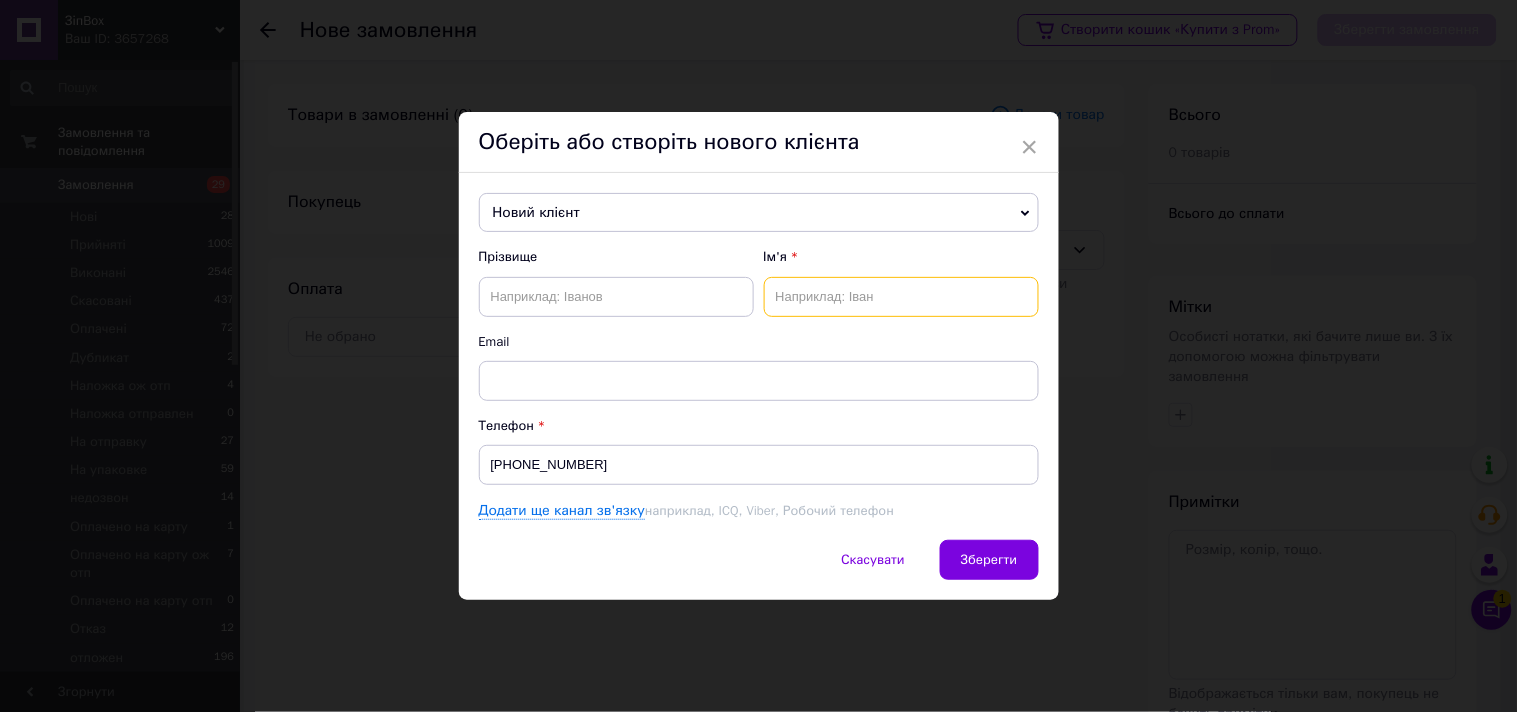 drag, startPoint x: 591, startPoint y: 286, endPoint x: 908, endPoint y: 306, distance: 317.63028 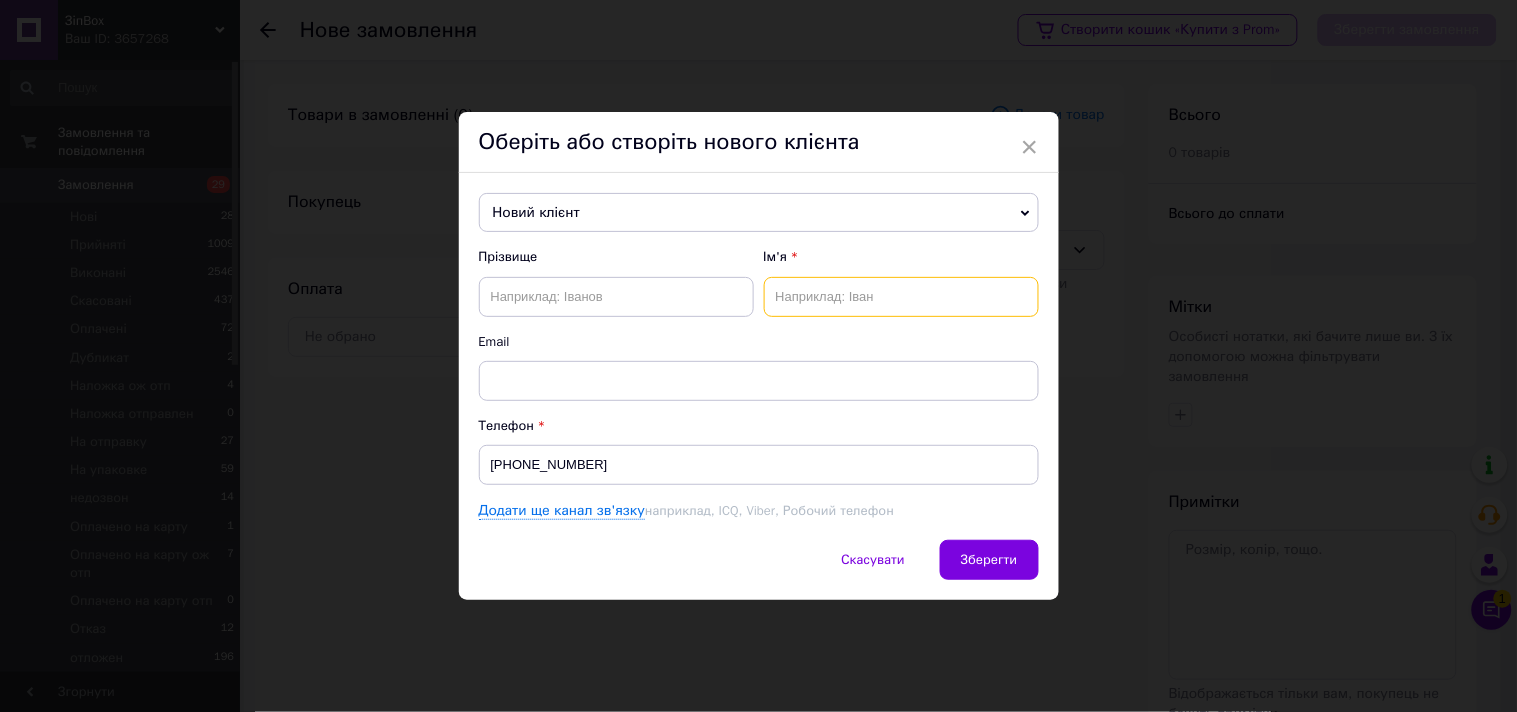 paste on "Світлана" 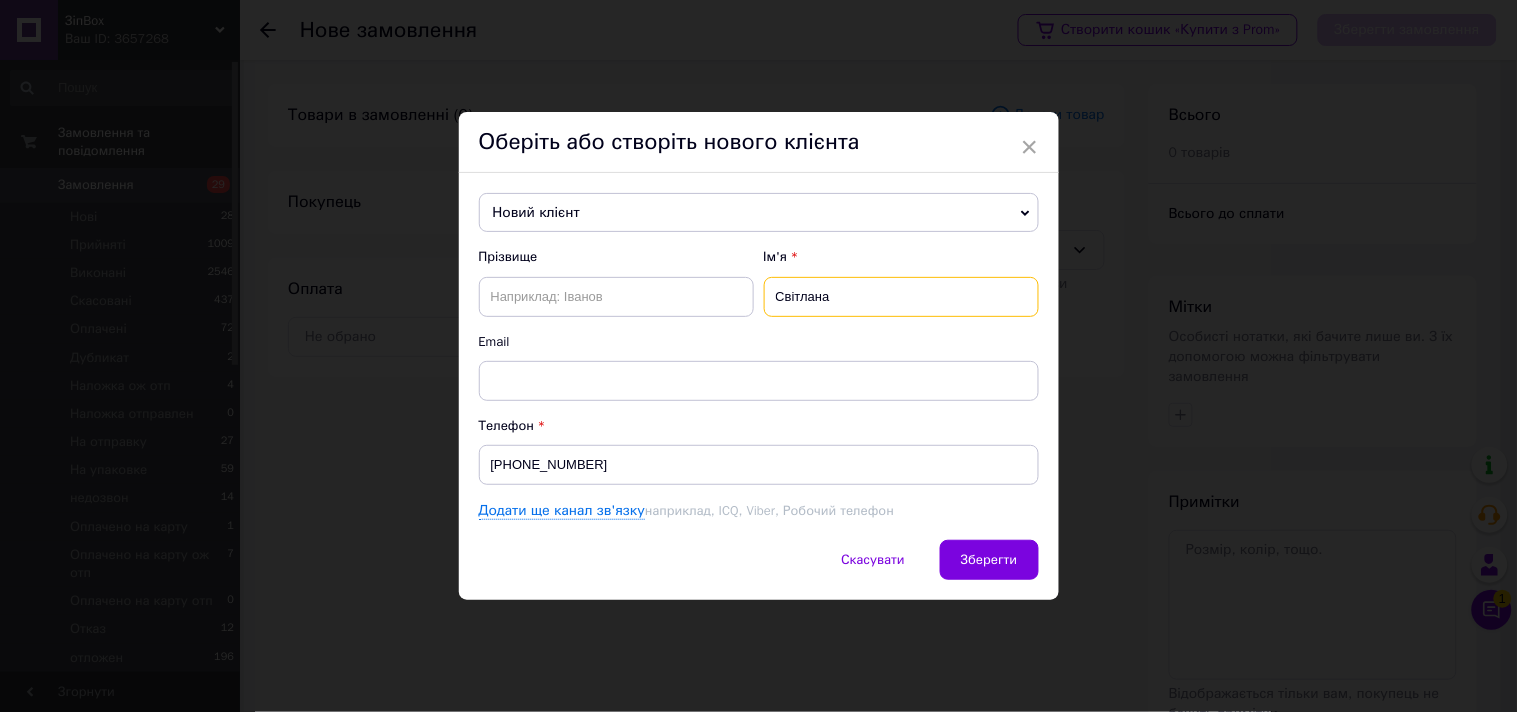 type on "Світлана" 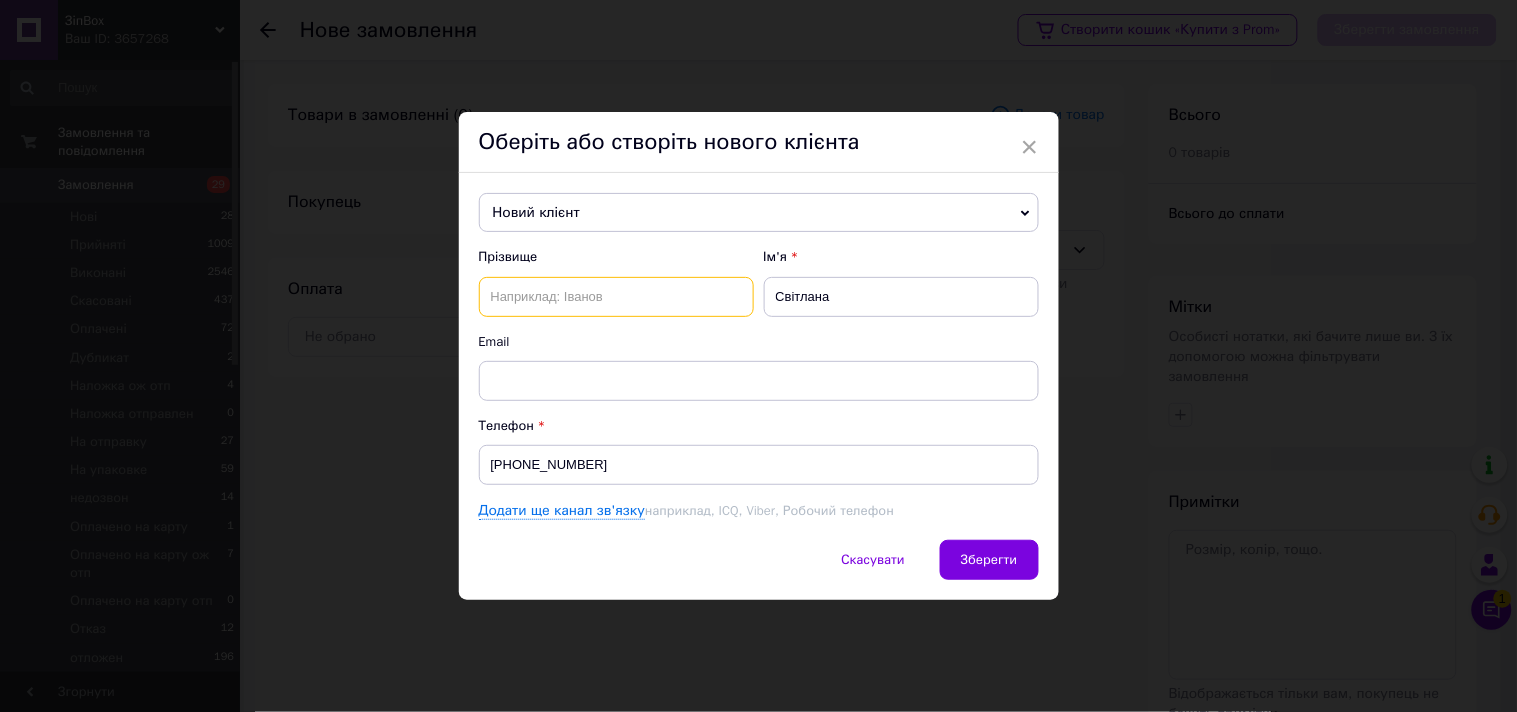 click at bounding box center [616, 297] 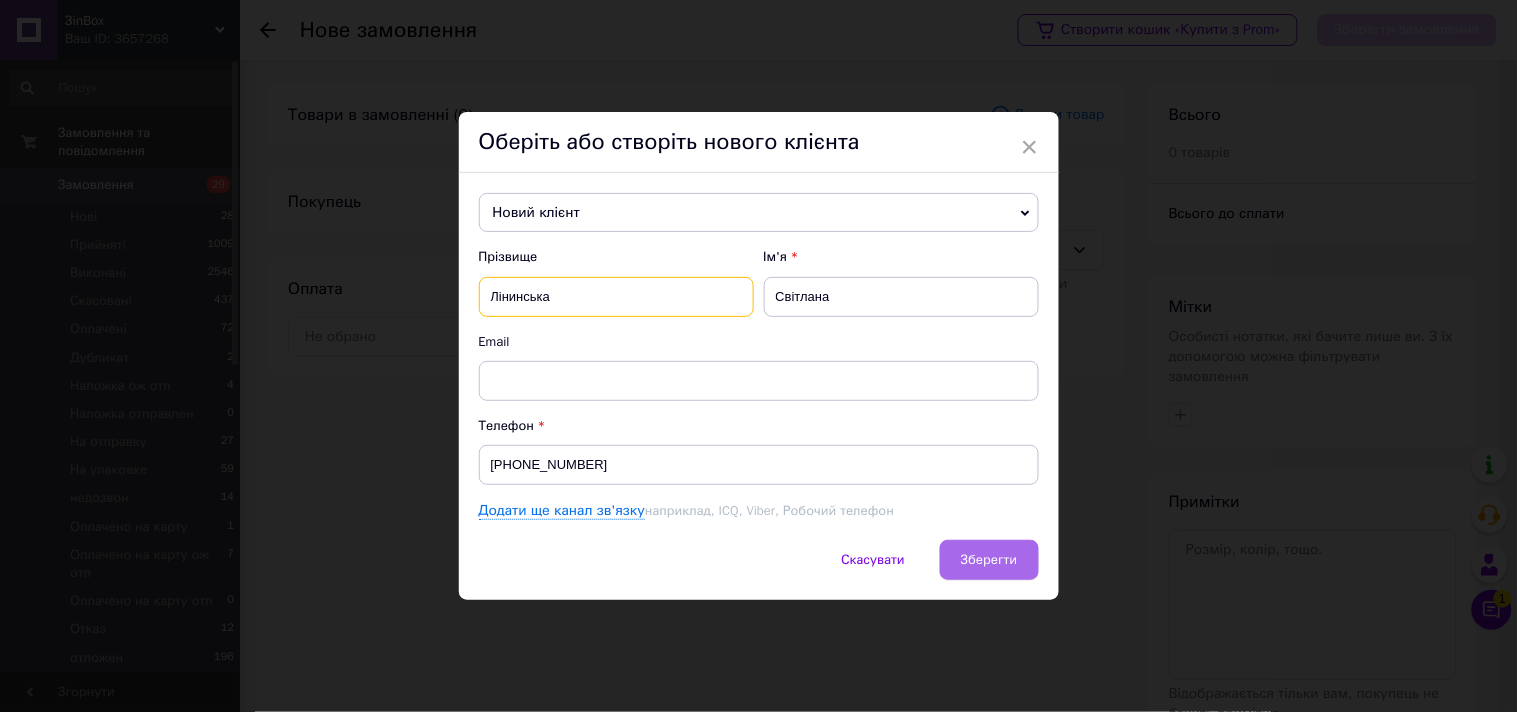 type on "Лінинська" 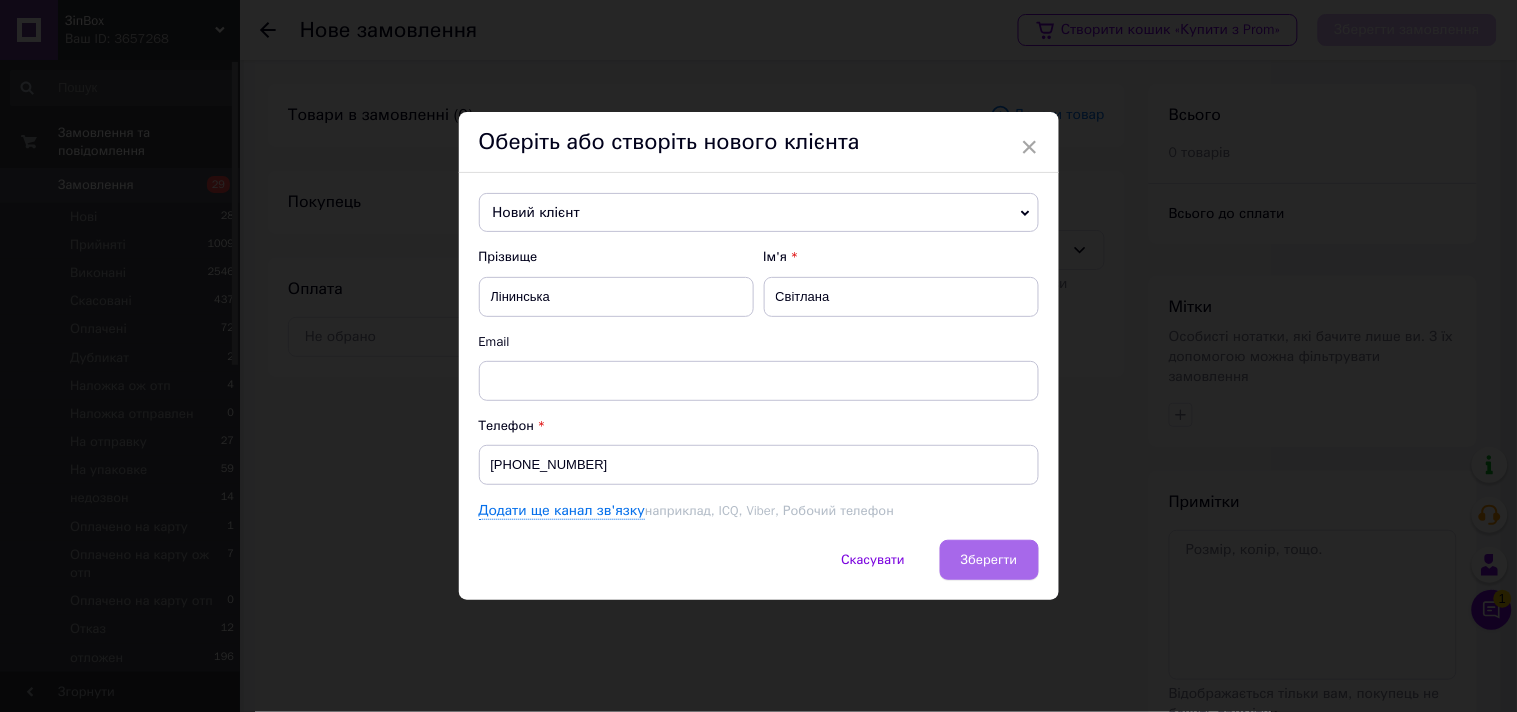 click on "Зберегти" at bounding box center (989, 559) 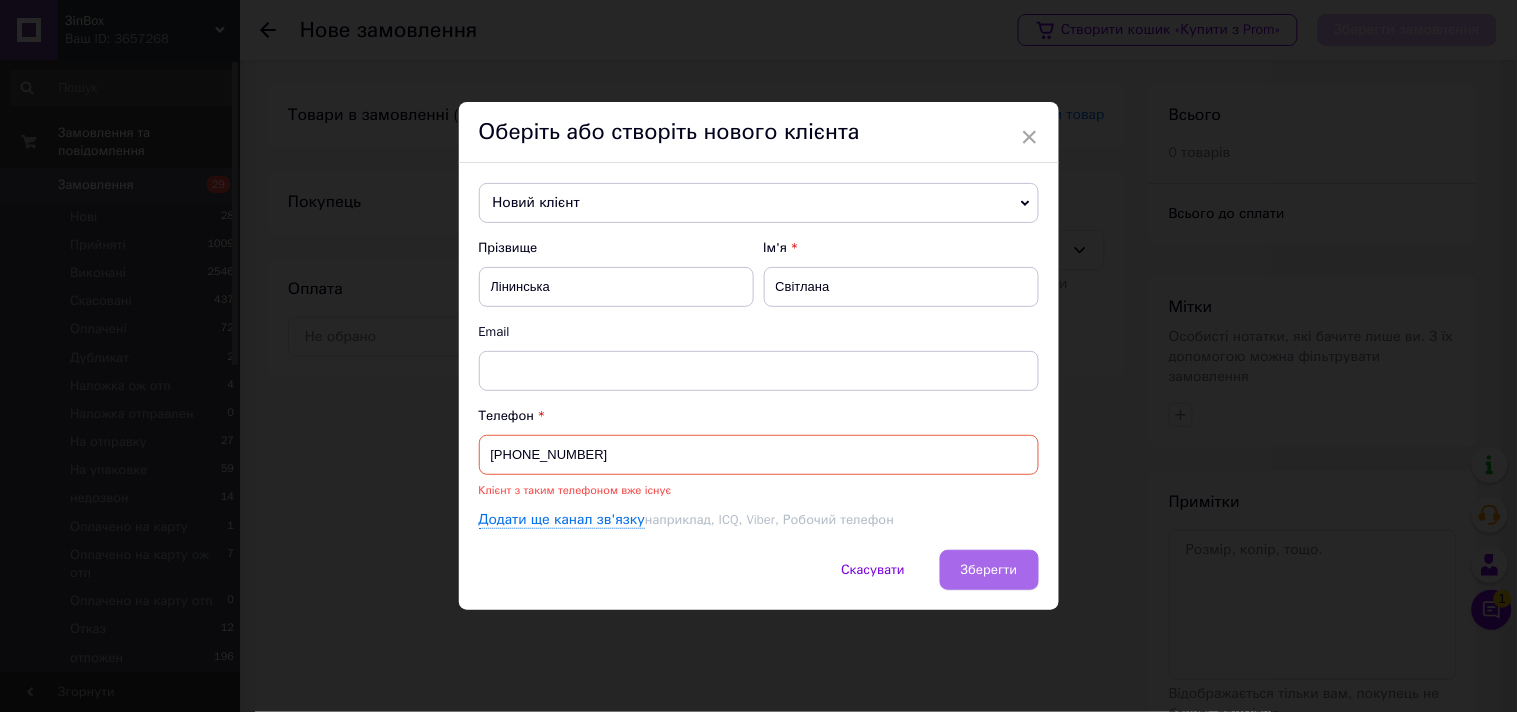 click on "Зберегти" at bounding box center [989, 570] 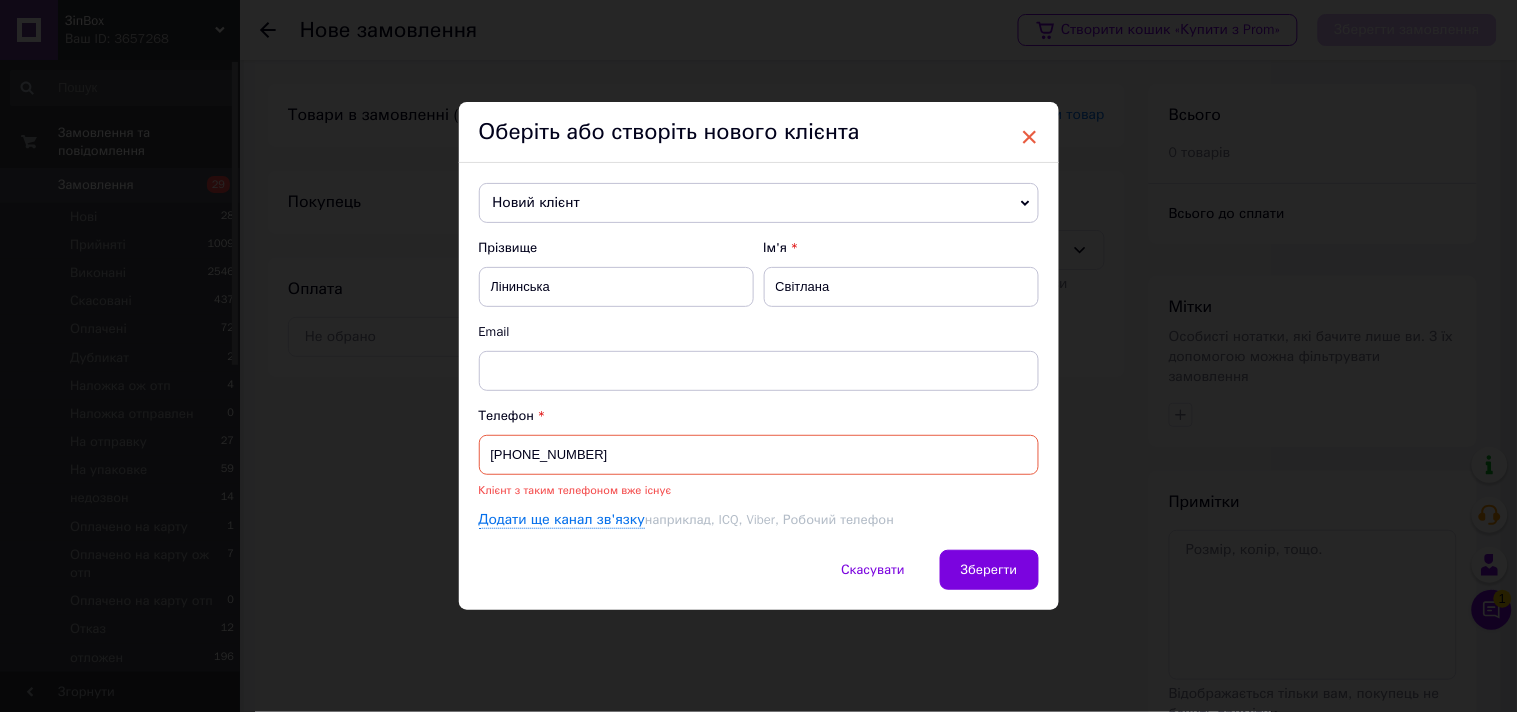 click on "×" at bounding box center [1030, 137] 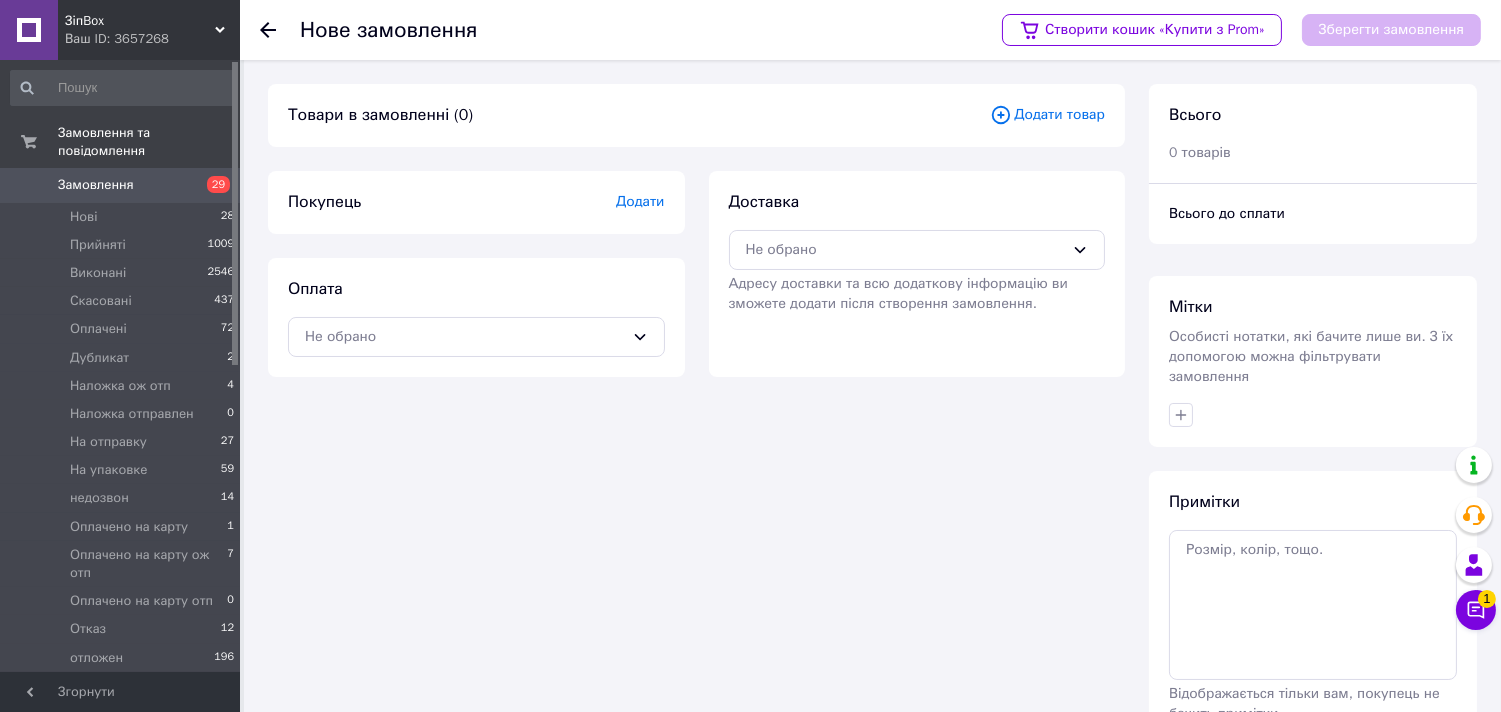 click on "Додати" at bounding box center (640, 201) 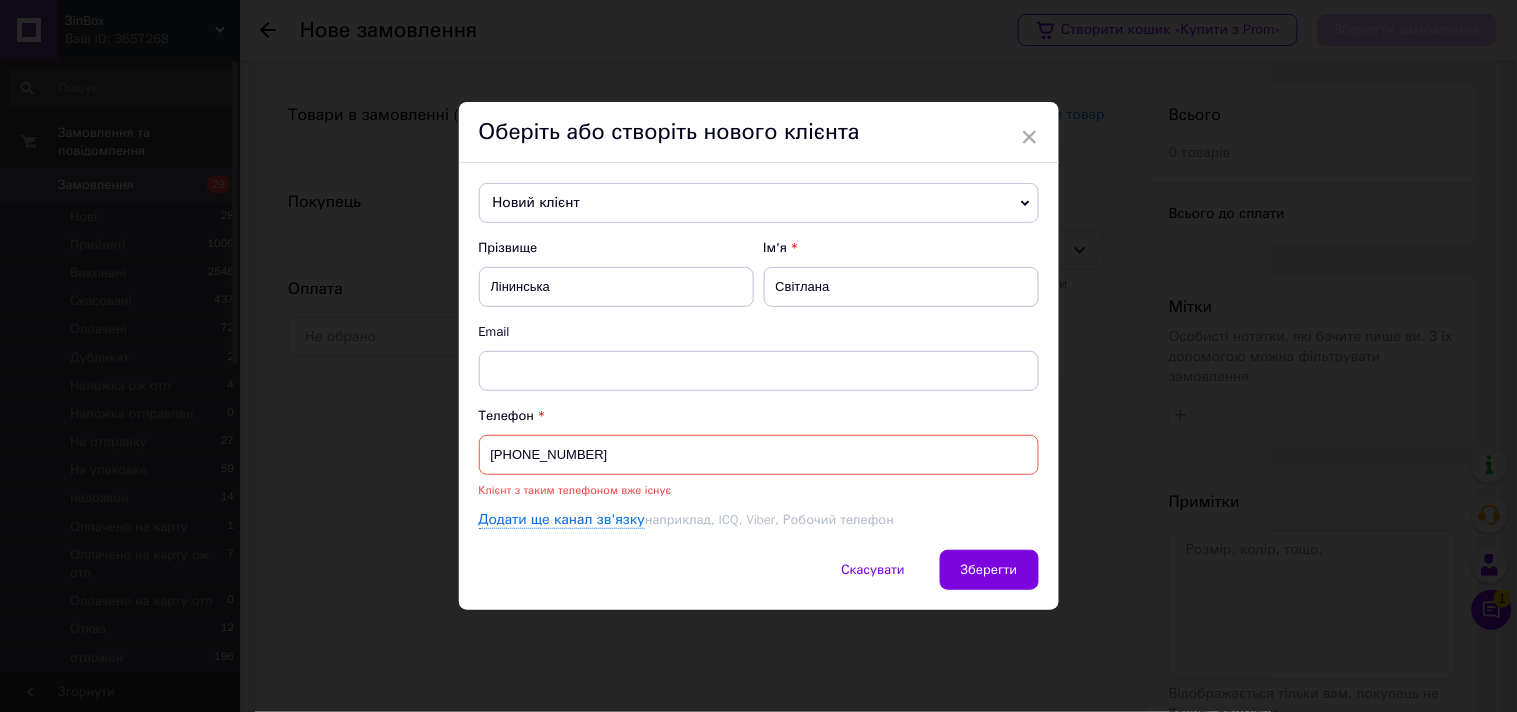 click on "Новий клієнт" at bounding box center [759, 203] 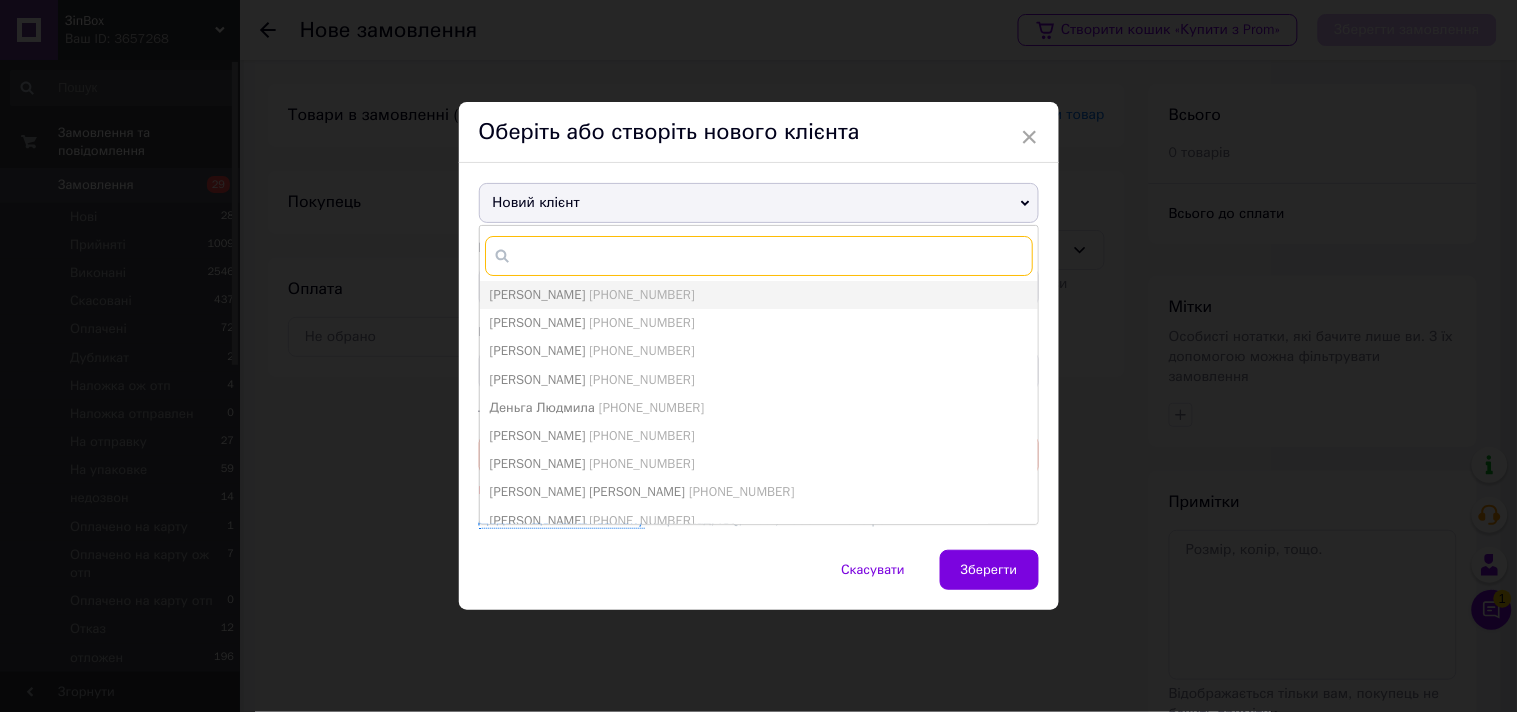 drag, startPoint x: 651, startPoint y: 202, endPoint x: 535, endPoint y: 245, distance: 123.71338 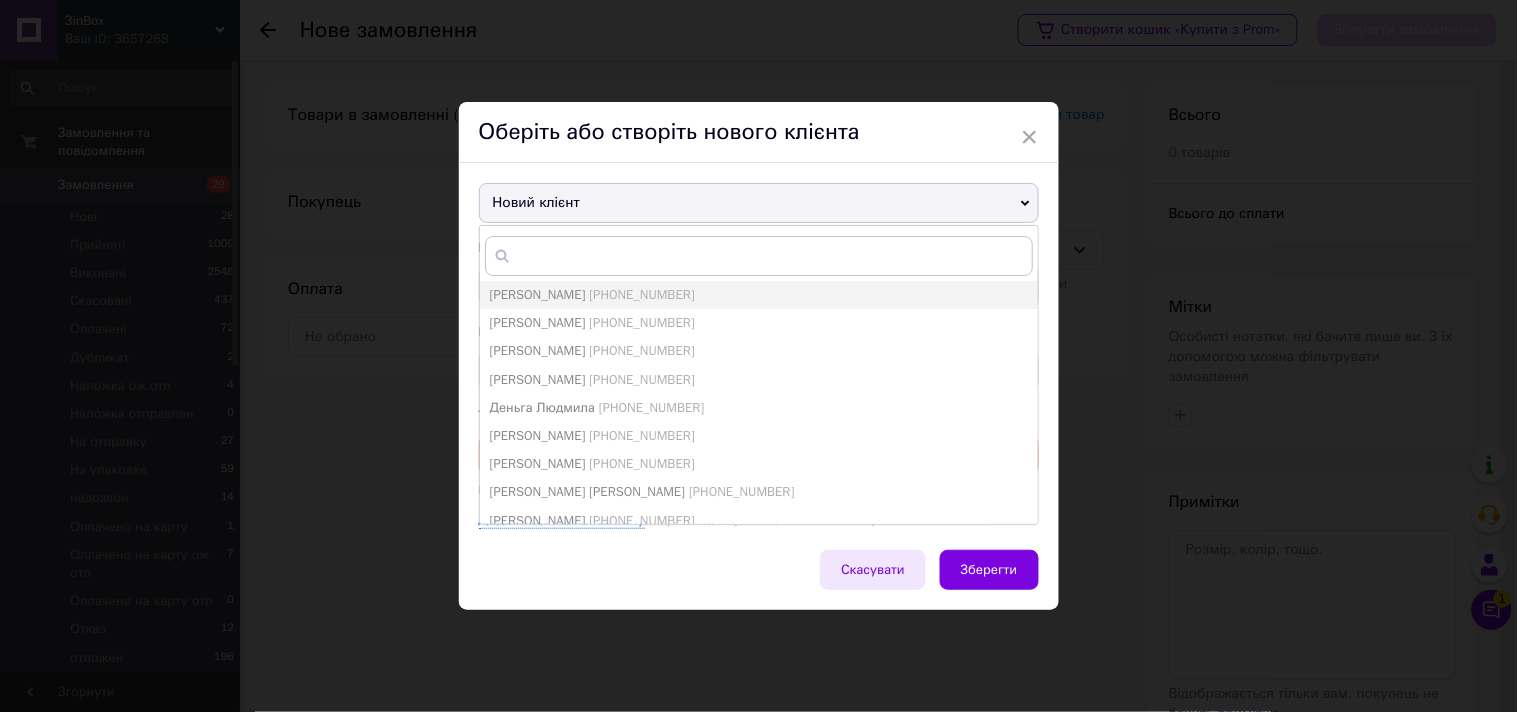 click on "Скасувати" at bounding box center (873, 570) 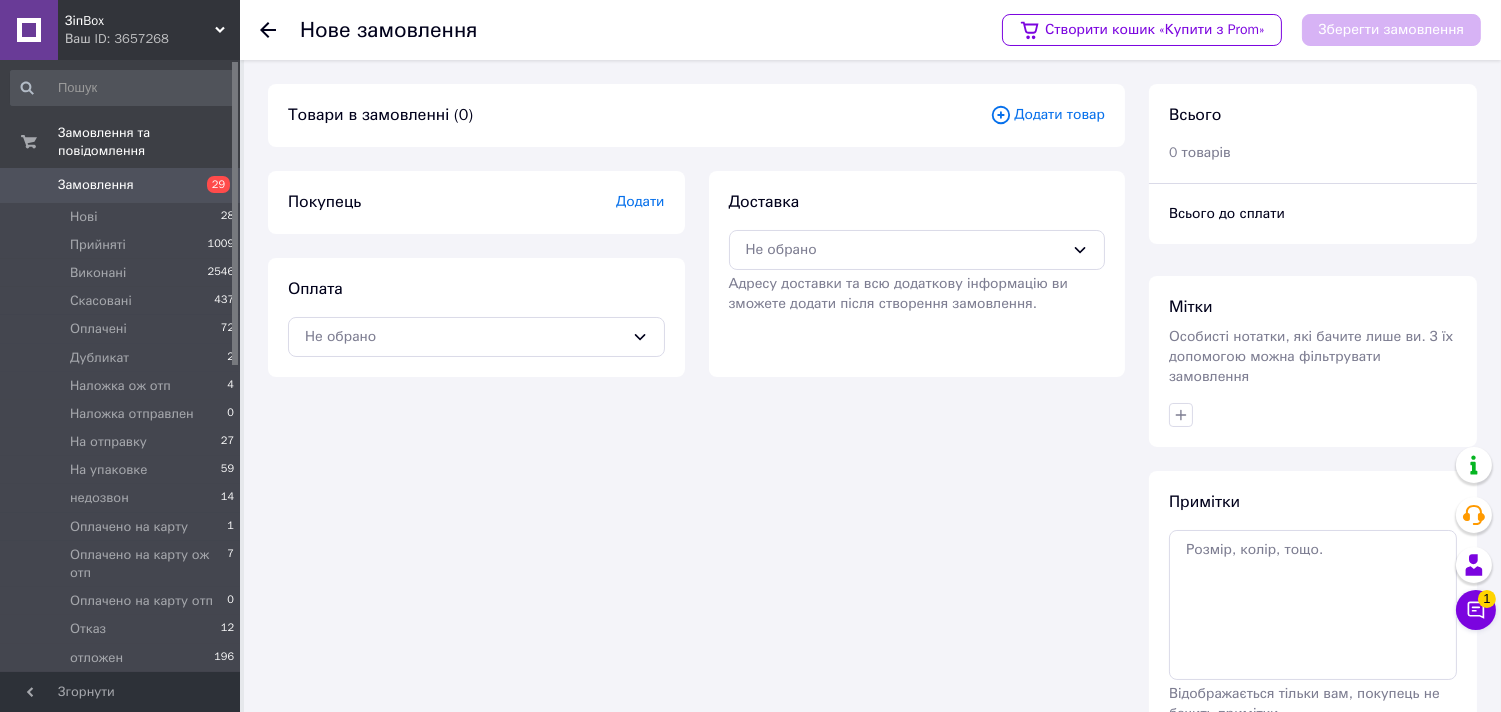 click on "Додати" at bounding box center (640, 201) 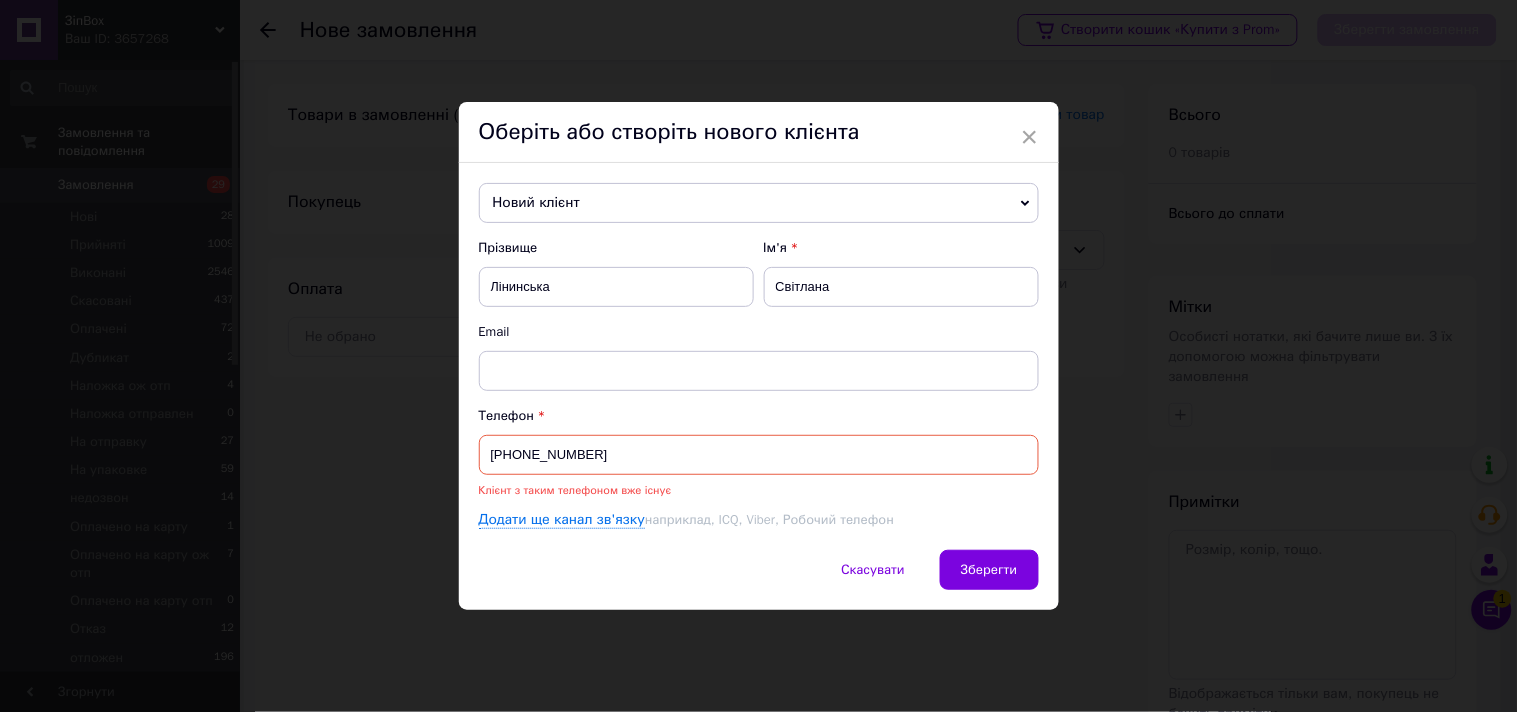 drag, startPoint x: 535, startPoint y: 220, endPoint x: 534, endPoint y: 206, distance: 14.035668 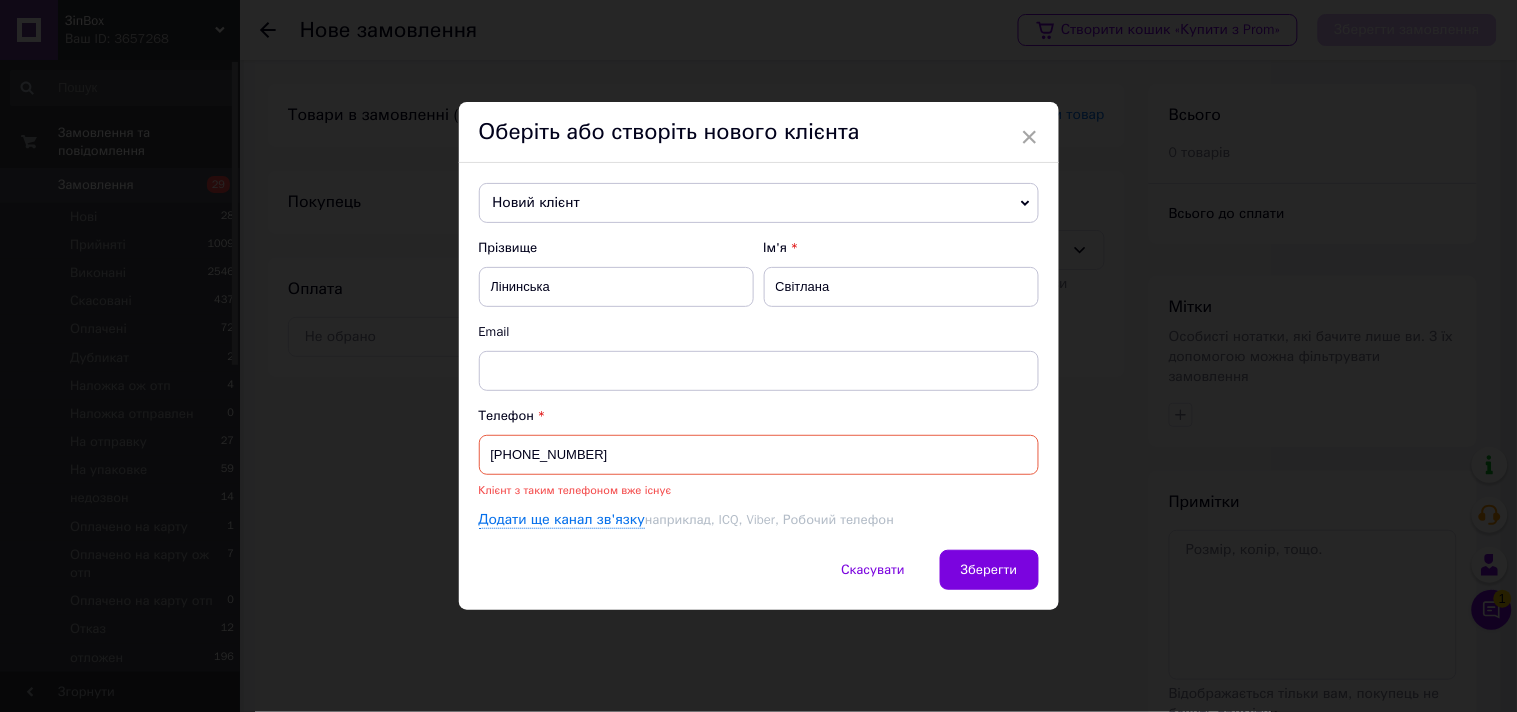 click on "Новий клієнт" at bounding box center (759, 203) 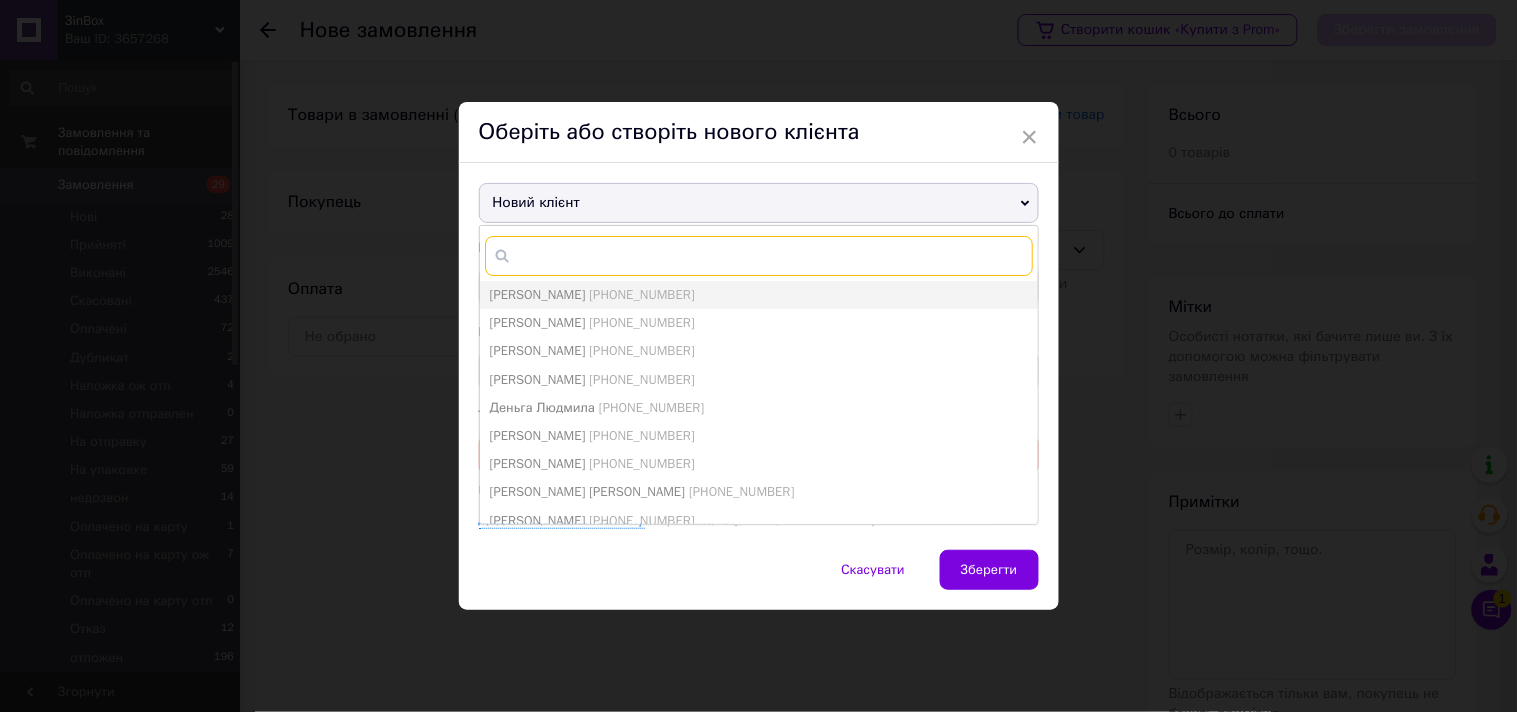 paste on "0975414650" 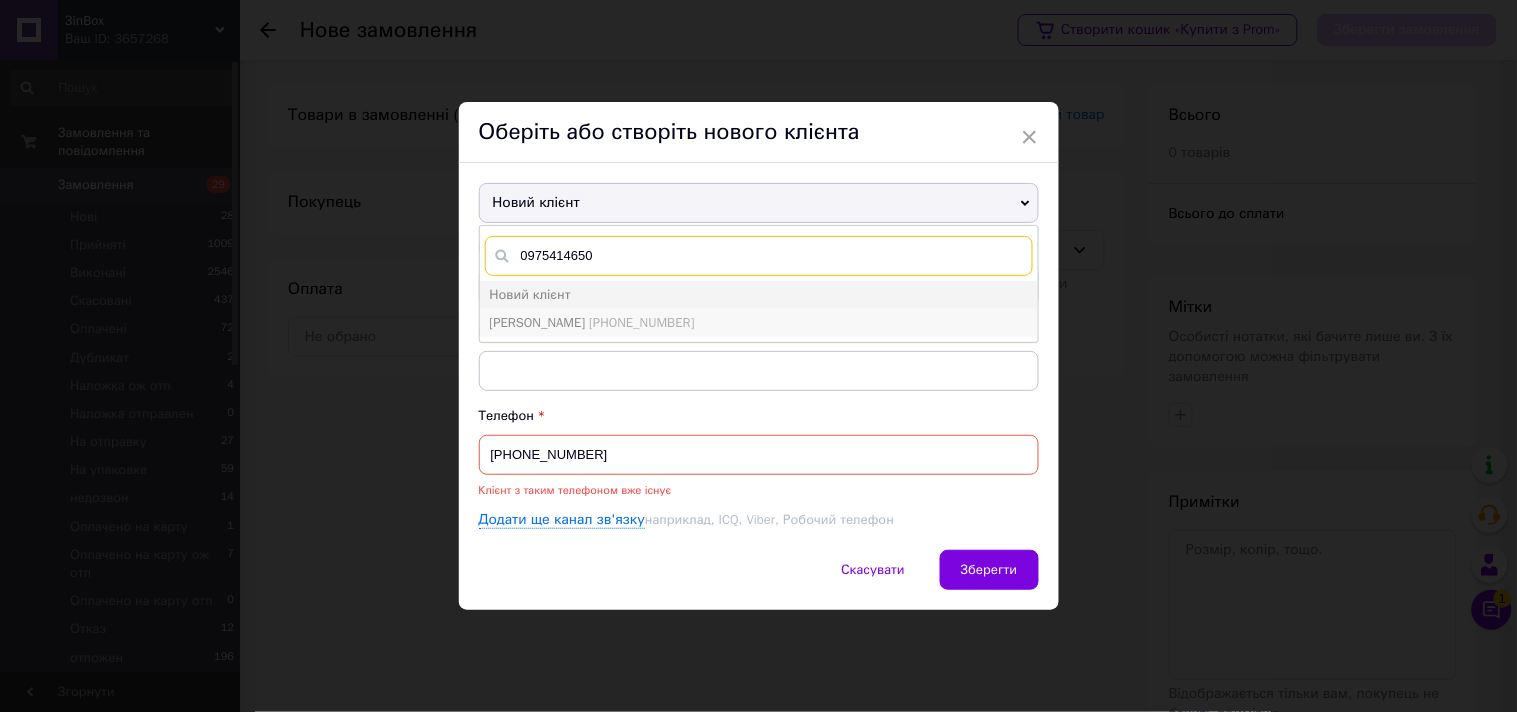 type on "0975414650" 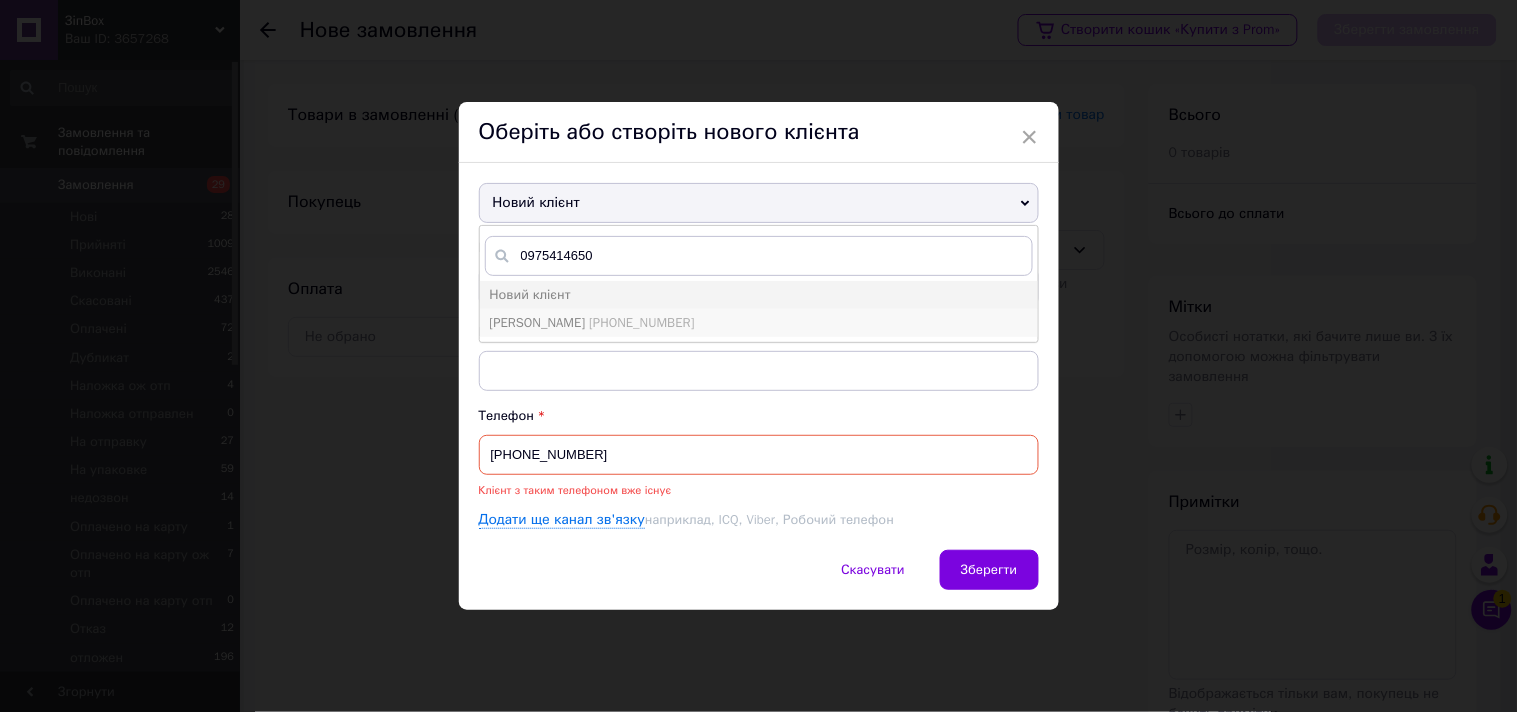 click on "[PERSON_NAME]" at bounding box center [538, 322] 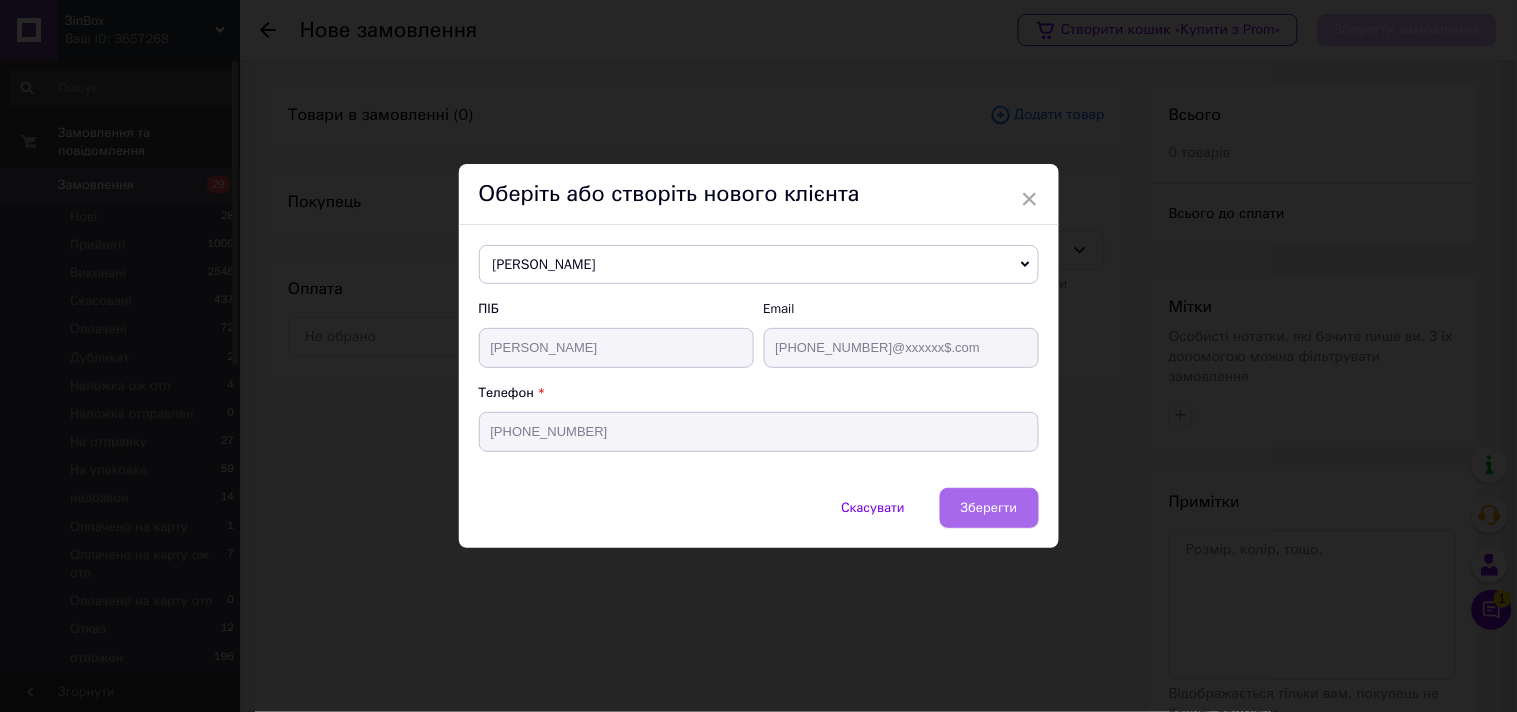 click on "Зберегти" at bounding box center (989, 508) 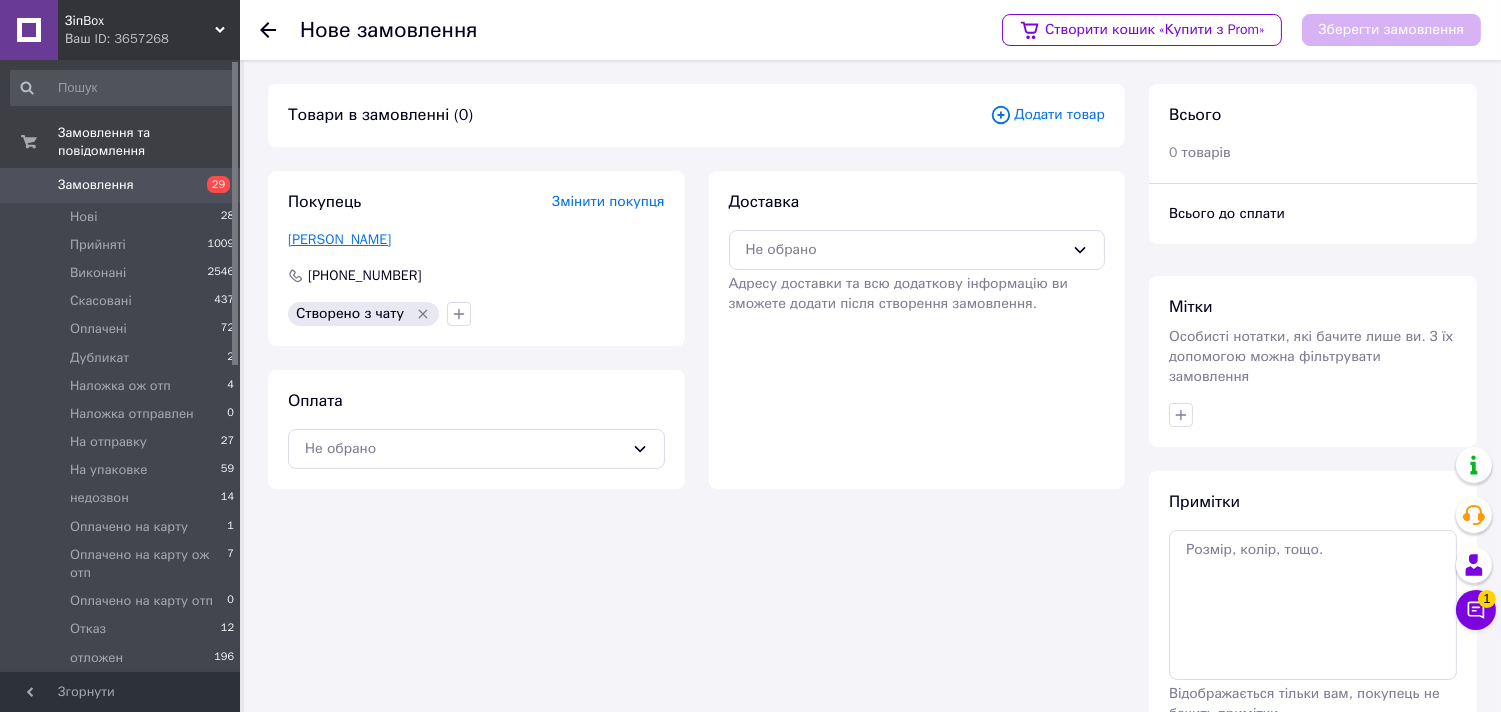 click on "[PERSON_NAME]" at bounding box center (339, 239) 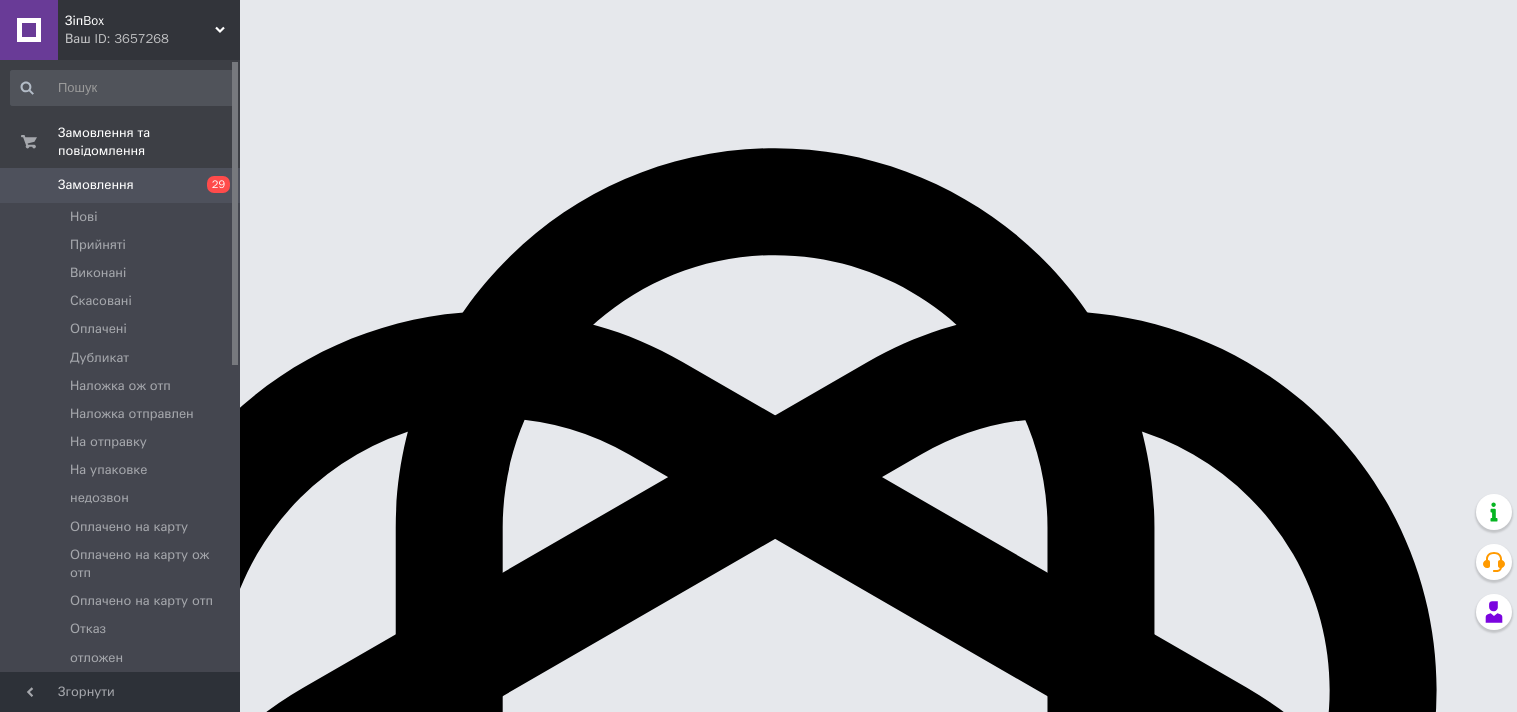 scroll, scrollTop: 0, scrollLeft: 0, axis: both 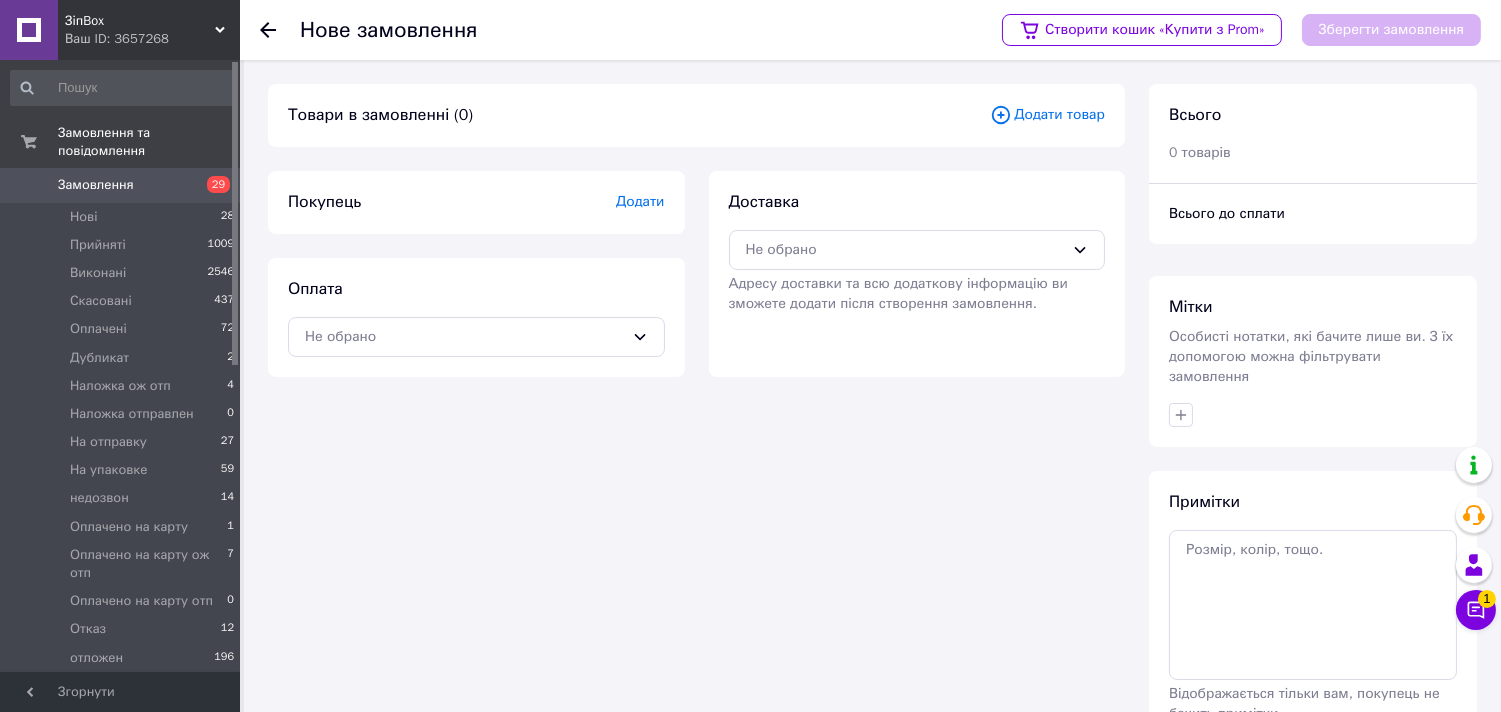 click on "Додати" at bounding box center (640, 201) 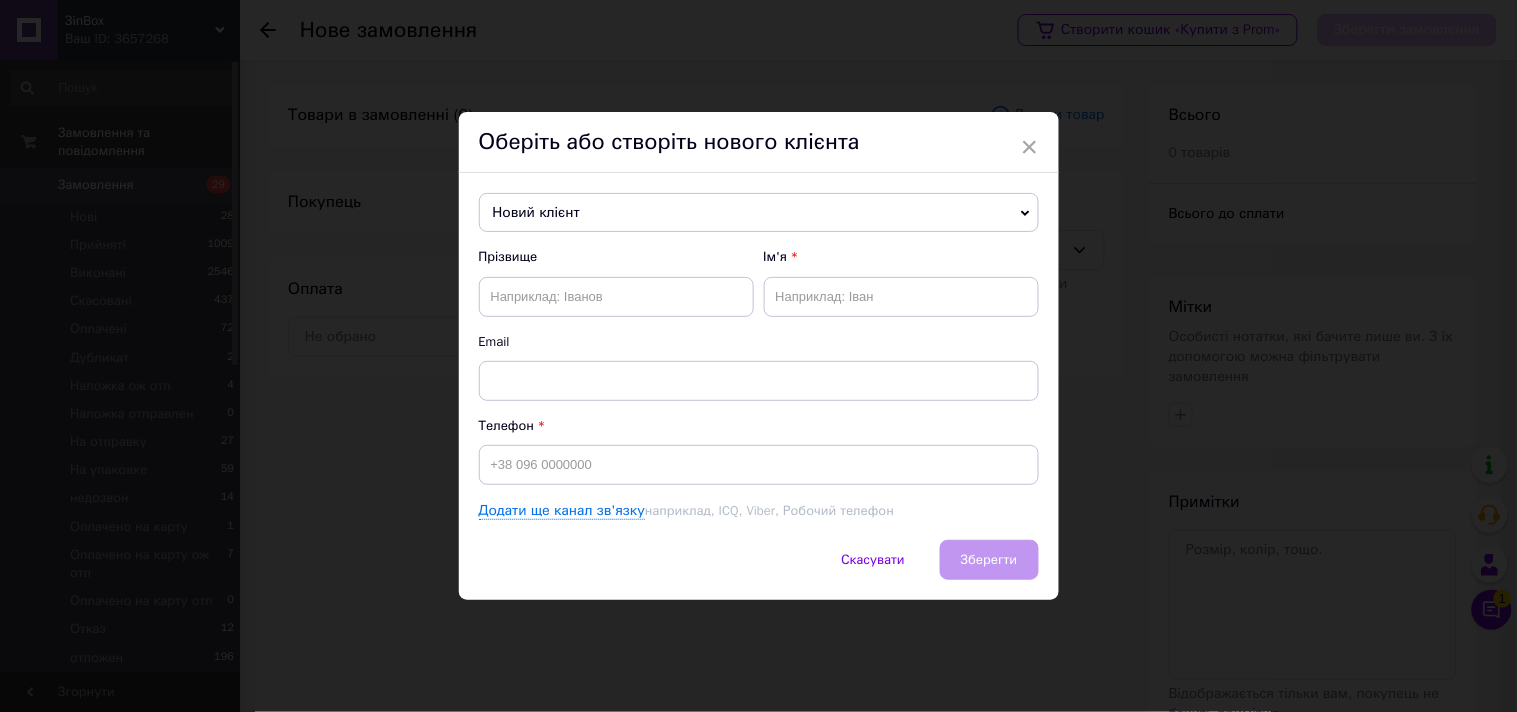 click on "Новий клієнт" at bounding box center [759, 213] 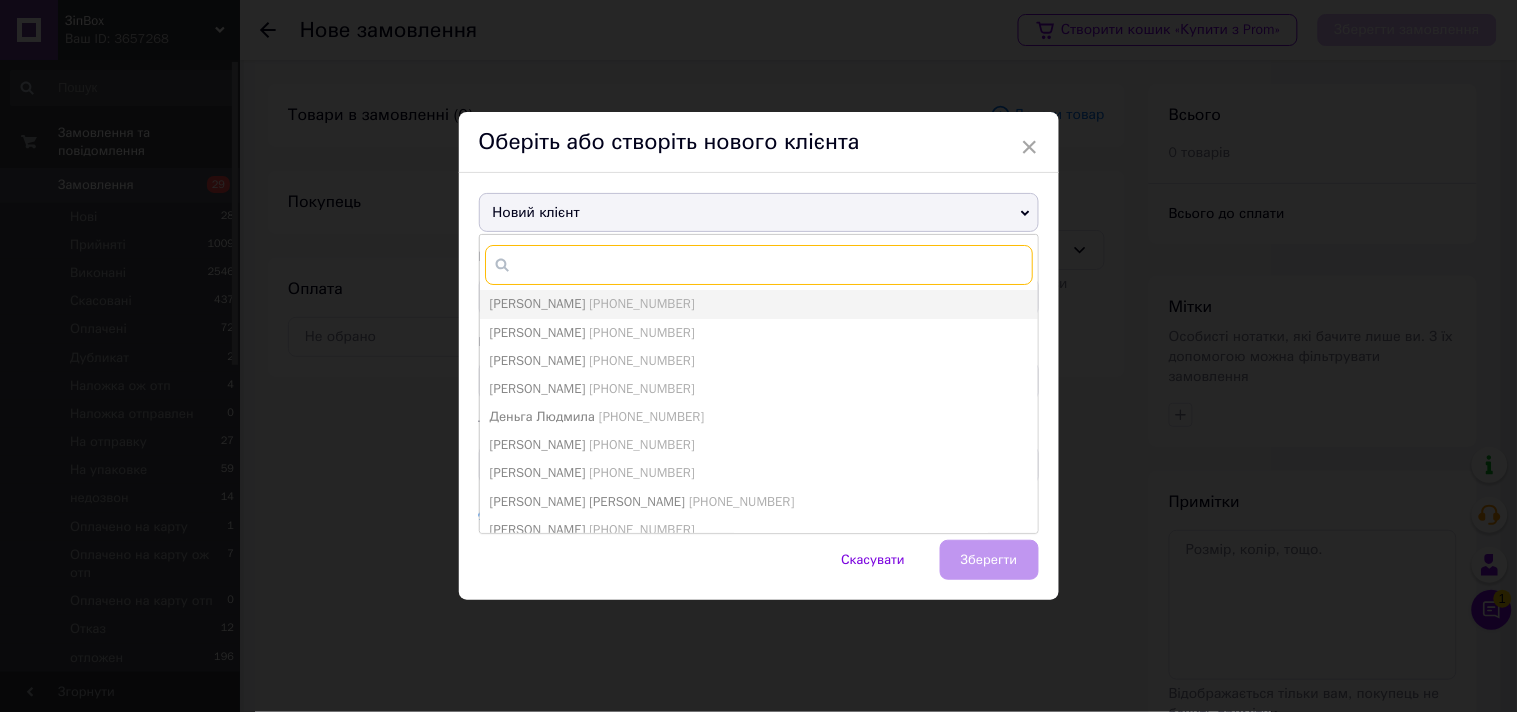 paste on "Лінинська" 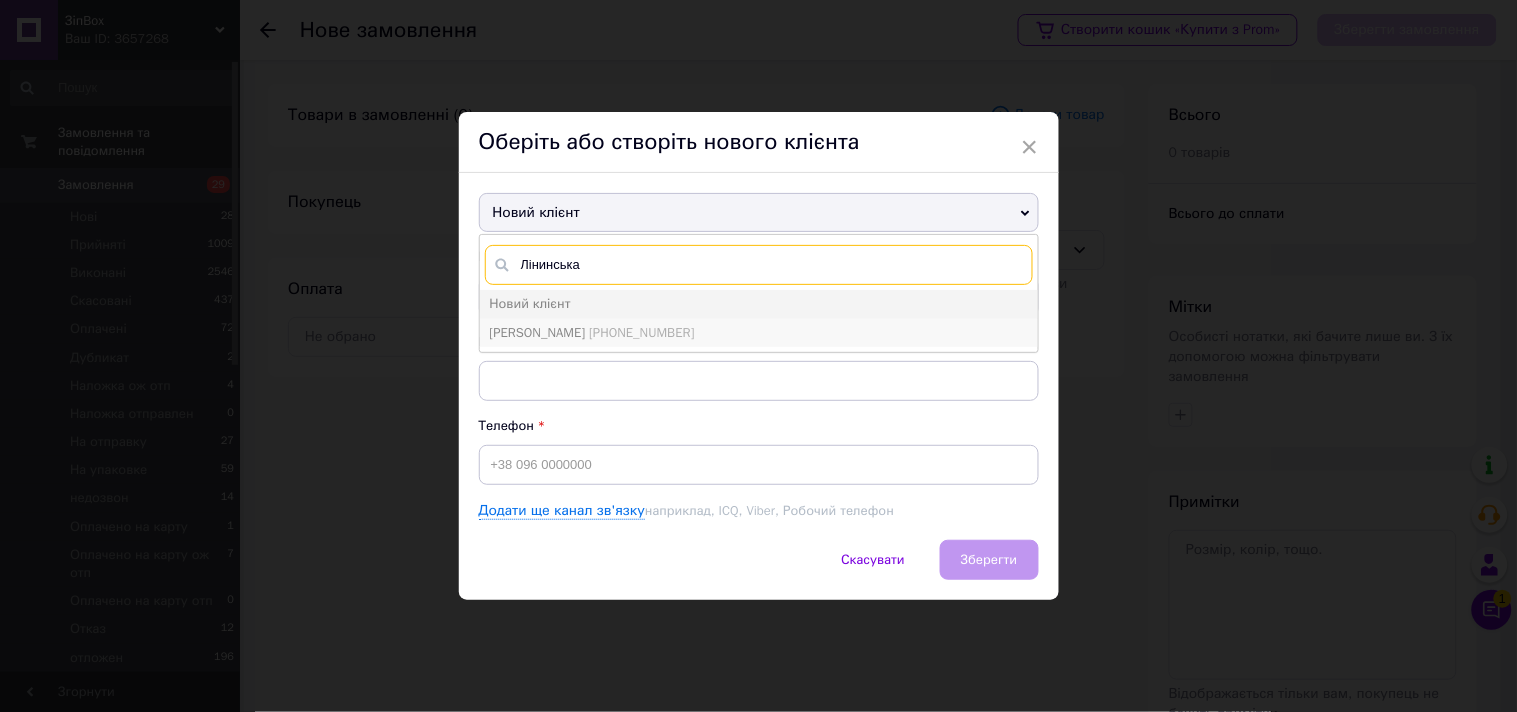 type on "Лінинська" 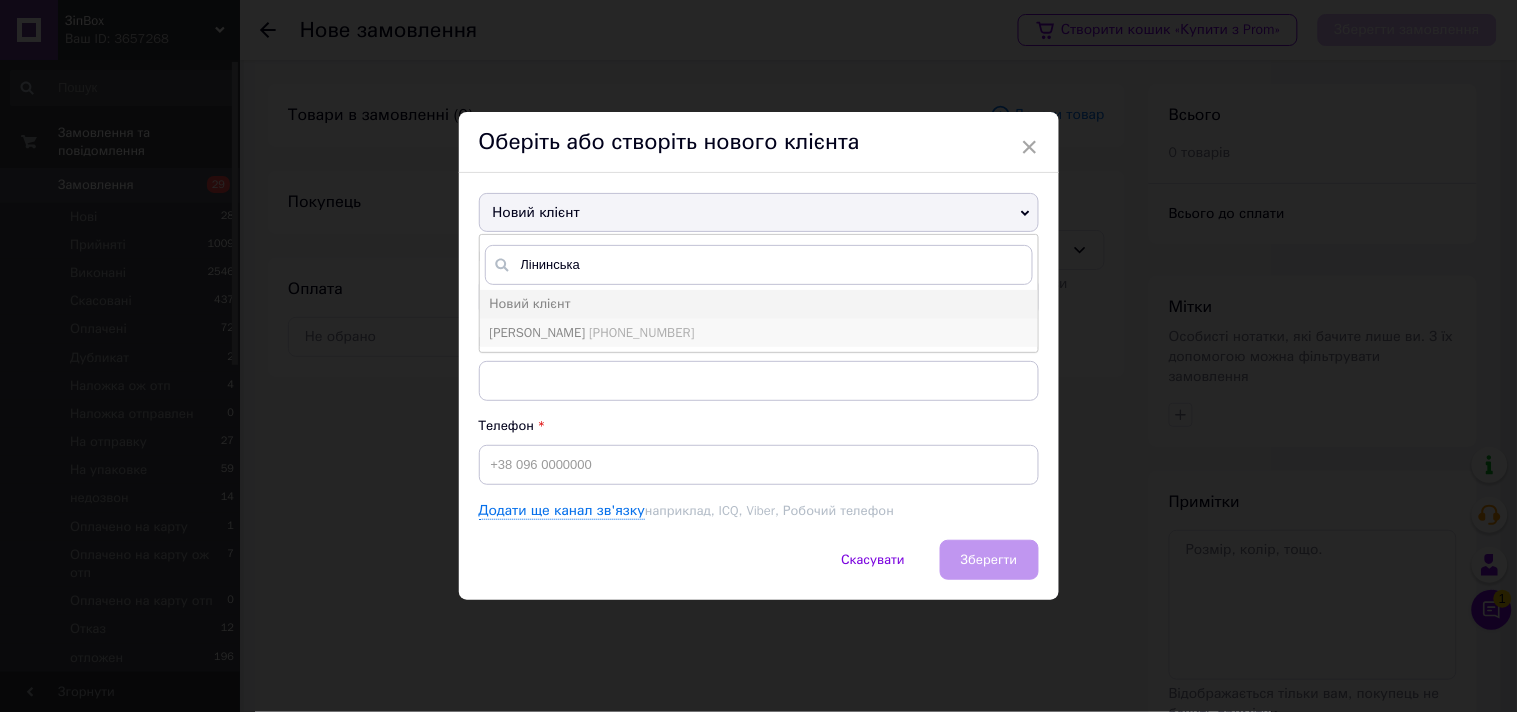 click on "Лінинська Світлана" at bounding box center (538, 332) 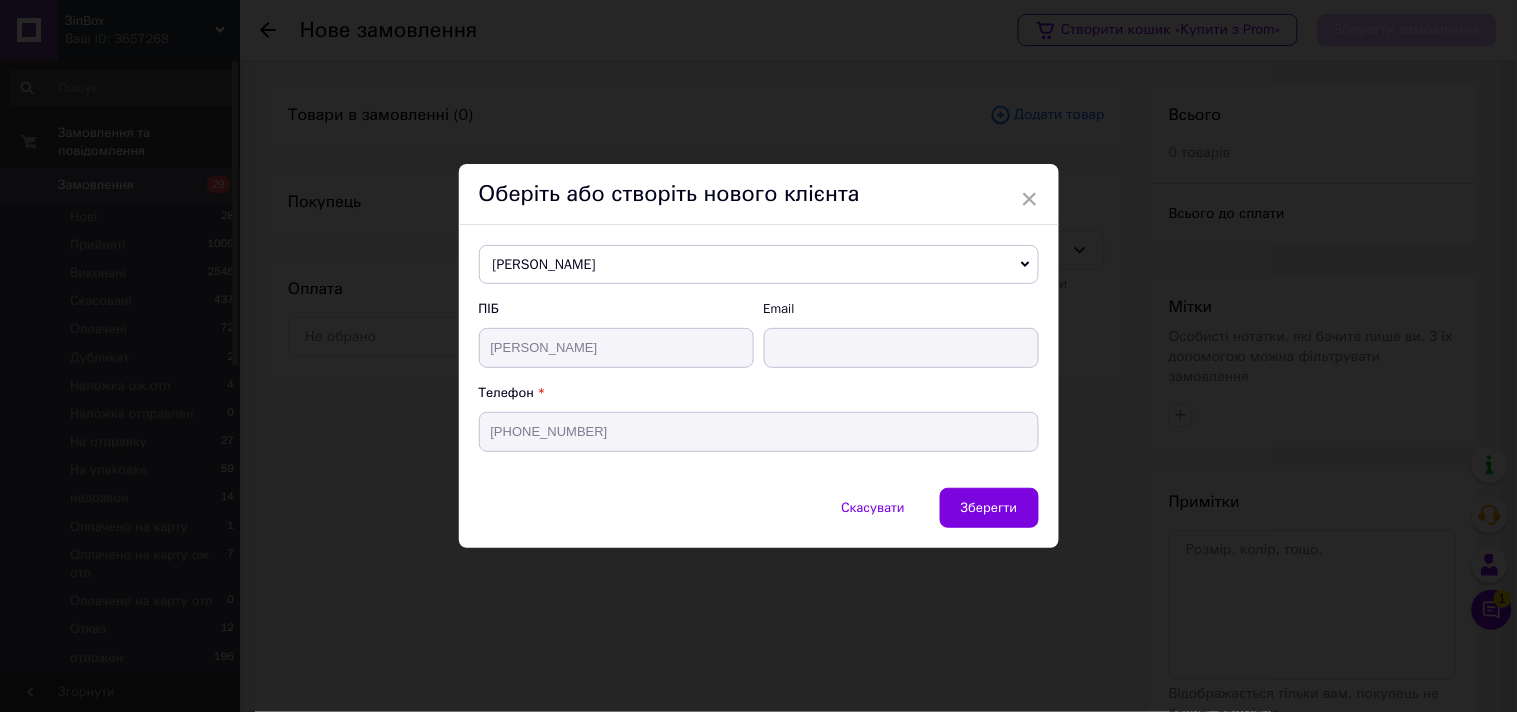 click on "Зберегти" at bounding box center [989, 507] 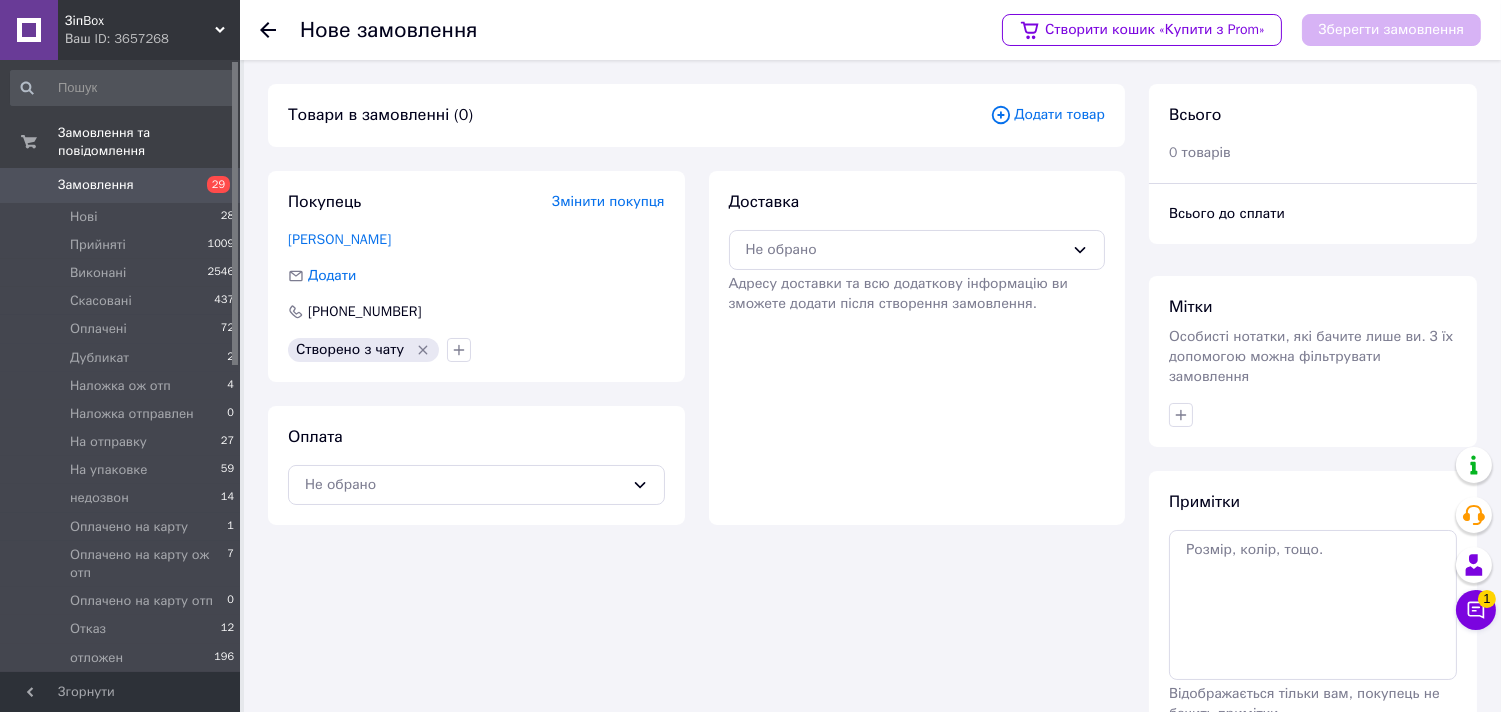 click 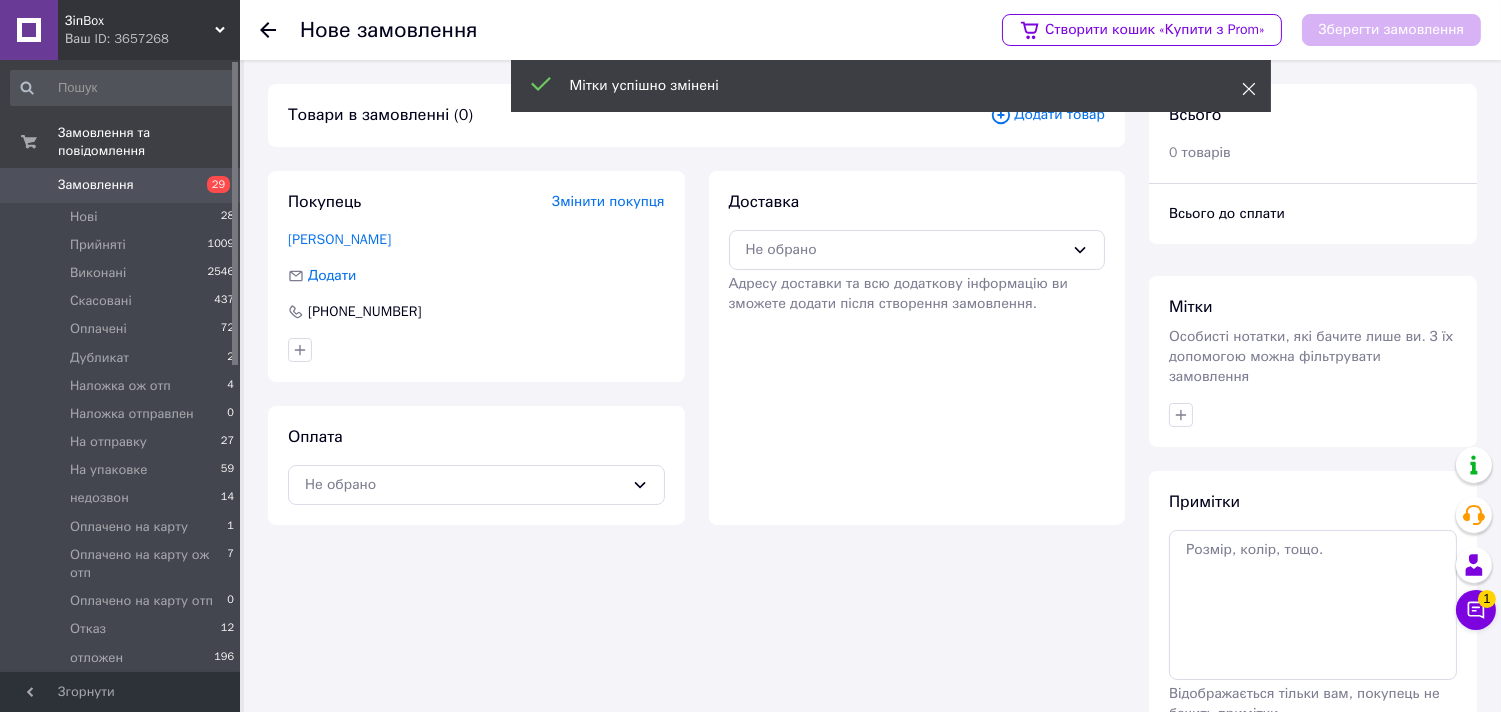 click 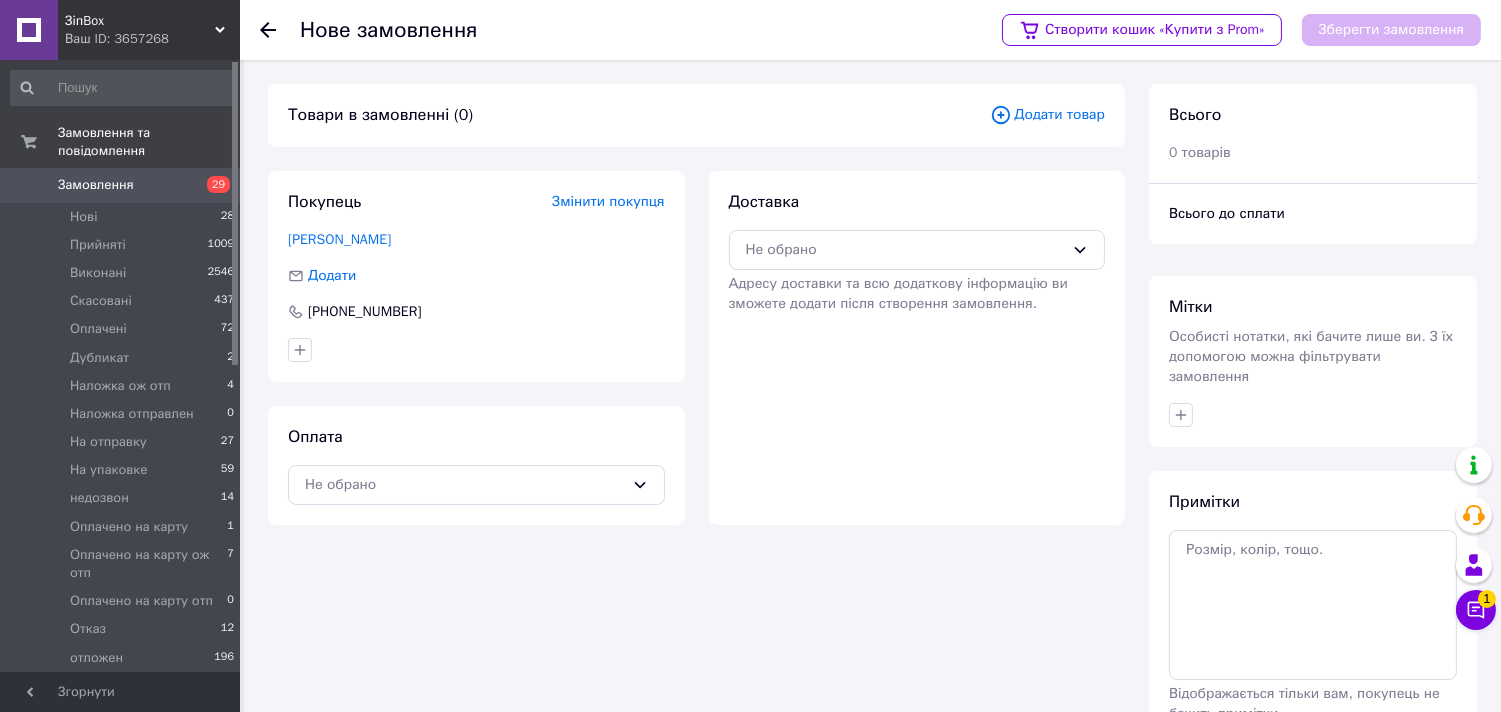 click 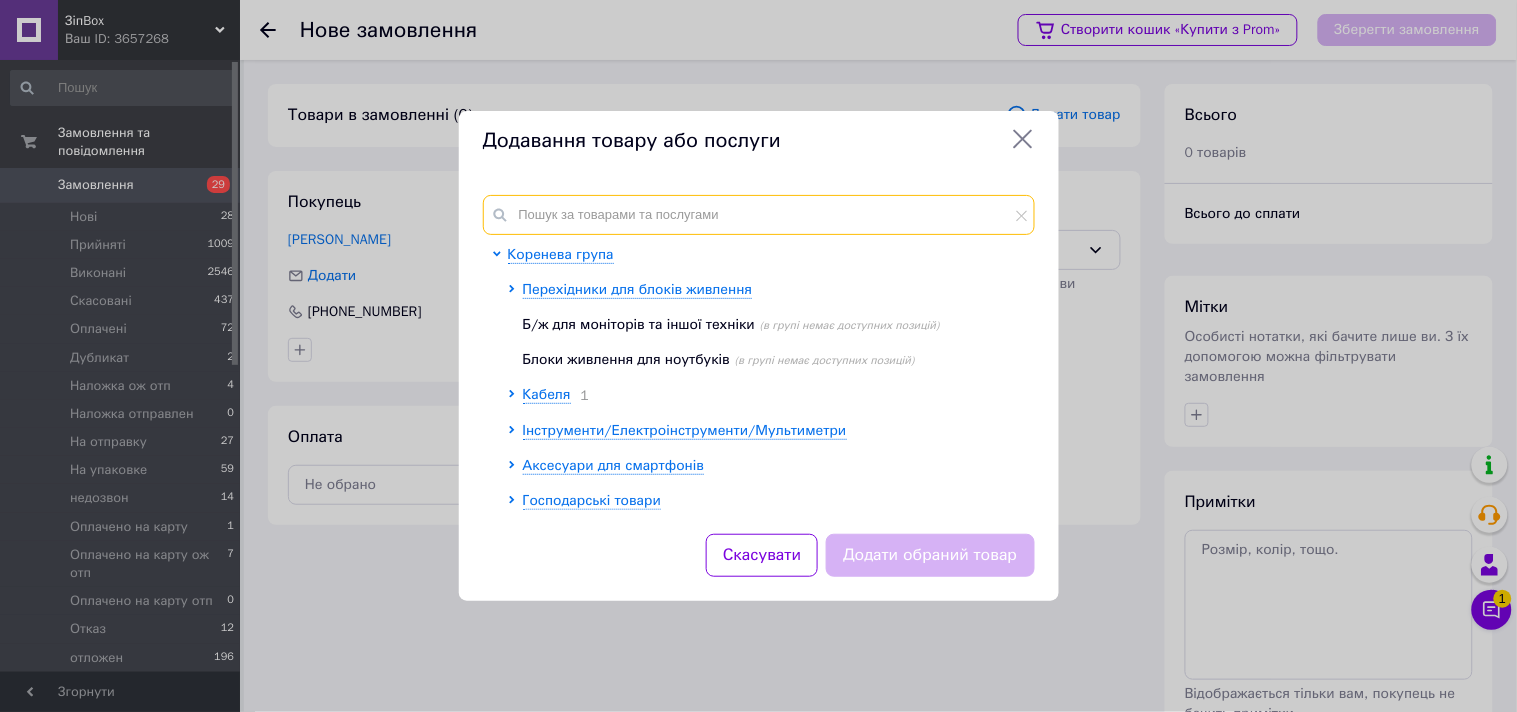 click at bounding box center [759, 215] 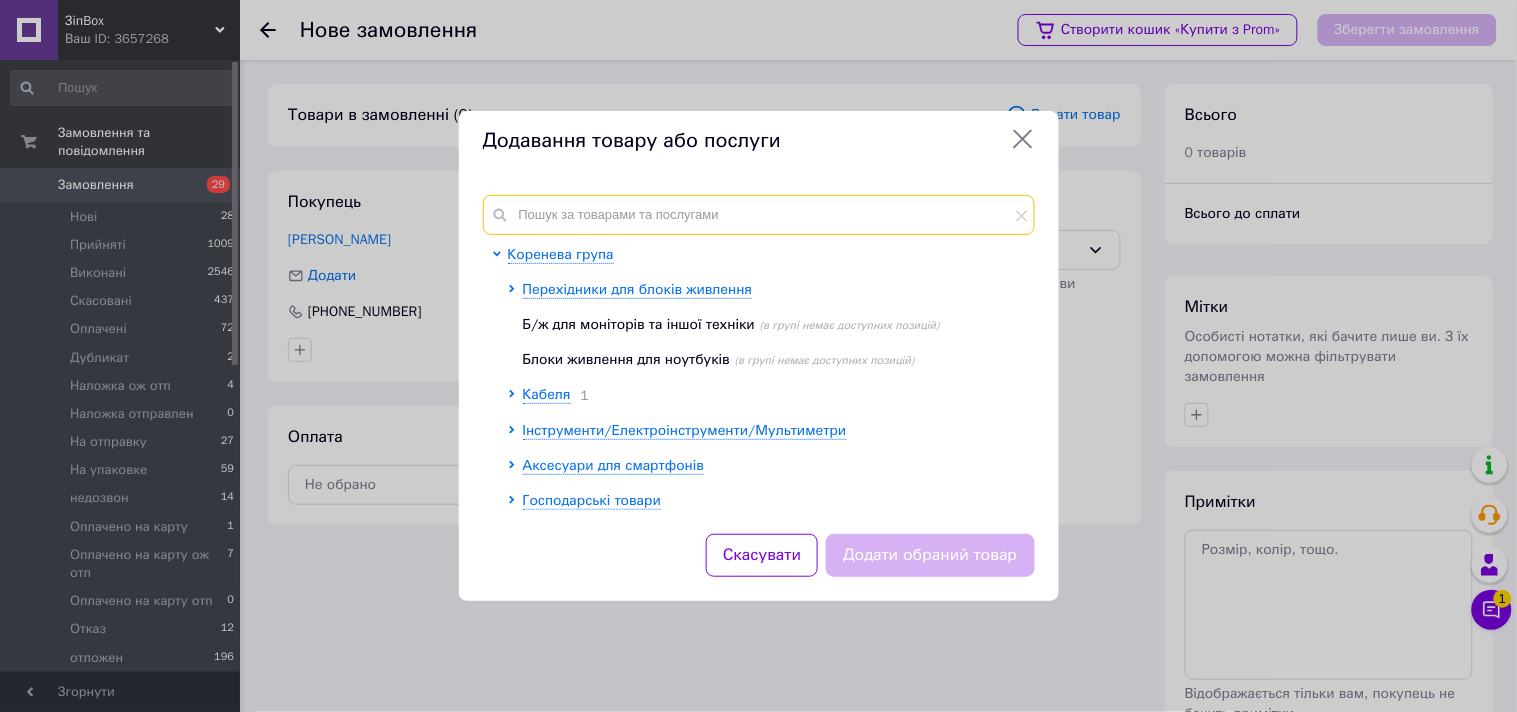 paste on "M50270-W" 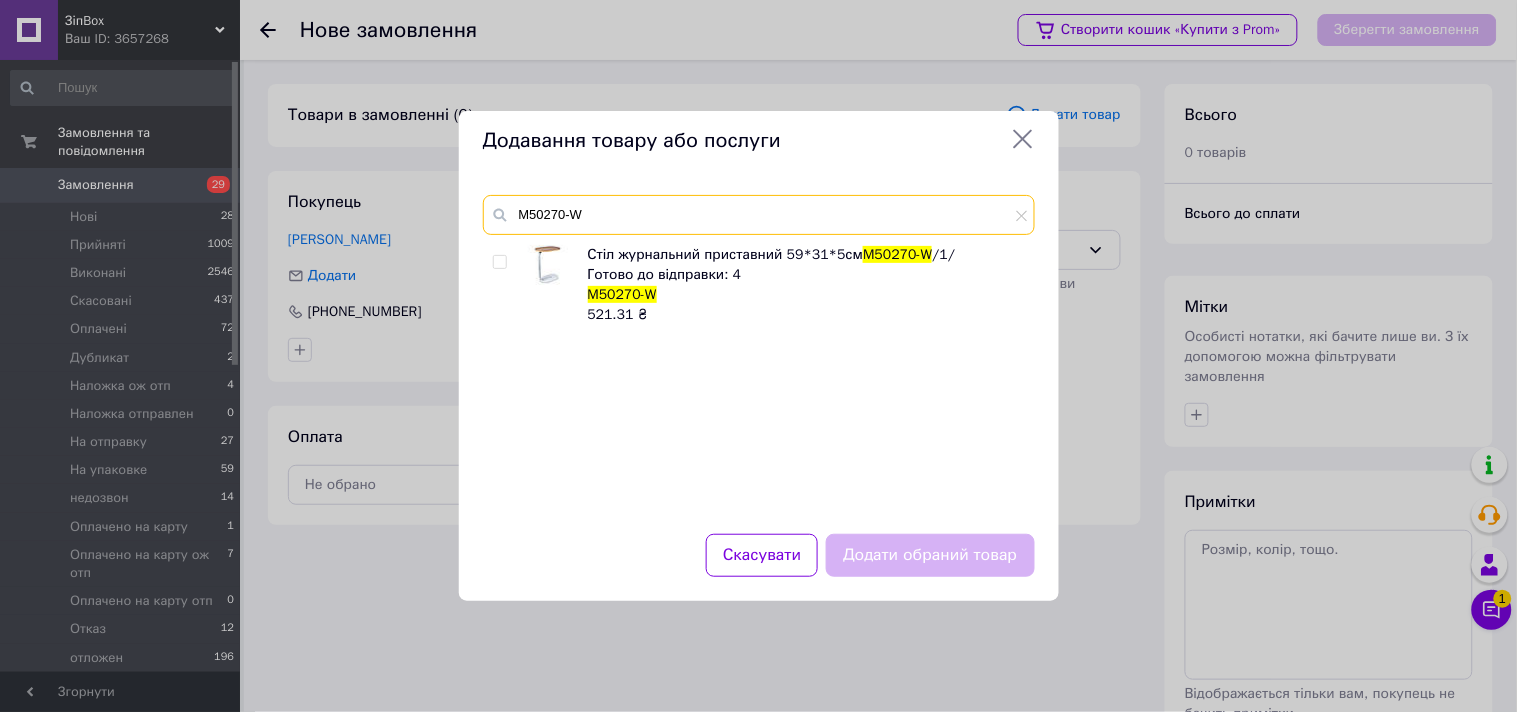 type on "M50270-W" 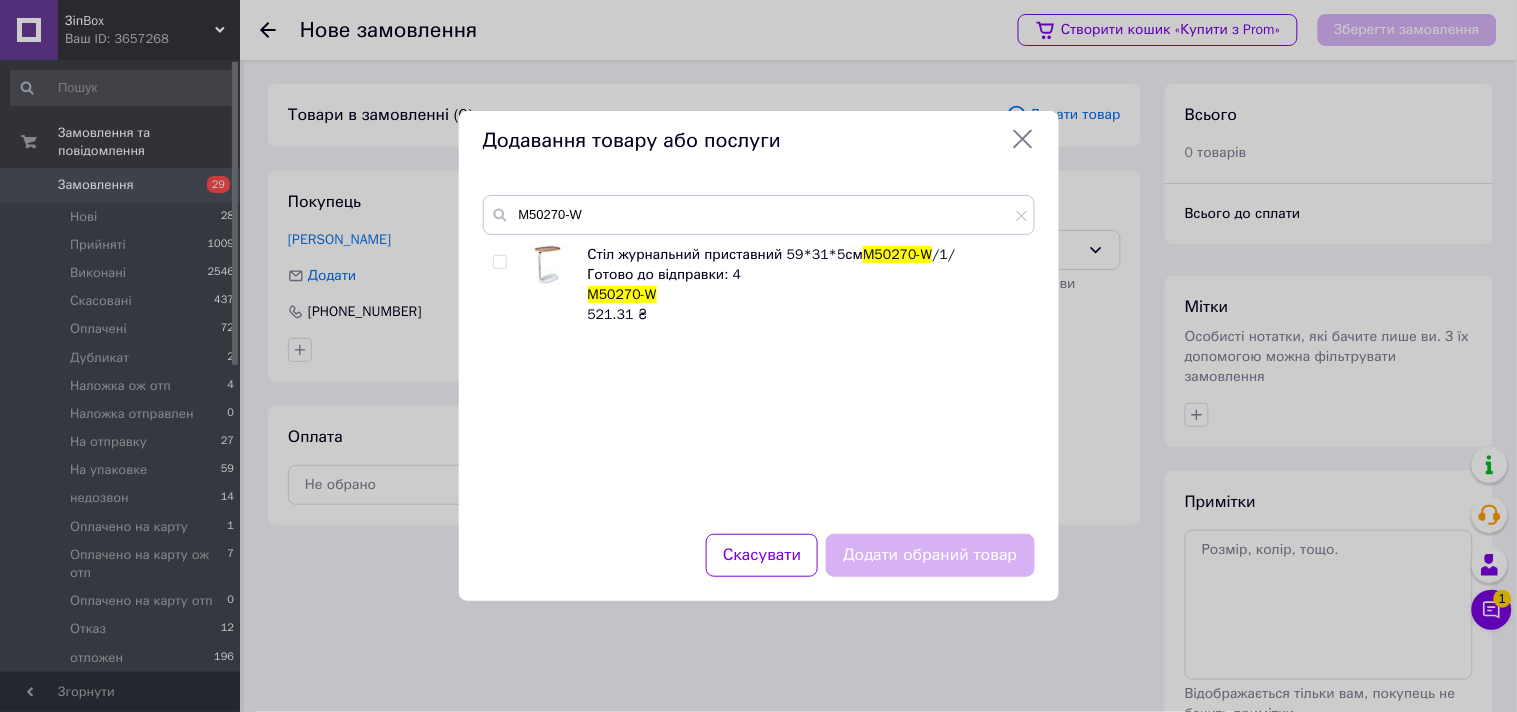 click at bounding box center (499, 262) 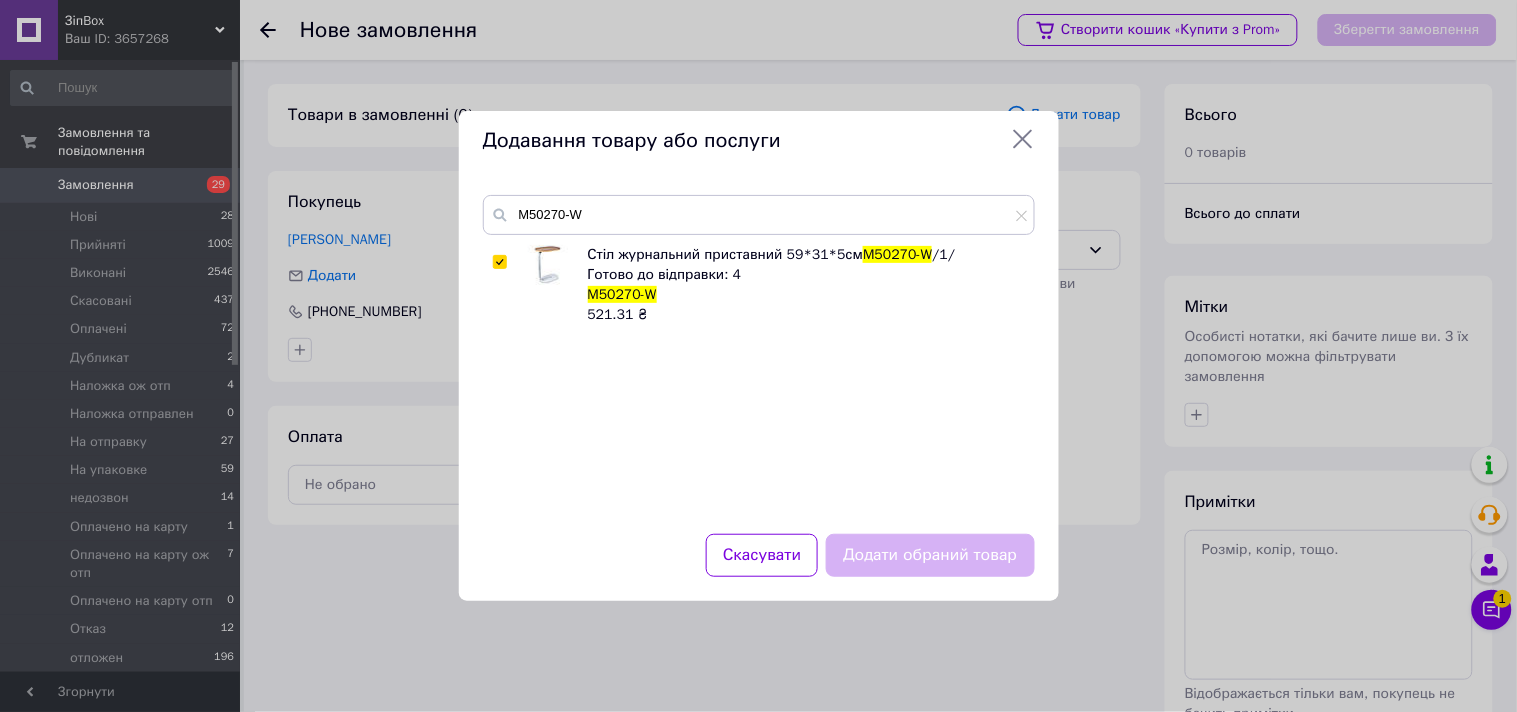 checkbox on "true" 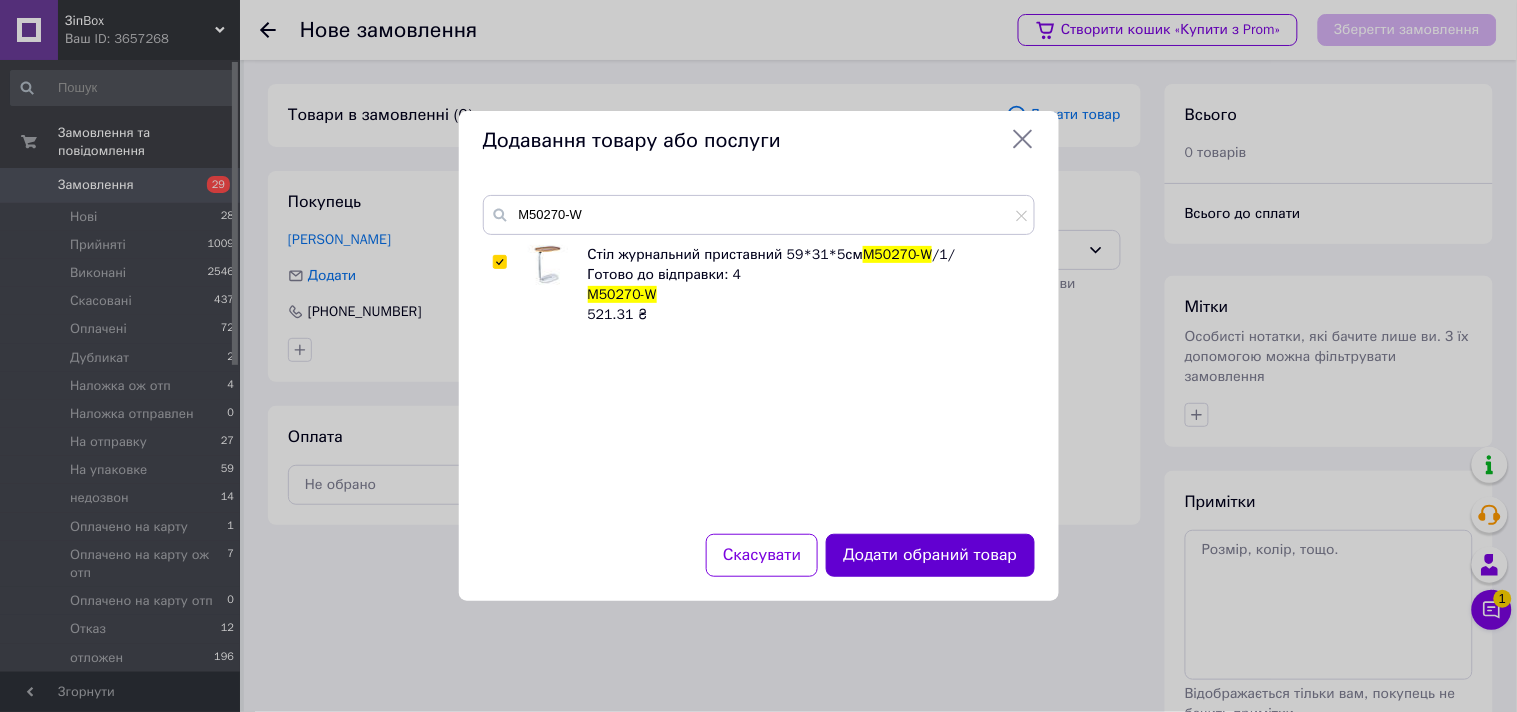 click on "Додати обраний товар" at bounding box center (930, 555) 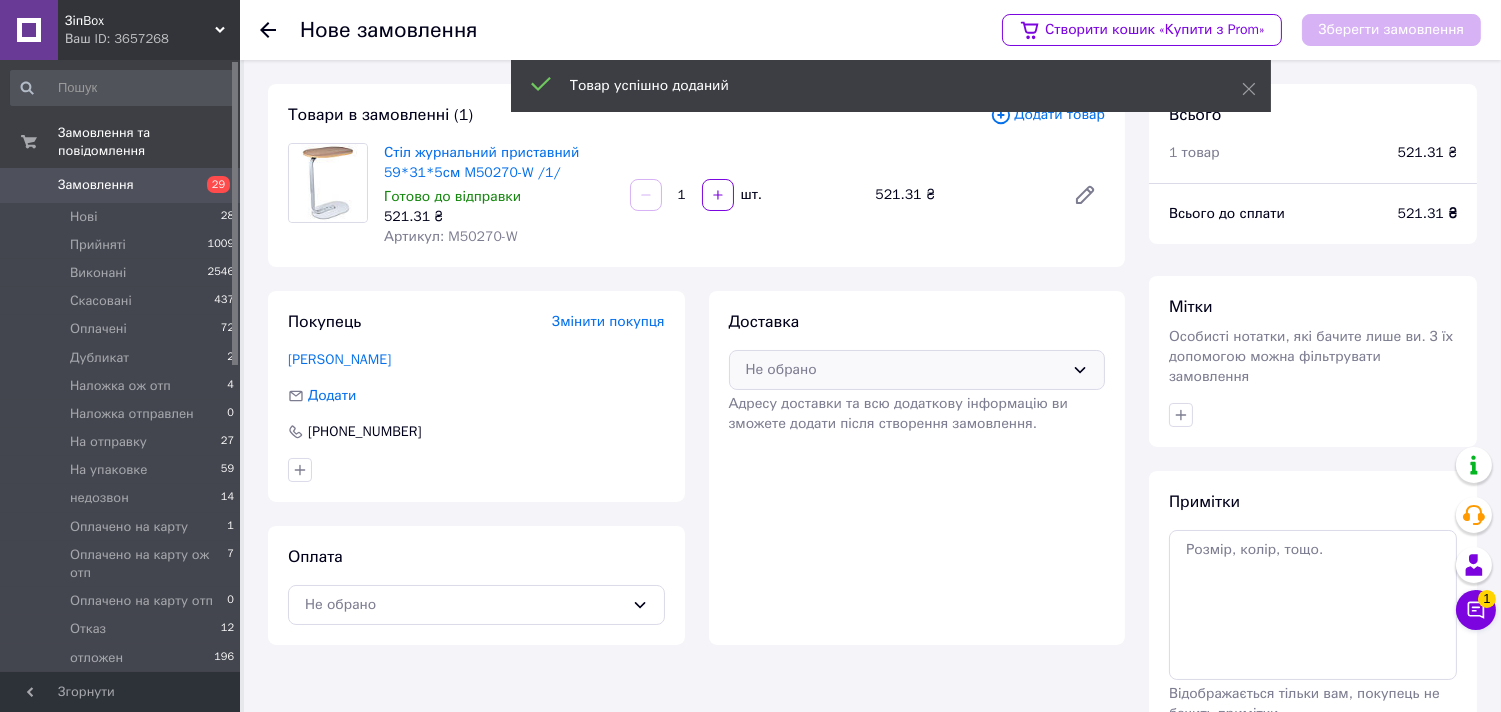 click on "Не обрано" at bounding box center (905, 370) 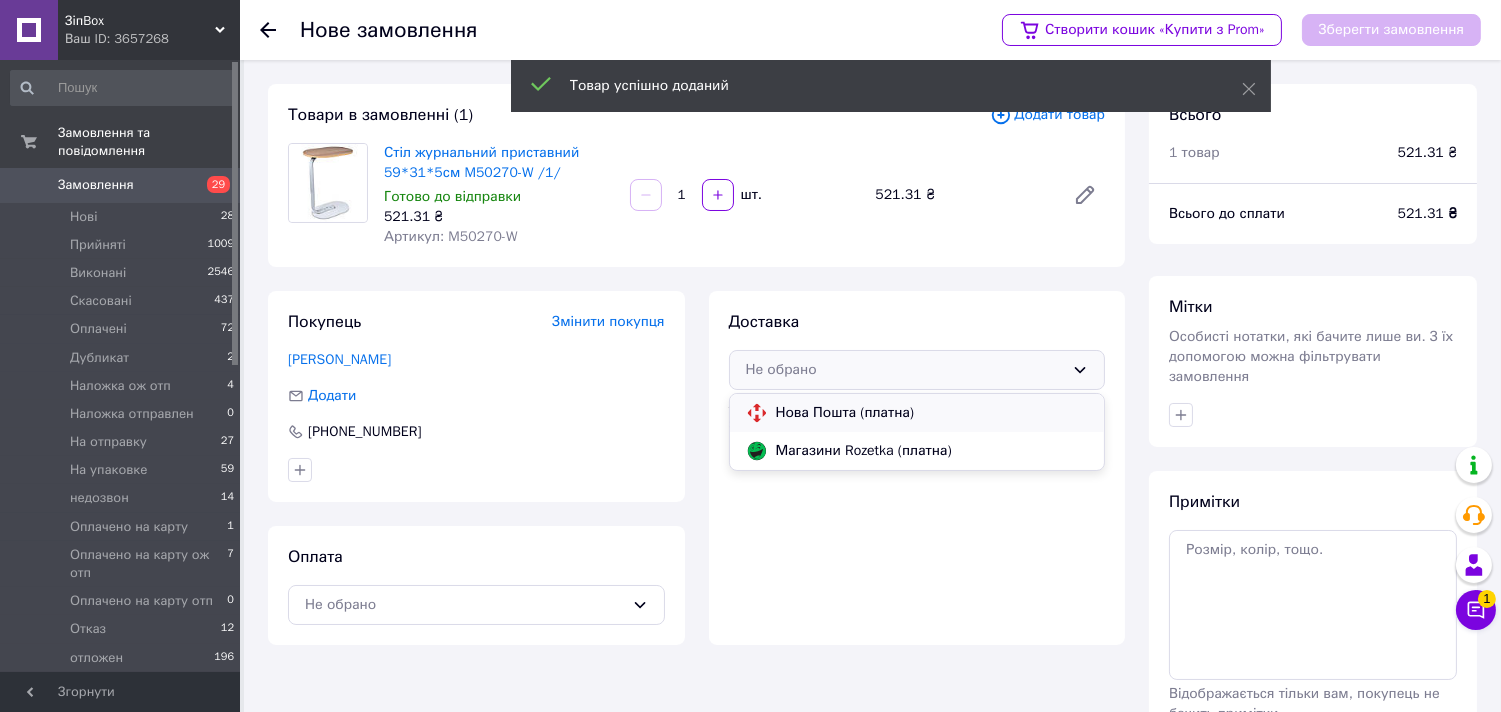click on "Нова Пошта (платна)" at bounding box center (932, 413) 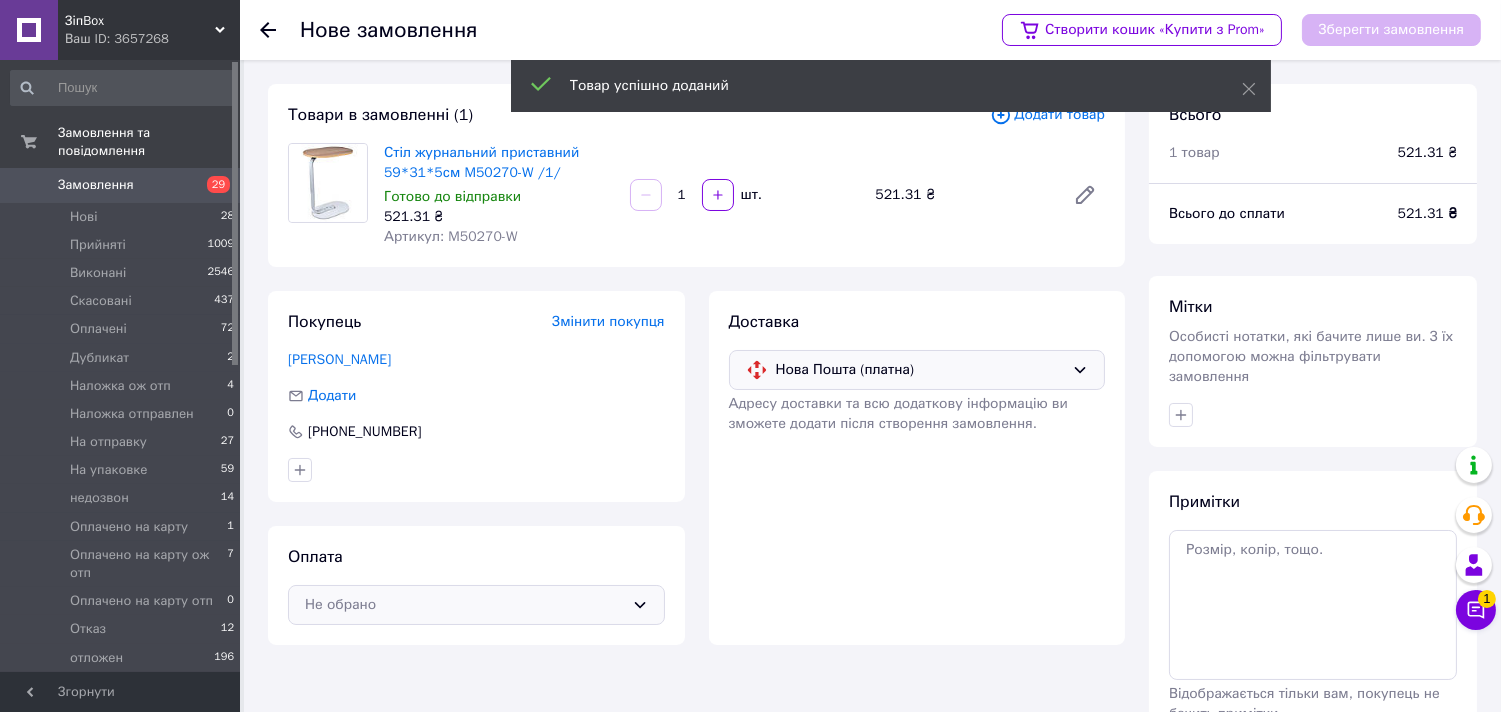 click on "Не обрано" at bounding box center (476, 605) 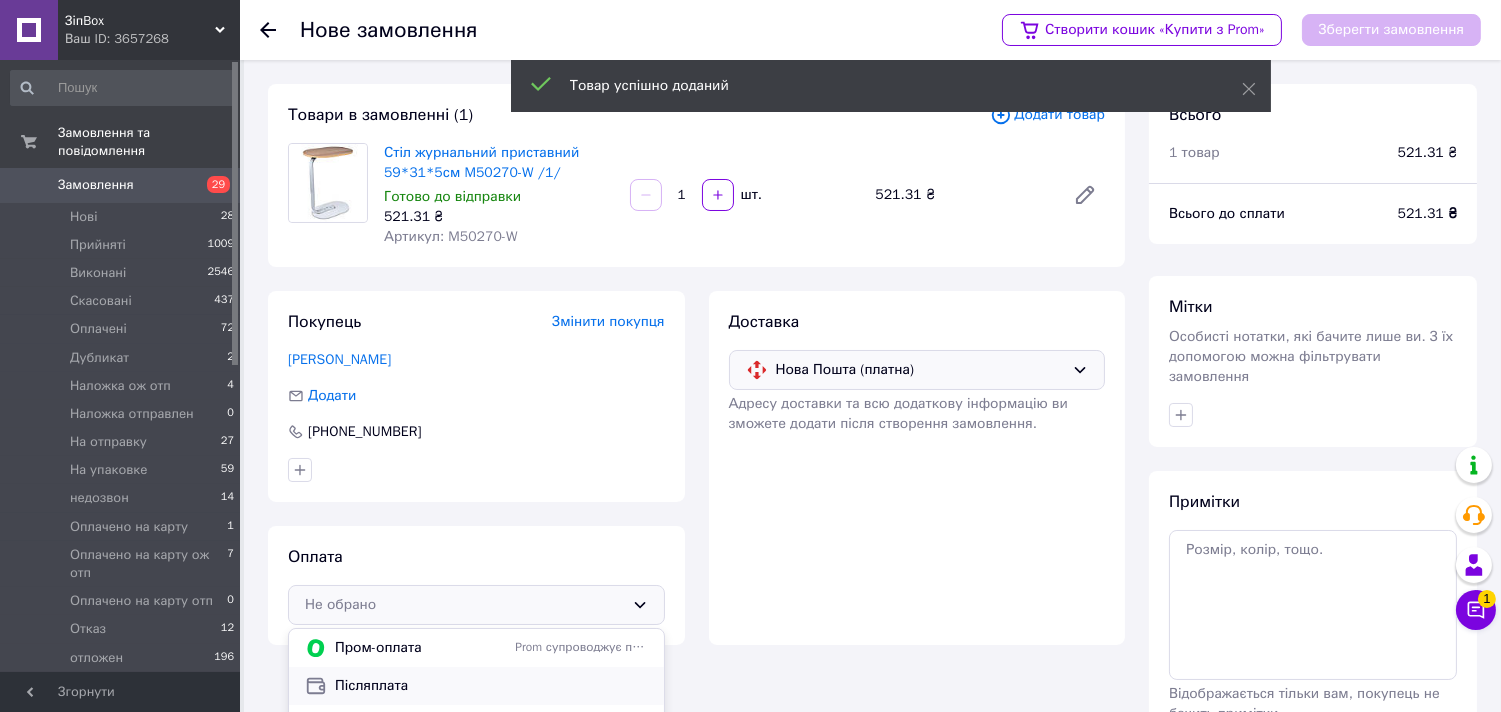 click on "Післяплата" at bounding box center [476, 686] 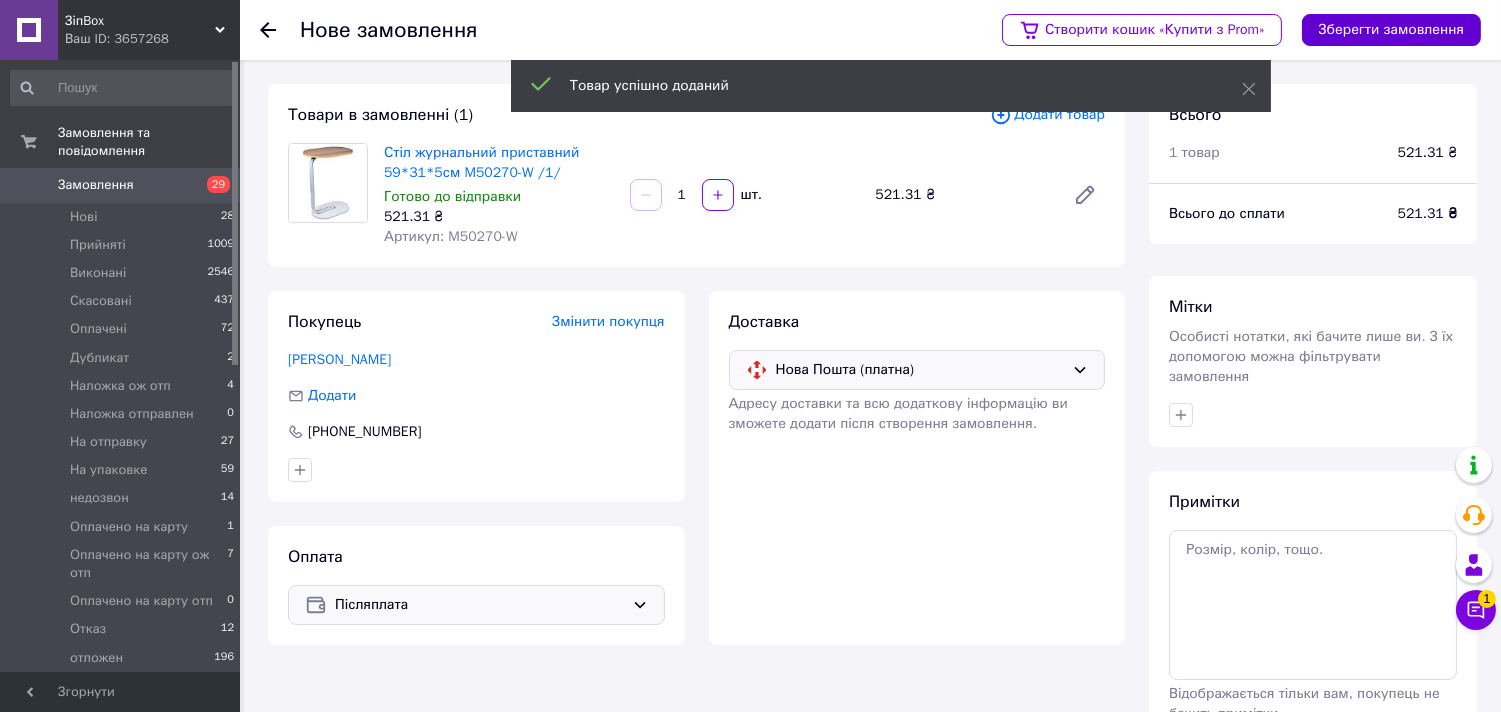 click on "Зберегти замовлення" at bounding box center [1391, 30] 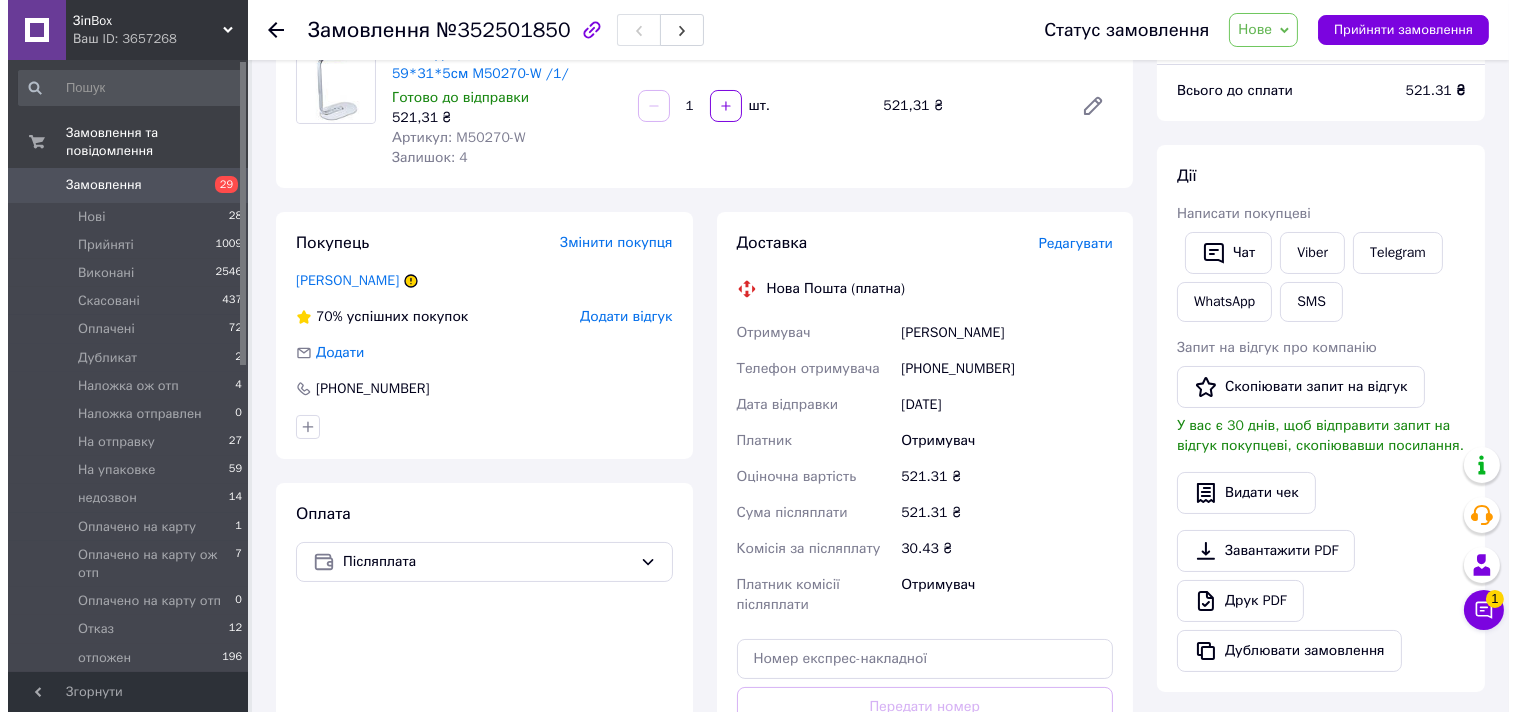 scroll, scrollTop: 222, scrollLeft: 0, axis: vertical 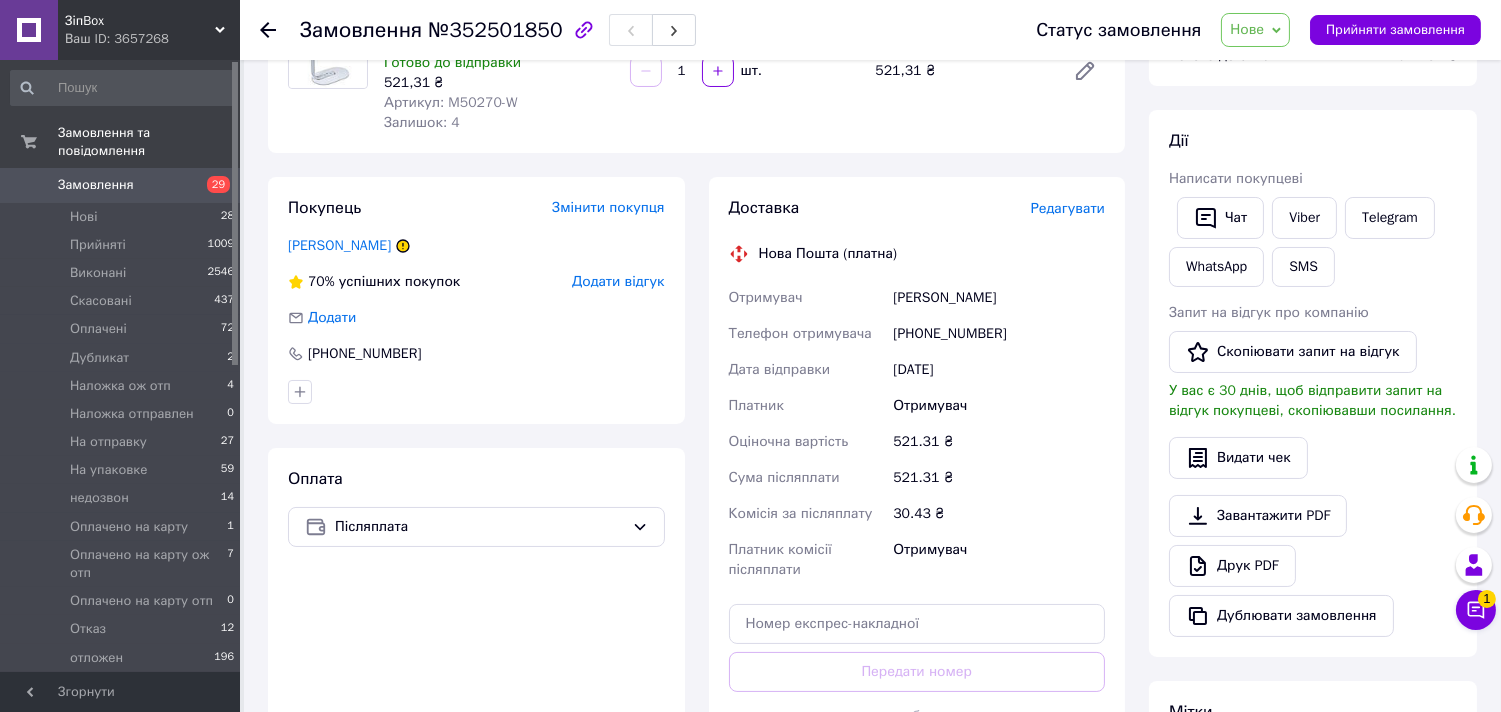 click on "Редагувати" at bounding box center (1068, 208) 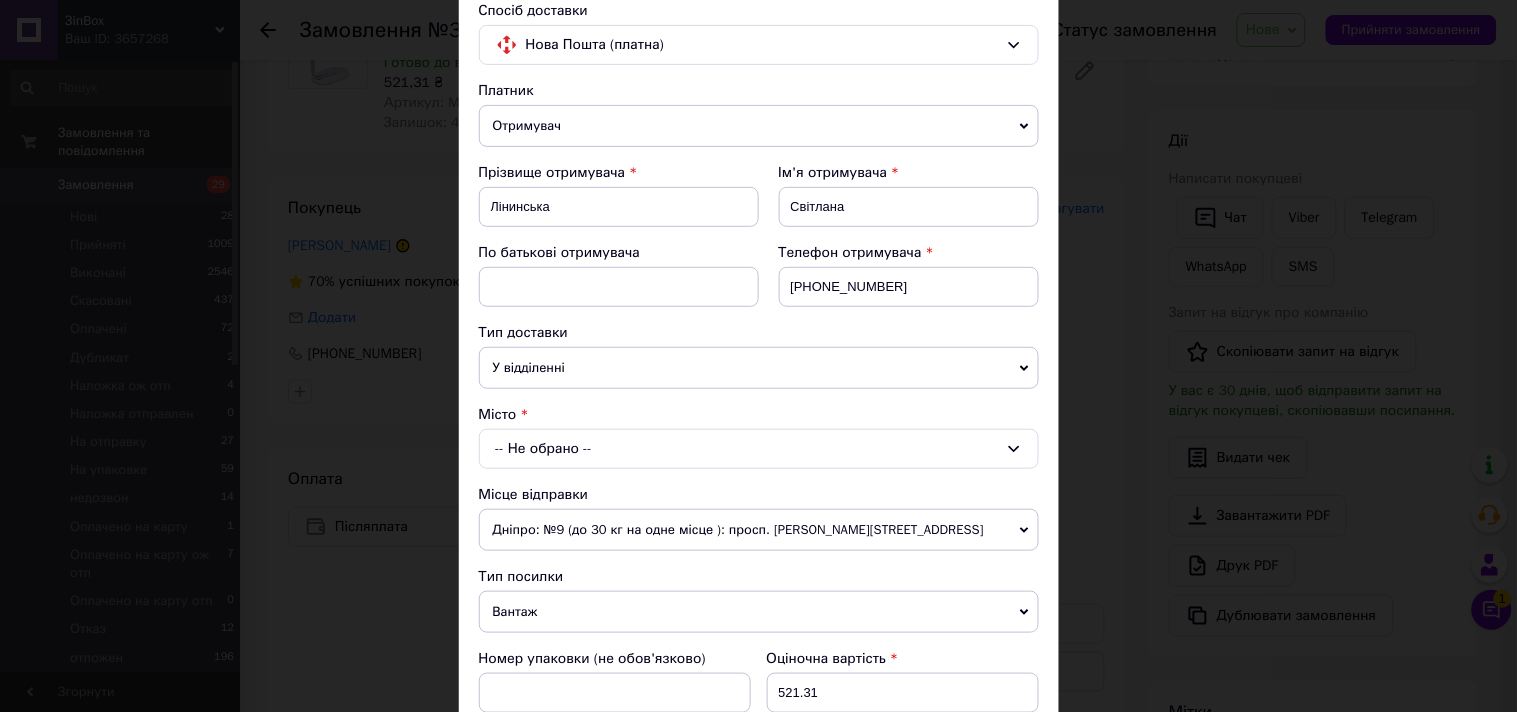 scroll, scrollTop: 222, scrollLeft: 0, axis: vertical 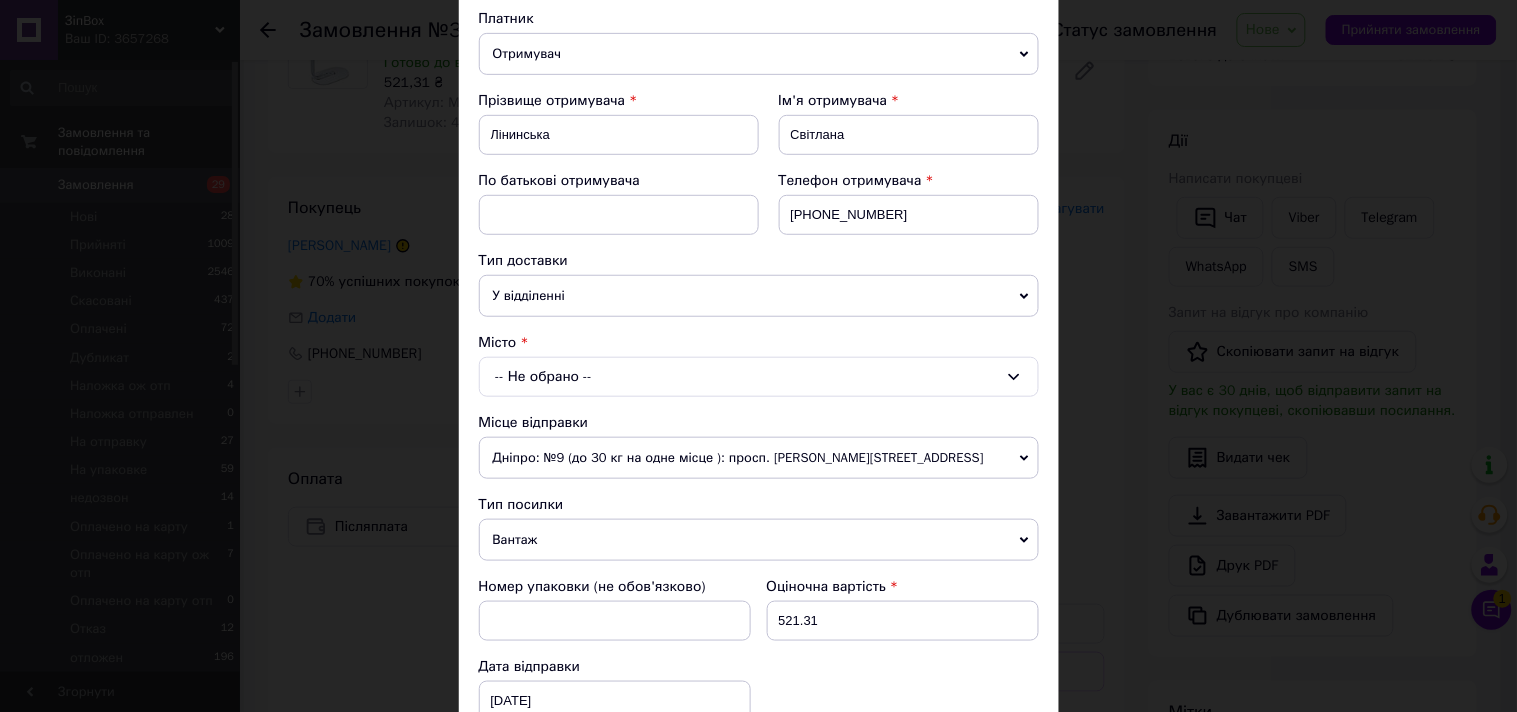 click on "-- Не обрано --" at bounding box center (759, 377) 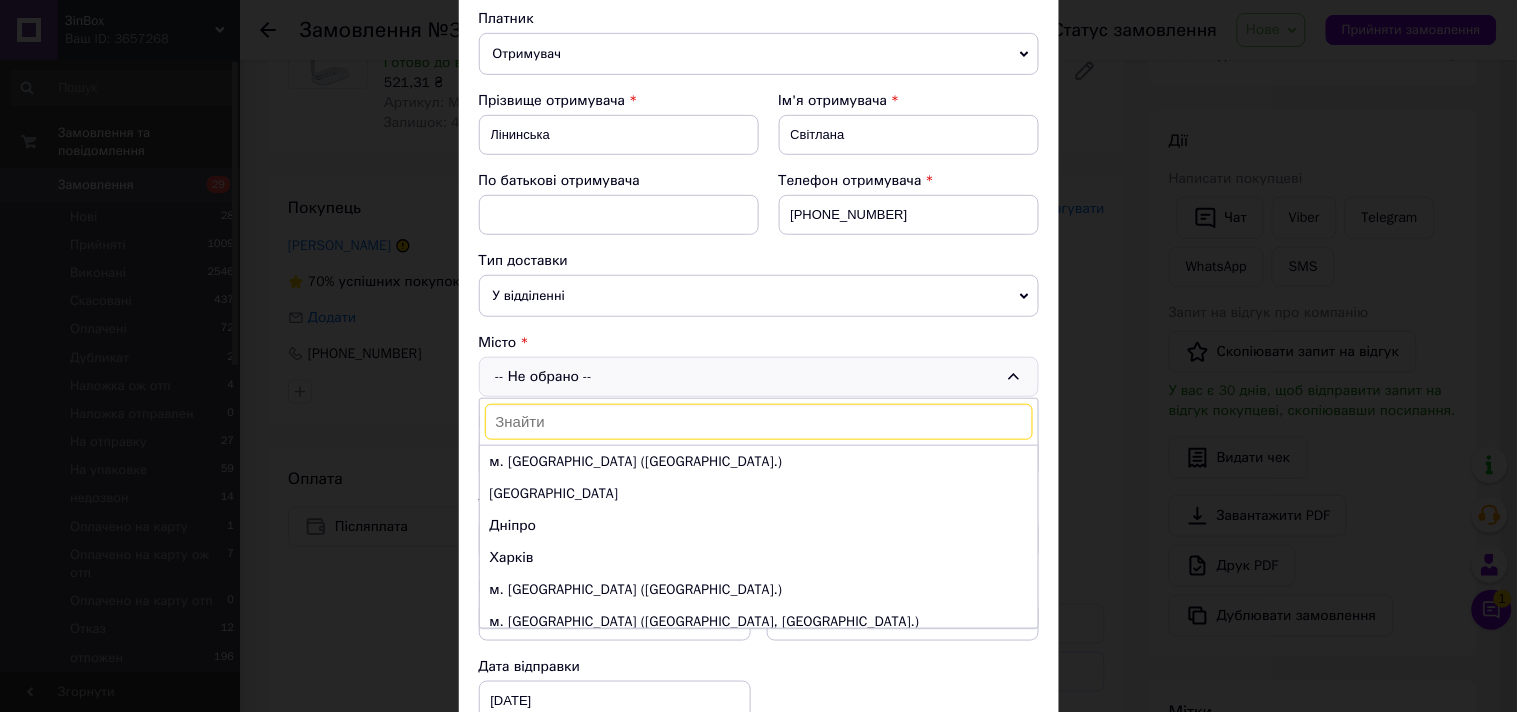 click on "-- Не обрано -- м. Київ (Київська обл.) Одеса Дніпро Харків м. Львів (Львівська обл.) м. Запоріжжя (Запорізька обл., Запорізький р-н.) м. Кривий Ріг (Дніпропетровська обл.) м. Миколаїв (Миколаївська обл.) Вінниця м. Полтава (Полтавська обл.) м. Хмельницький (Хмельницька обл.) м. Черкаси (Черкаська обл.) м. Чернівці (Чернівецька обл.) Суми Івано-Франківськ Житомир м. Рівне (Рівненська обл.) Чернігів Кропивницький Тернопіль" at bounding box center [759, 377] 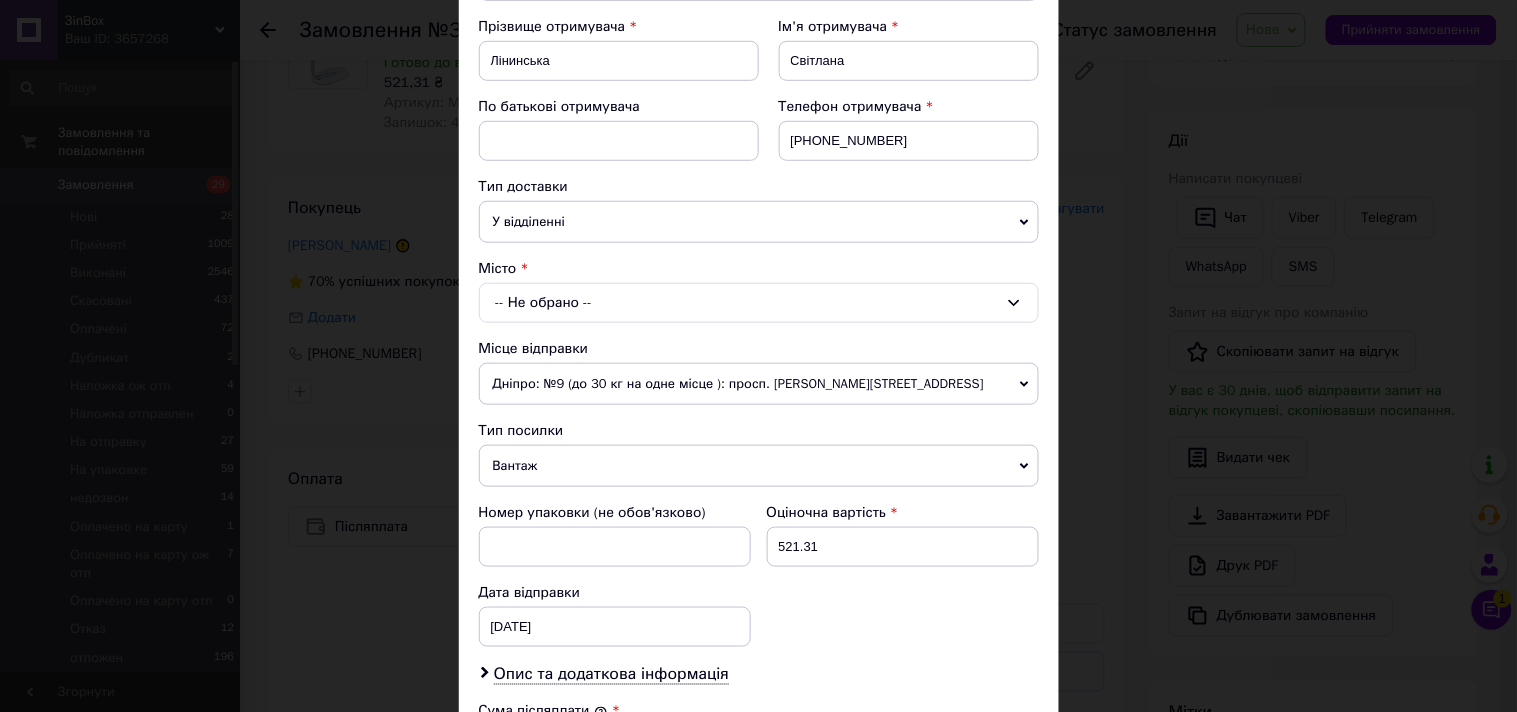scroll, scrollTop: 333, scrollLeft: 0, axis: vertical 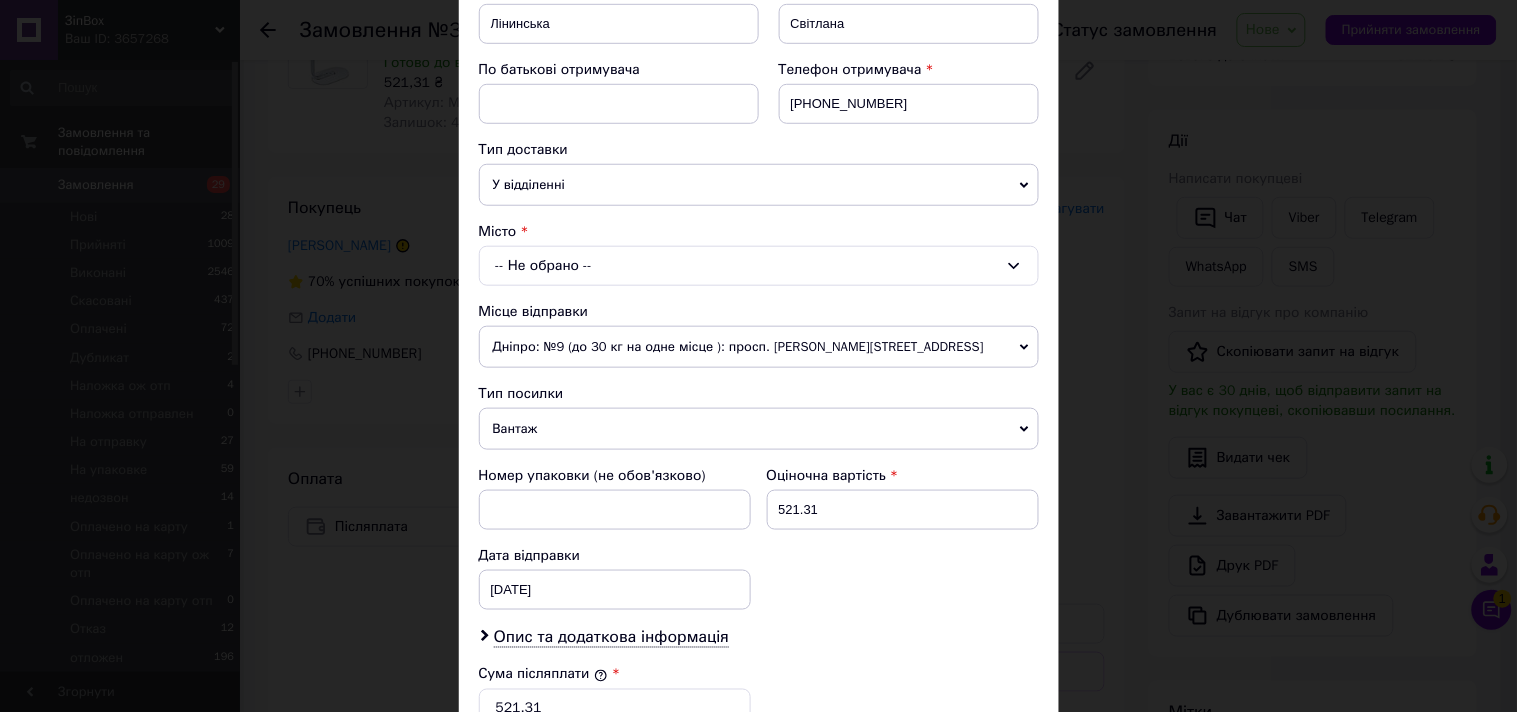 click on "-- Не обрано --" at bounding box center [759, 266] 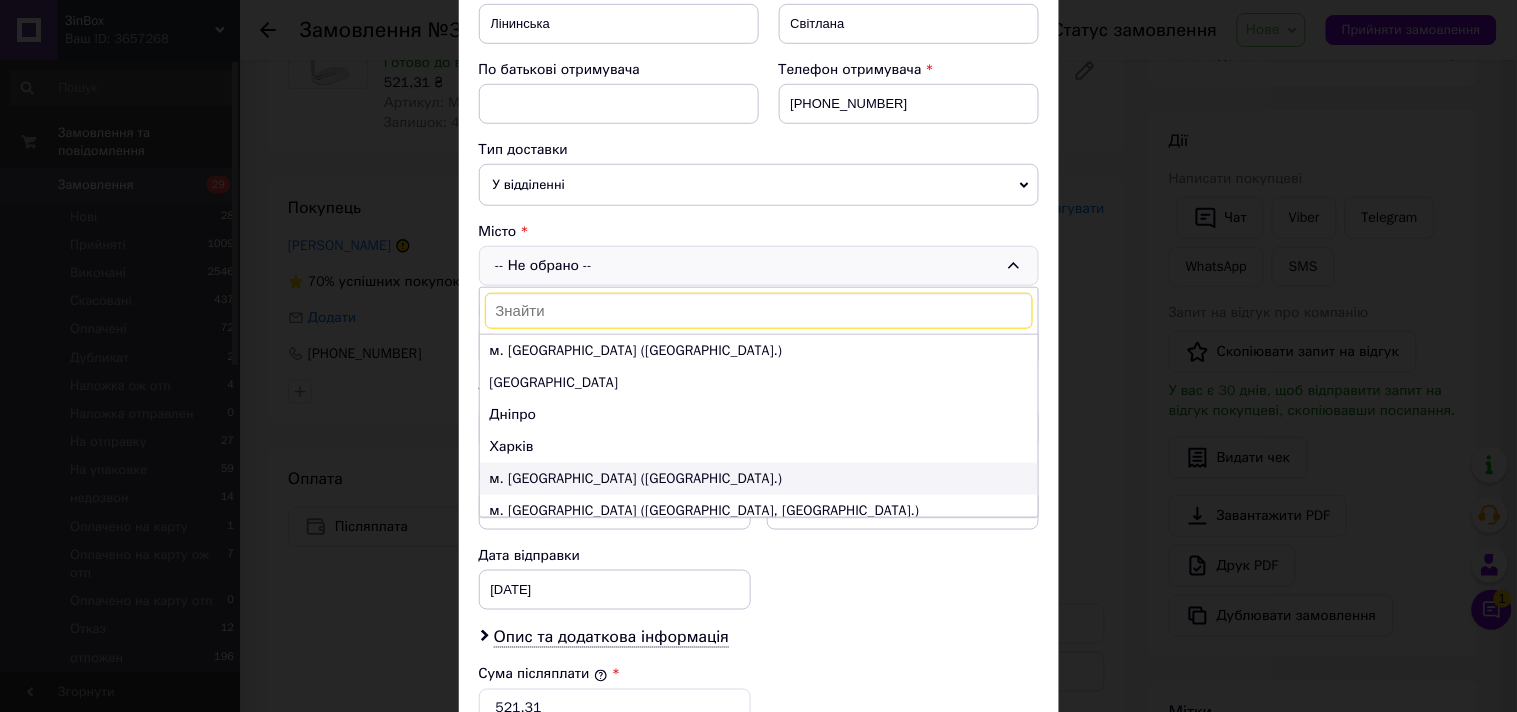 click on "м. Львів (Львівська обл.)" at bounding box center (759, 479) 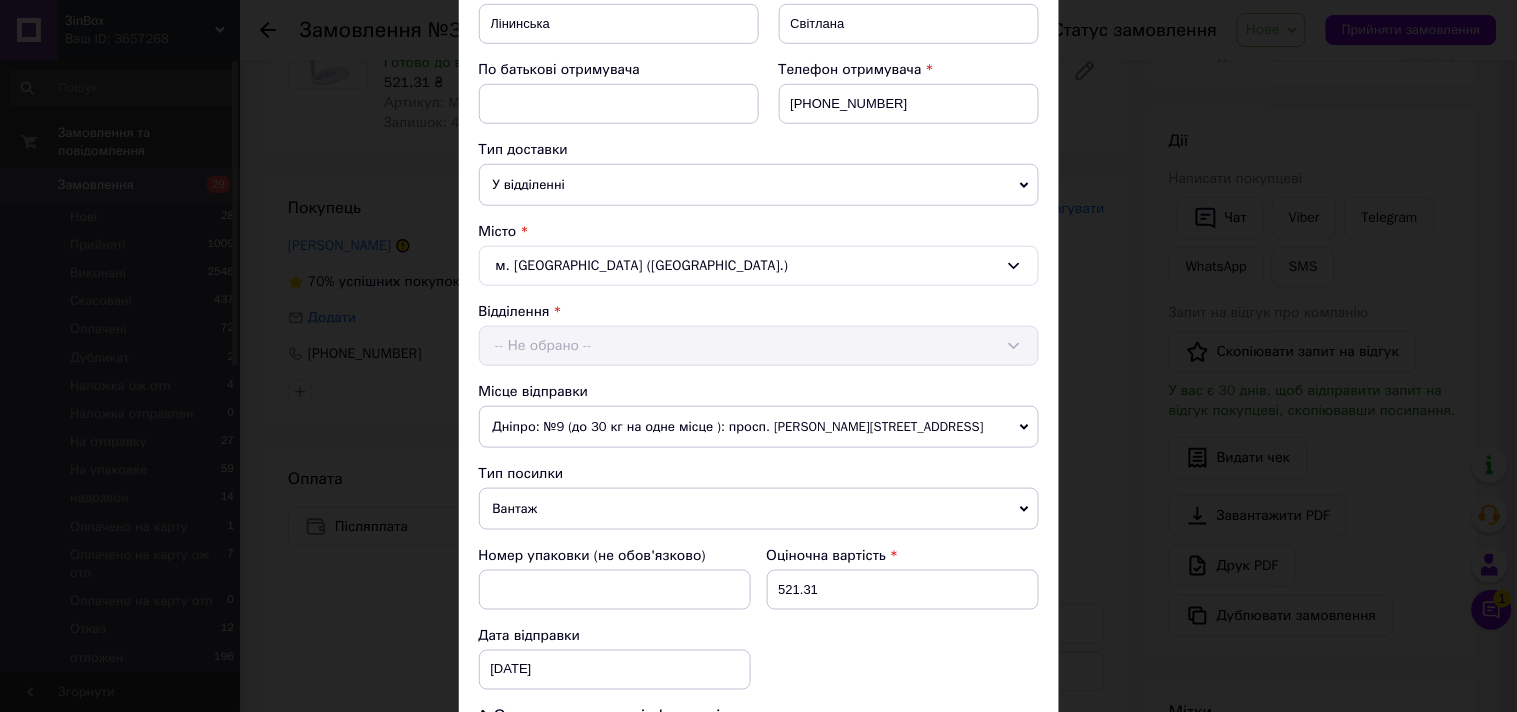 click on "Відділення -- Не обрано --" at bounding box center (759, 334) 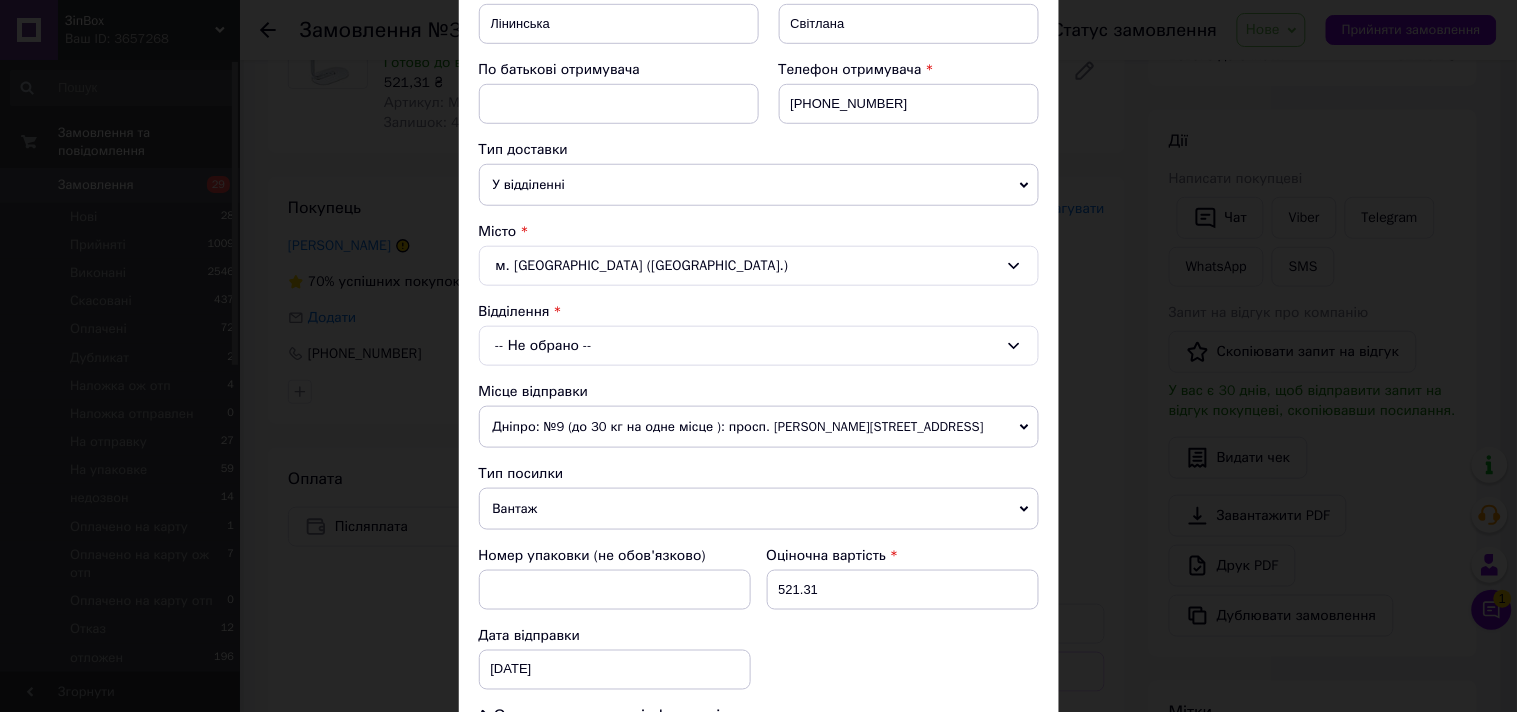 click on "-- Не обрано --" at bounding box center [759, 346] 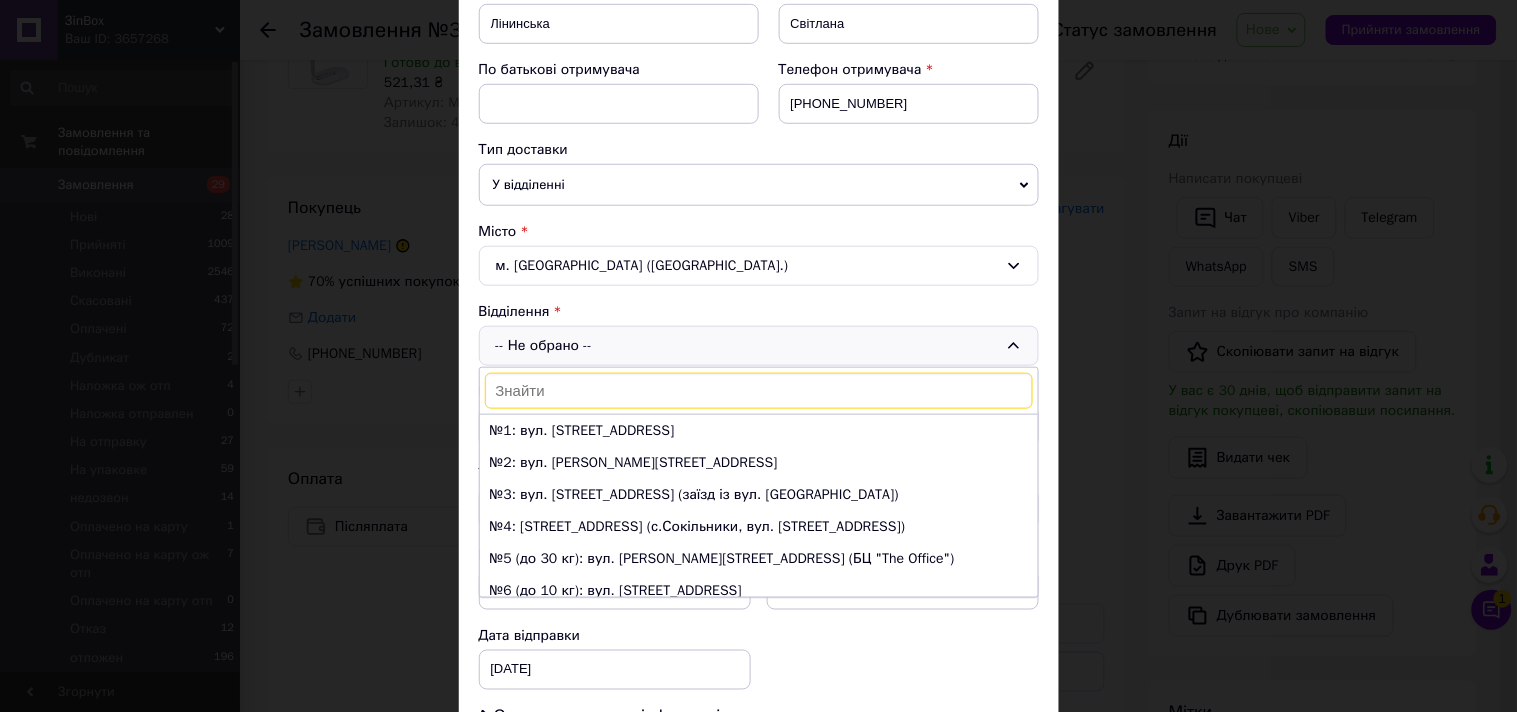 click on "м. Львів (Львівська обл.)" at bounding box center (759, 266) 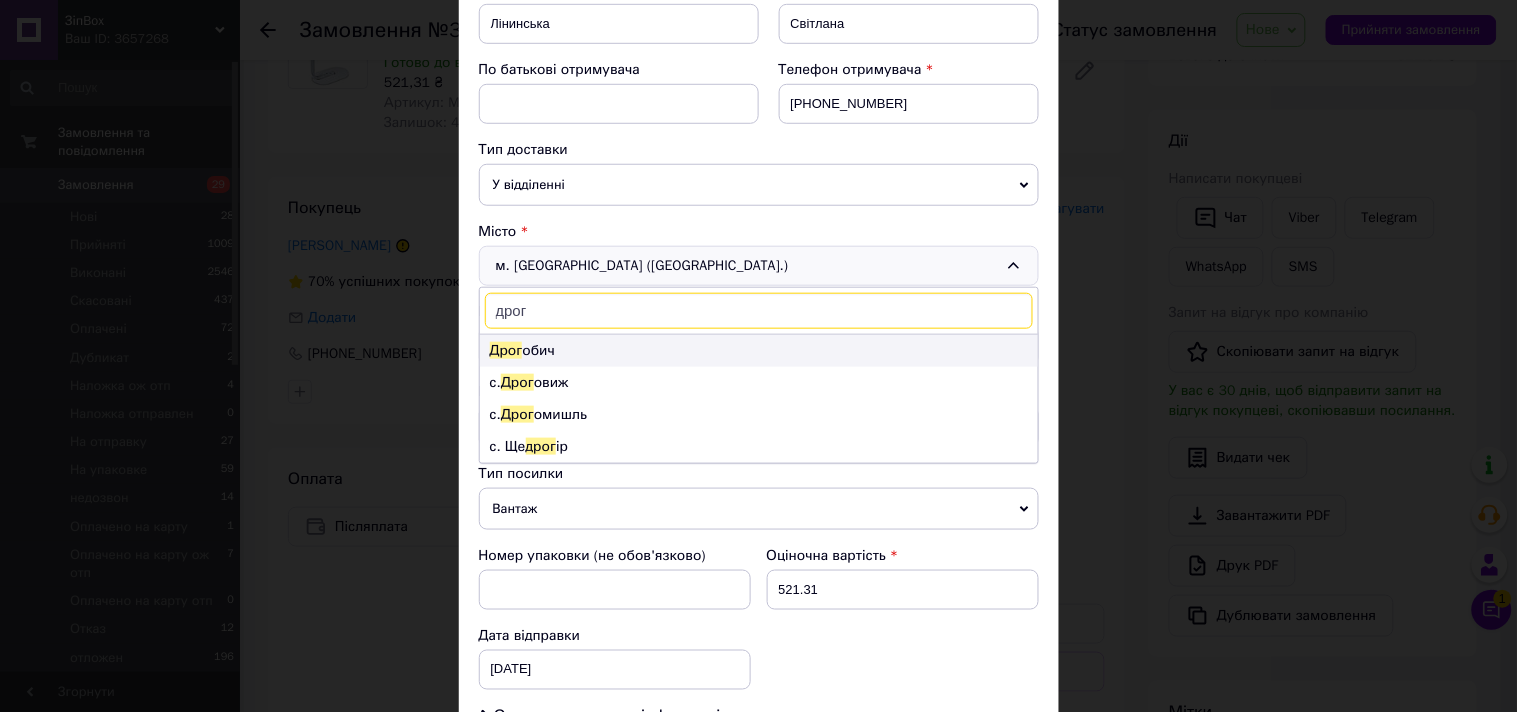 type on "дрог" 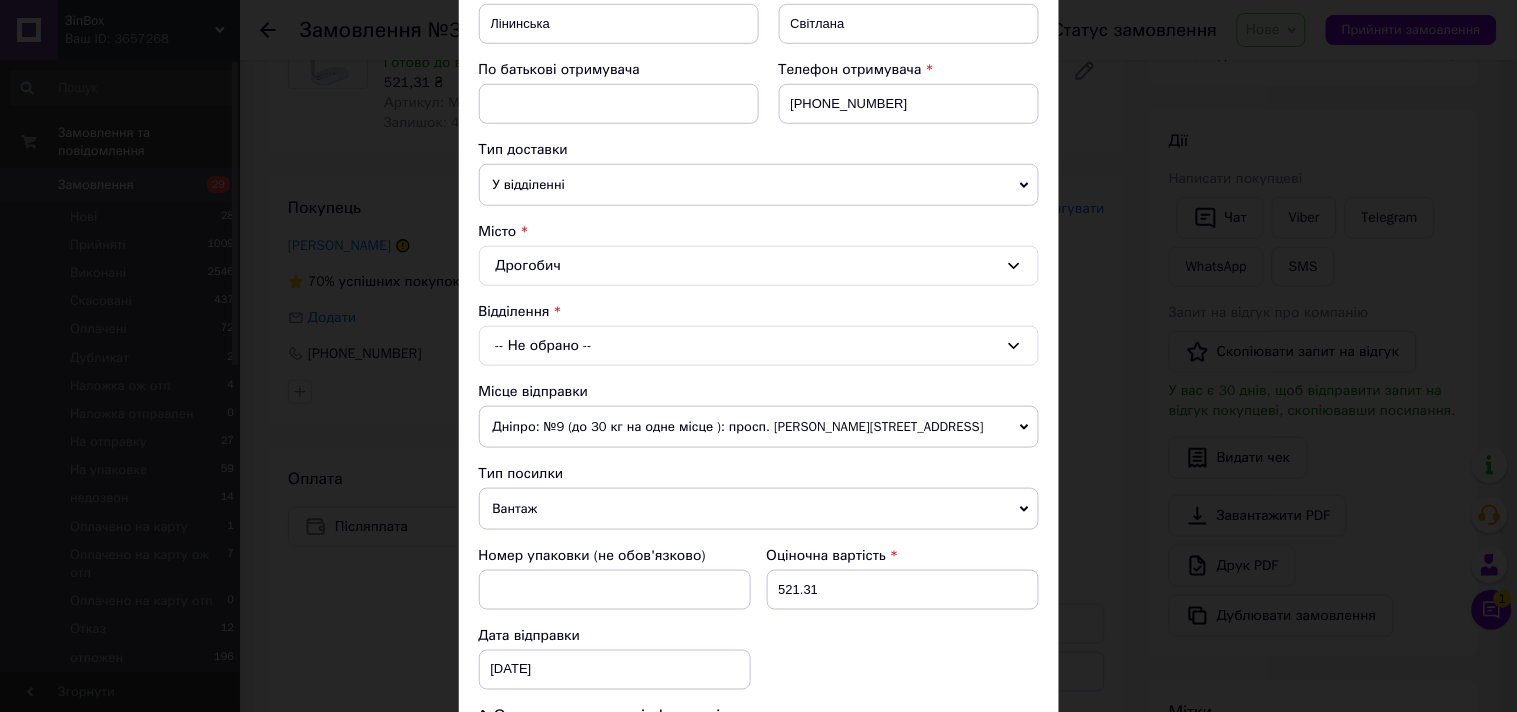 click on "-- Не обрано --" at bounding box center [759, 346] 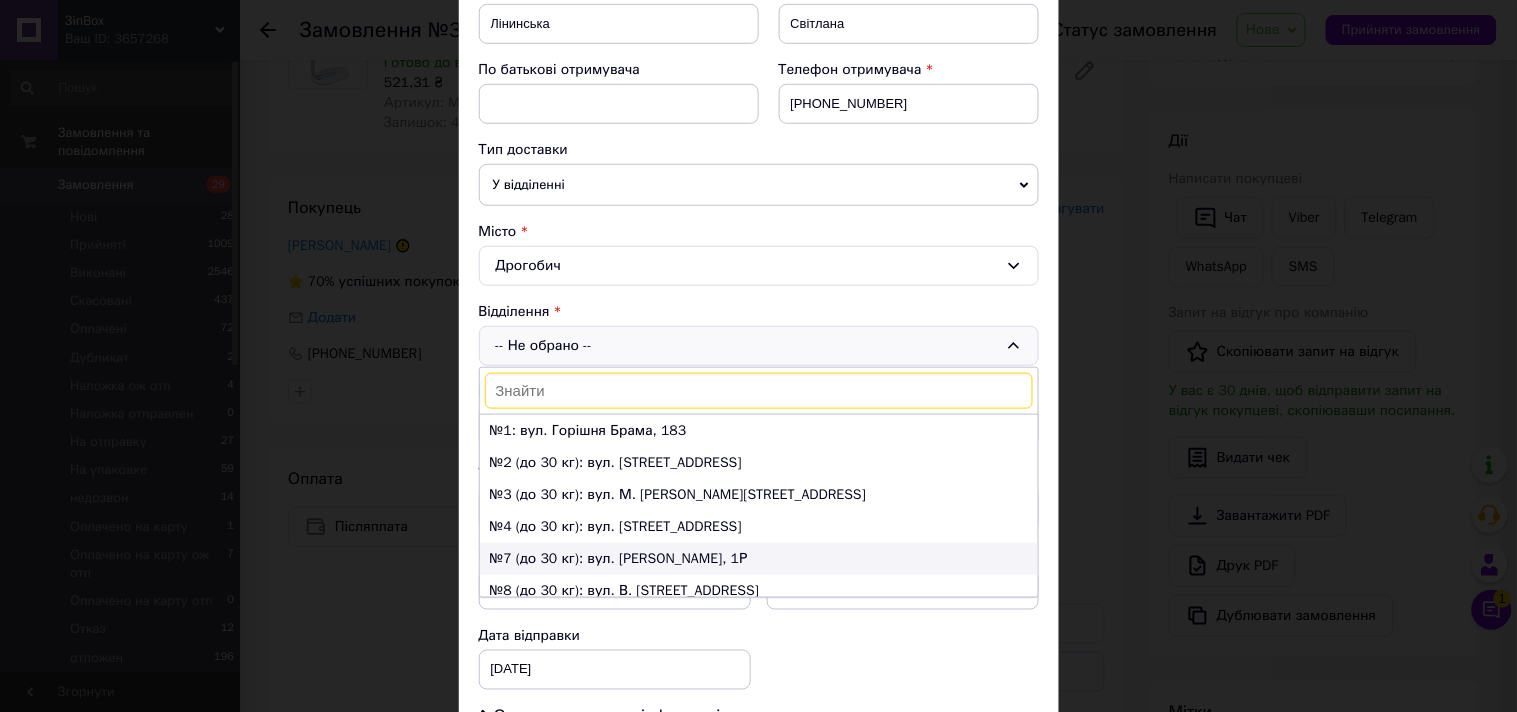 click on "№7 (до 30 кг): вул. Володимира Великого, 1Р" at bounding box center (759, 559) 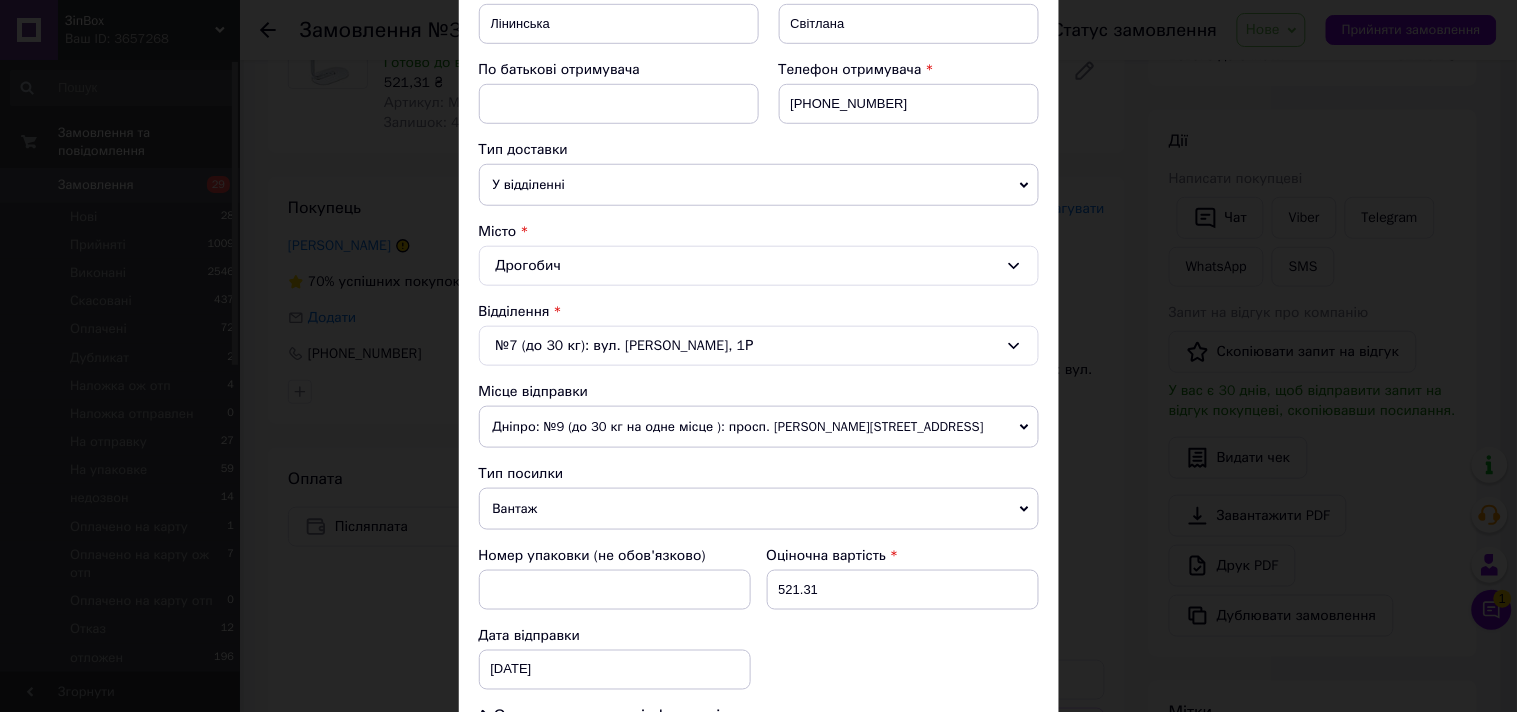 click on "Дрогобич" at bounding box center (759, 266) 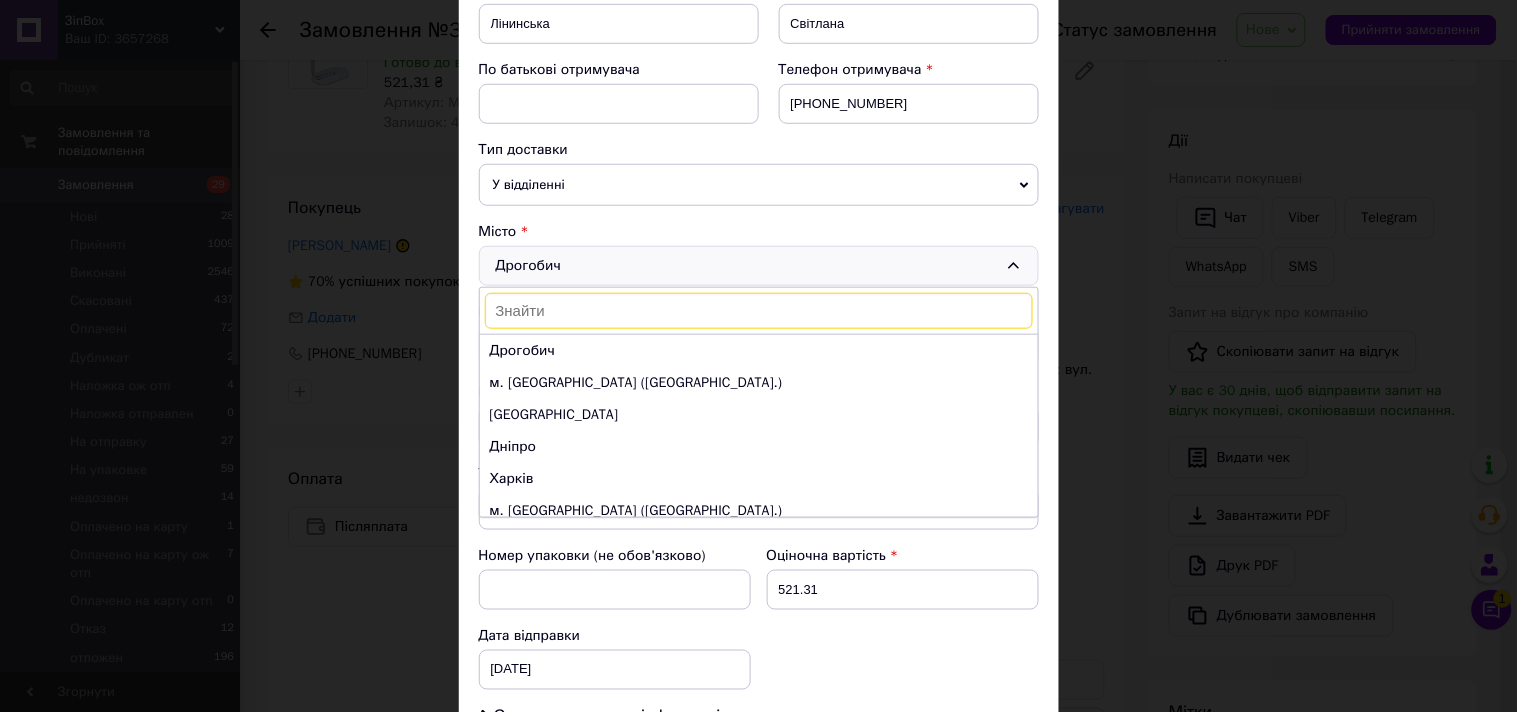 click on "Дрогобич Дрогобич м. Київ (Київська обл.) Одеса Дніпро Харків м. Львів (Львівська обл.) м. Запоріжжя (Запорізька обл., Запорізький р-н.) м. Кривий Ріг (Дніпропетровська обл.) м. Миколаїв (Миколаївська обл.) Вінниця м. Полтава (Полтавська обл.) м. Хмельницький (Хмельницька обл.) м. Черкаси (Черкаська обл.) м. Чернівці (Чернівецька обл.) Суми Івано-Франківськ Житомир м. Рівне (Рівненська обл.) Чернігів Кропивницький Тернопіль" at bounding box center [759, 266] 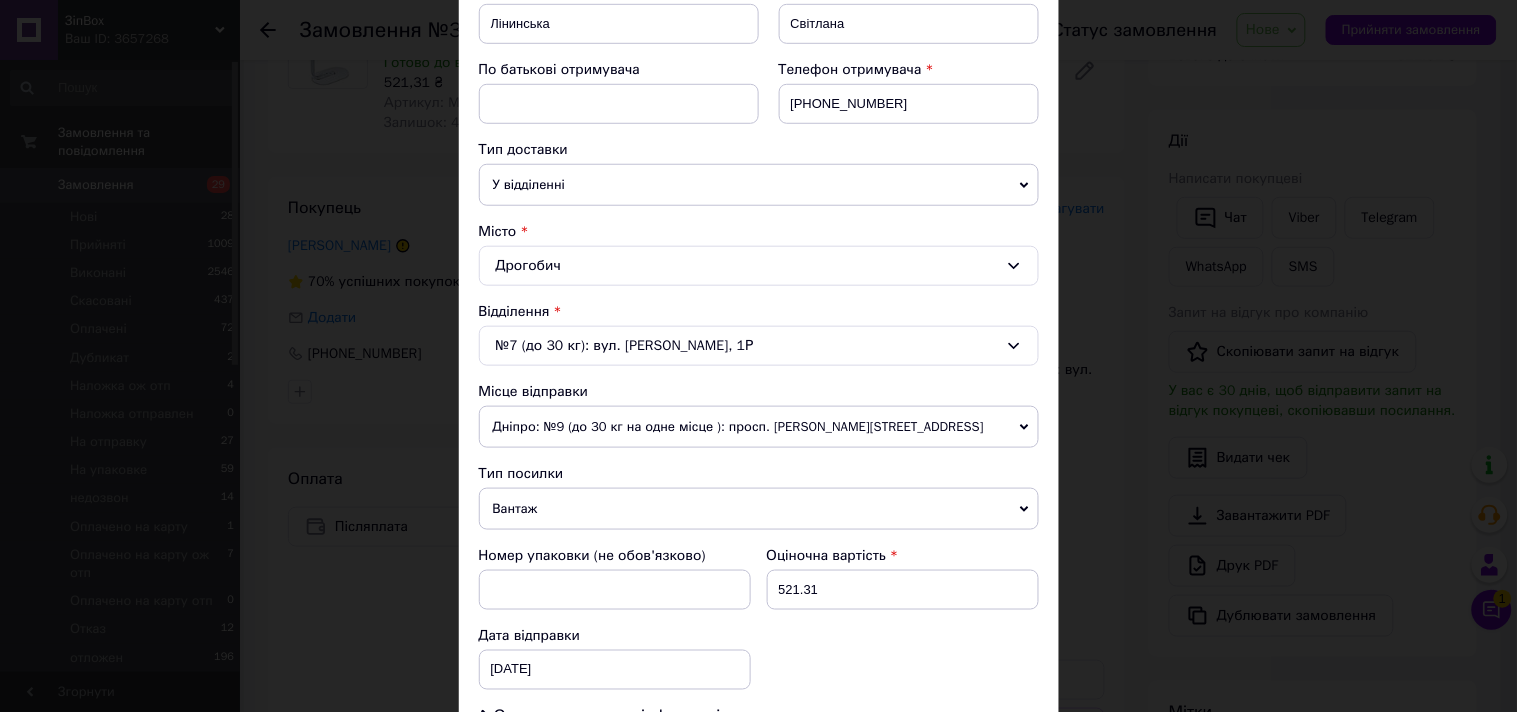 click on "Дрогобич" at bounding box center [759, 266] 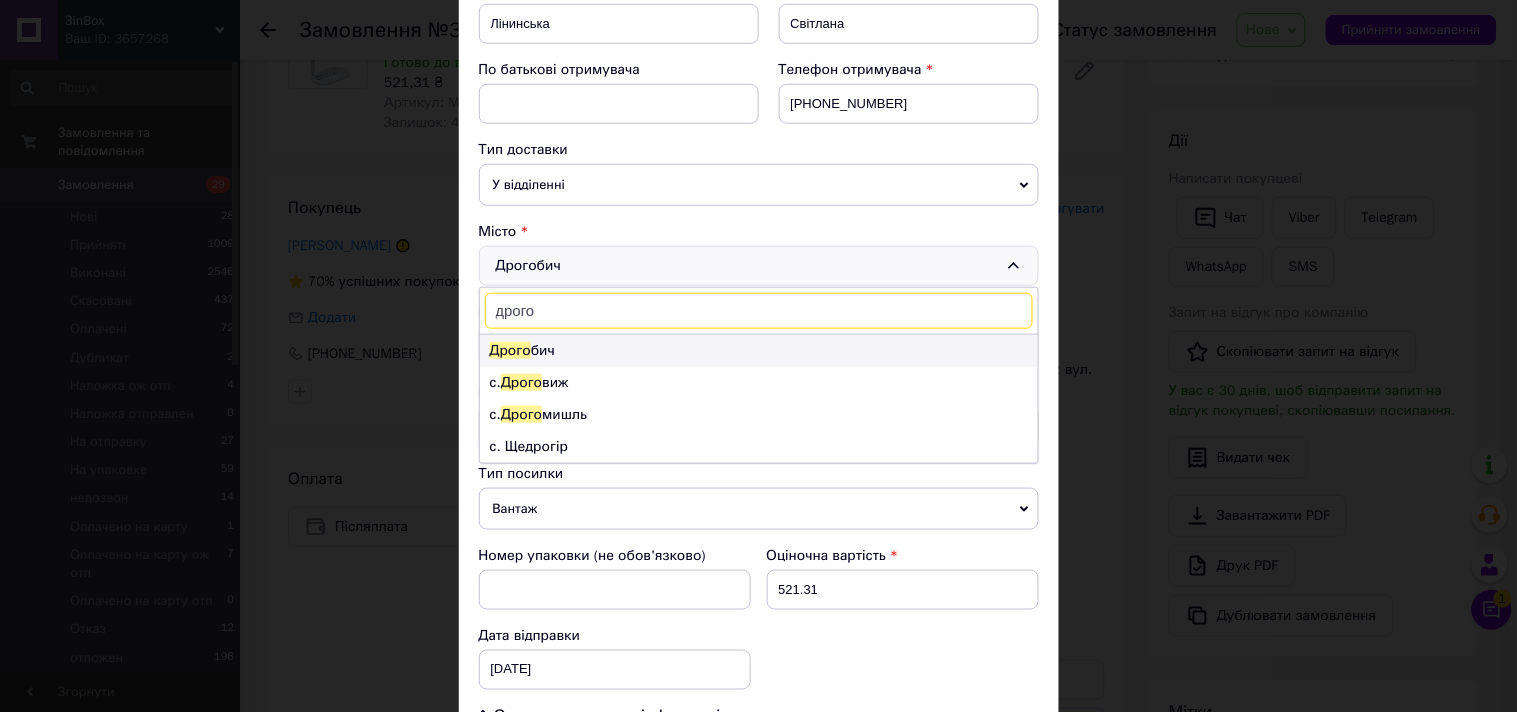 type on "дрого" 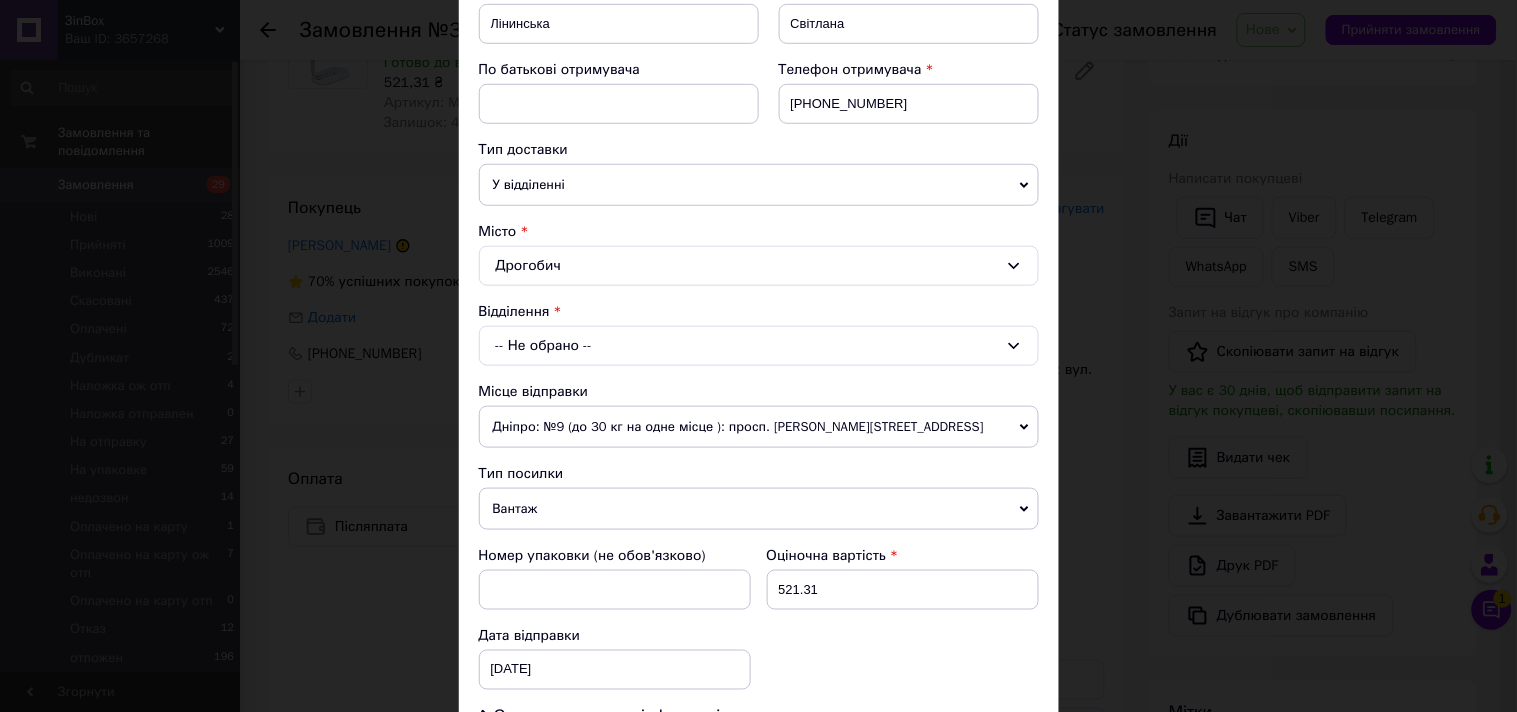 click on "-- Не обрано --" at bounding box center (759, 346) 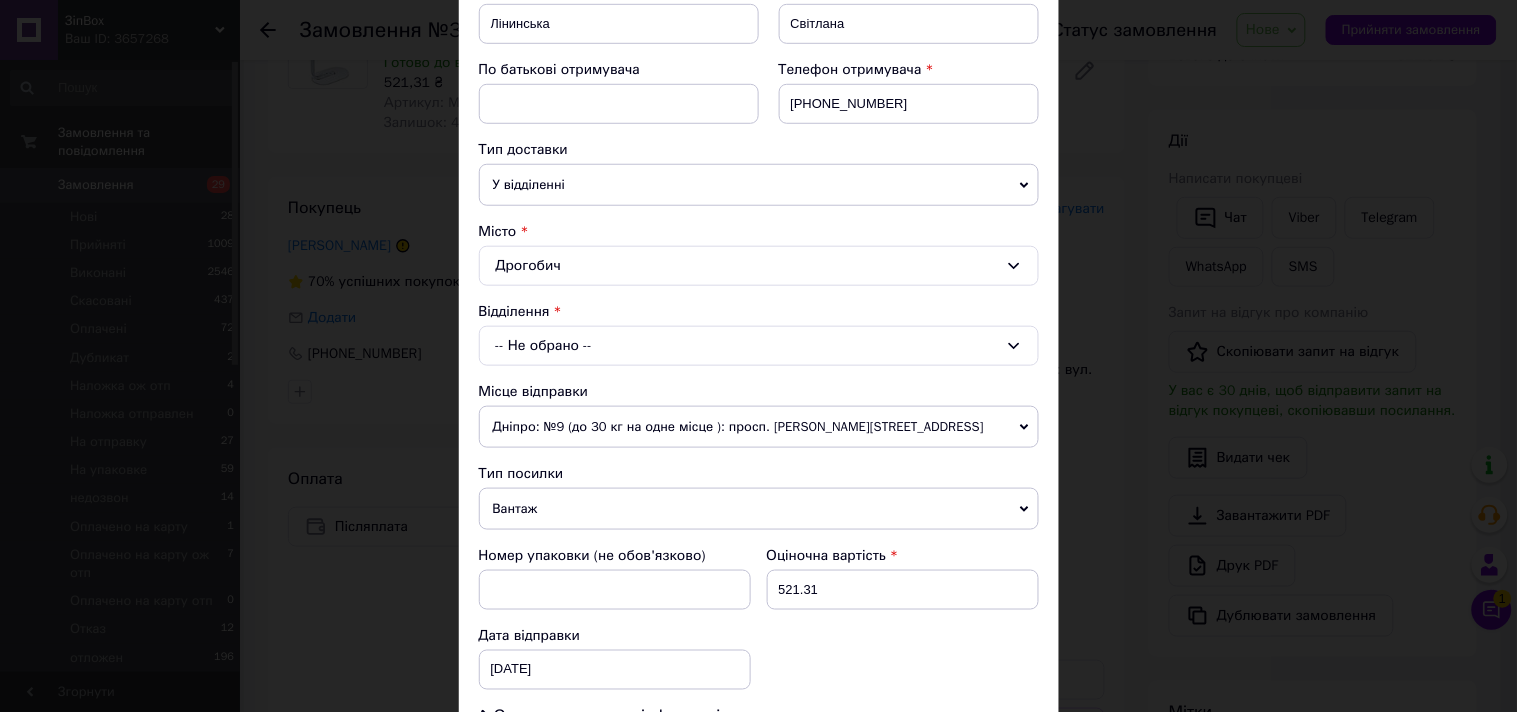 click on "-- Не обрано --" at bounding box center [759, 346] 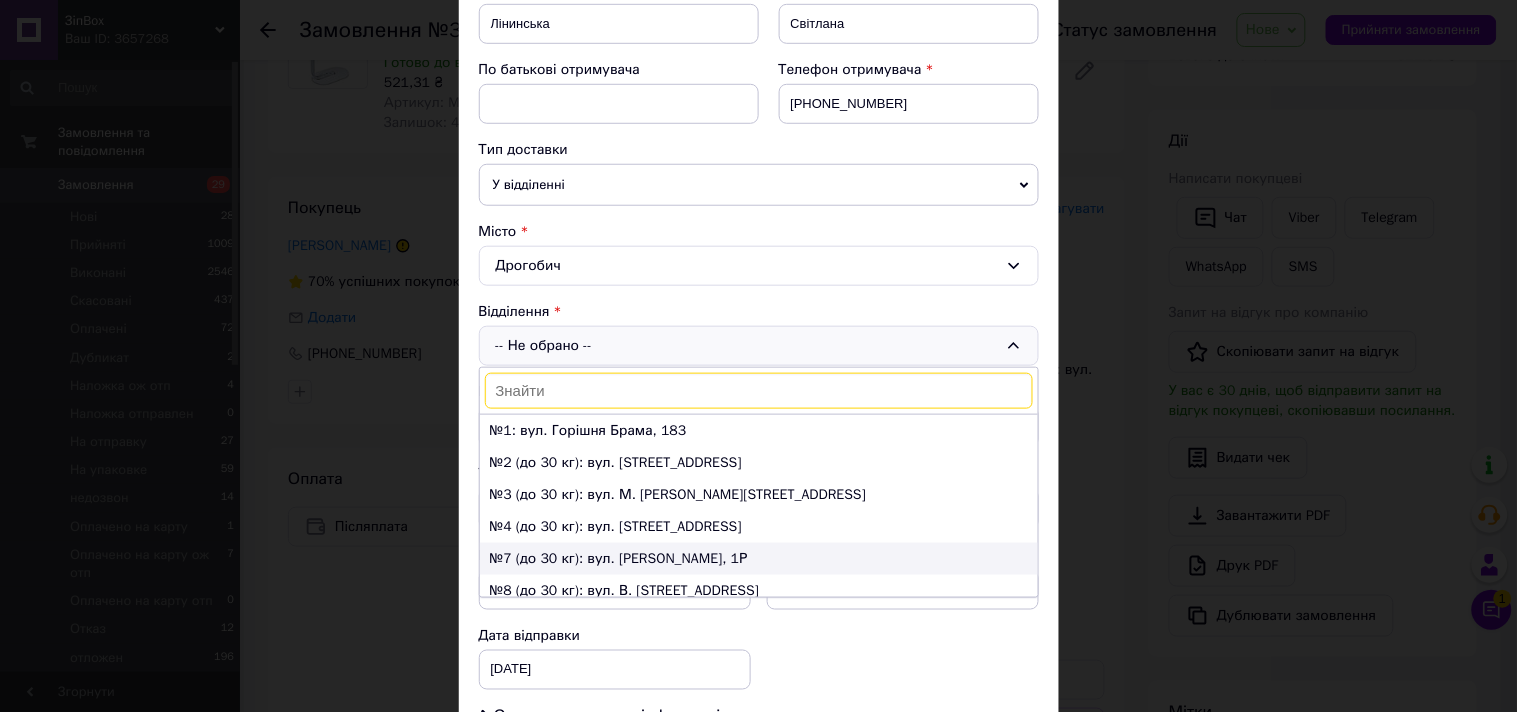 click on "№7 (до 30 кг): вул. Володимира Великого, 1Р" at bounding box center [759, 559] 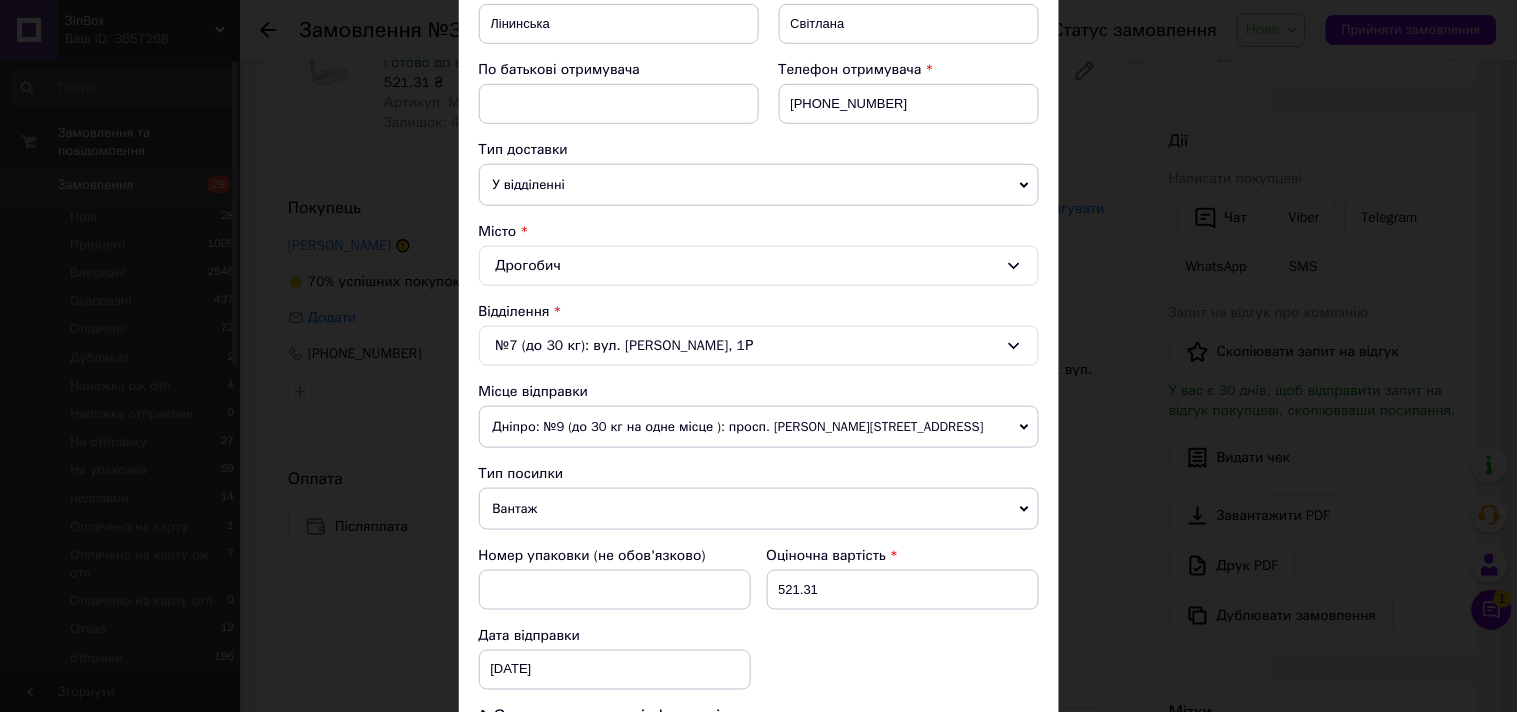 click on "Дніпро: №9 (до 30 кг на одне місце ): просп. Лесі Українки, 63А" at bounding box center (759, 427) 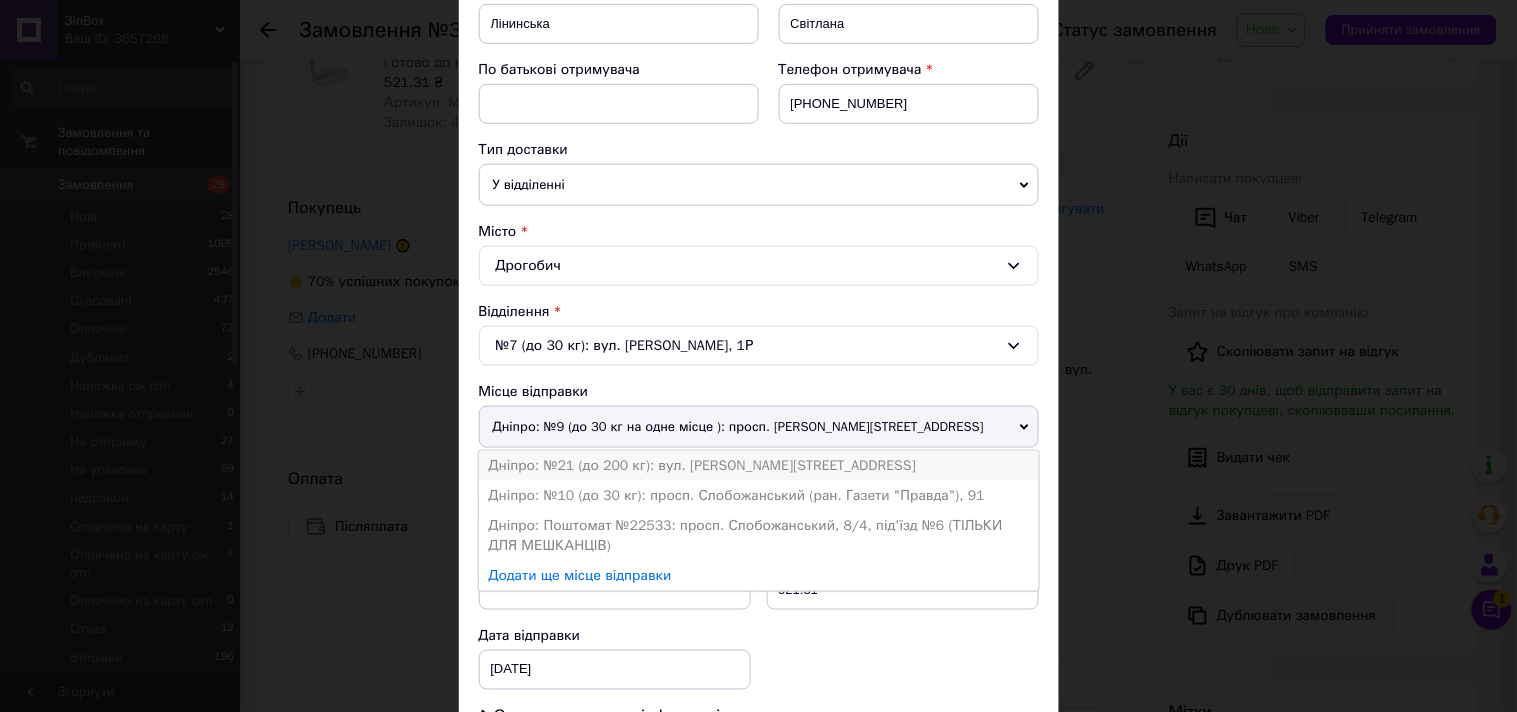click on "Дніпро: №21 (до 200 кг): вул. Василя Чапленка, 8" at bounding box center (759, 466) 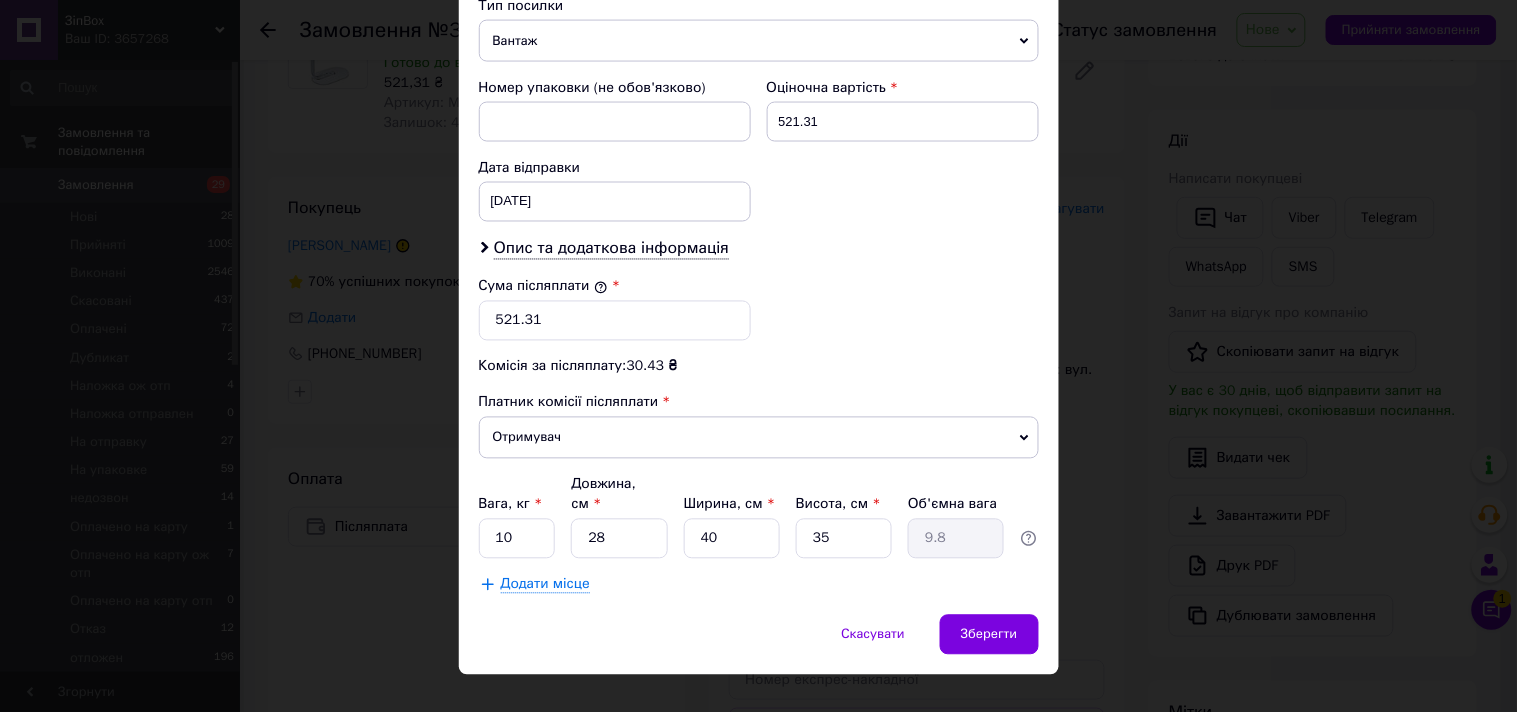 scroll, scrollTop: 816, scrollLeft: 0, axis: vertical 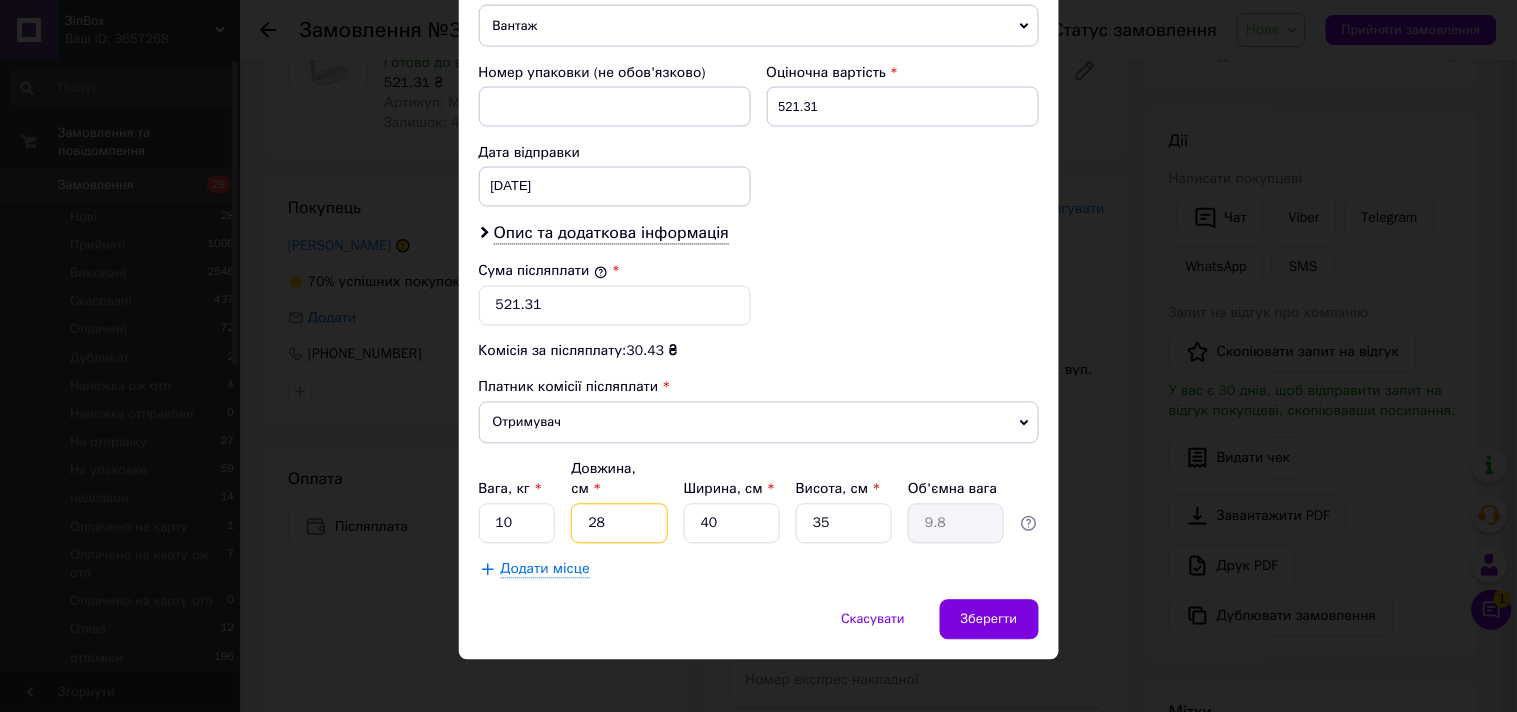 type on "8" 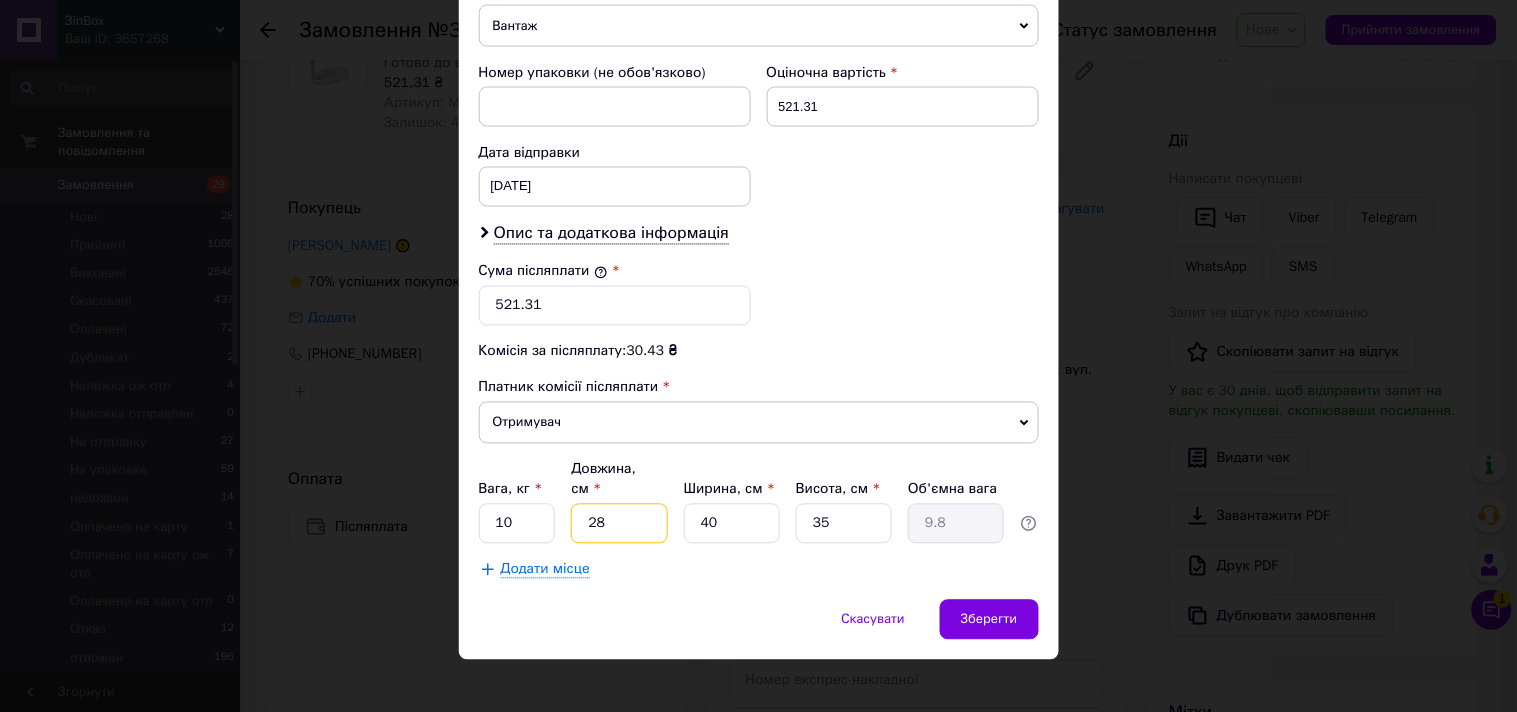 drag, startPoint x: 651, startPoint y: 501, endPoint x: 573, endPoint y: 500, distance: 78.00641 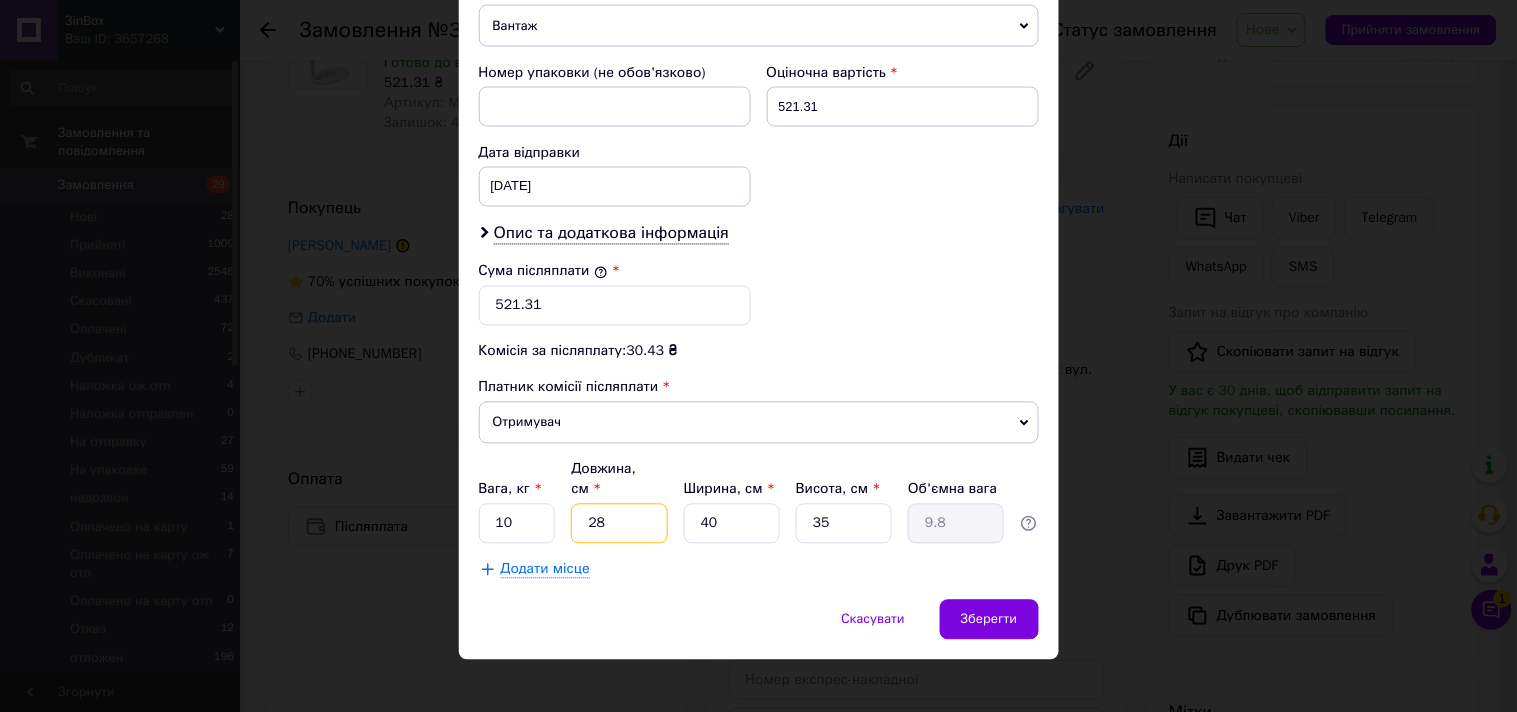 click on "28" at bounding box center (619, 524) 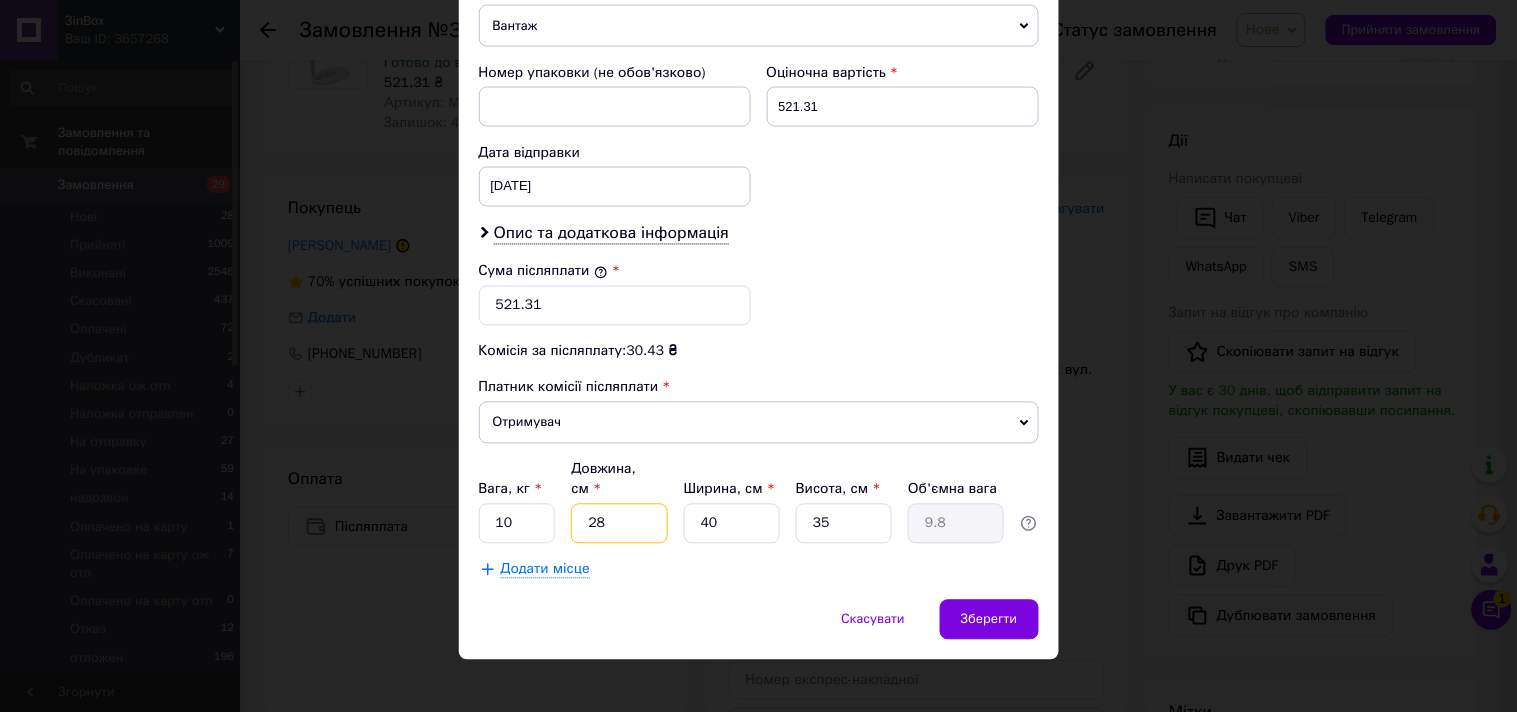 type on "5" 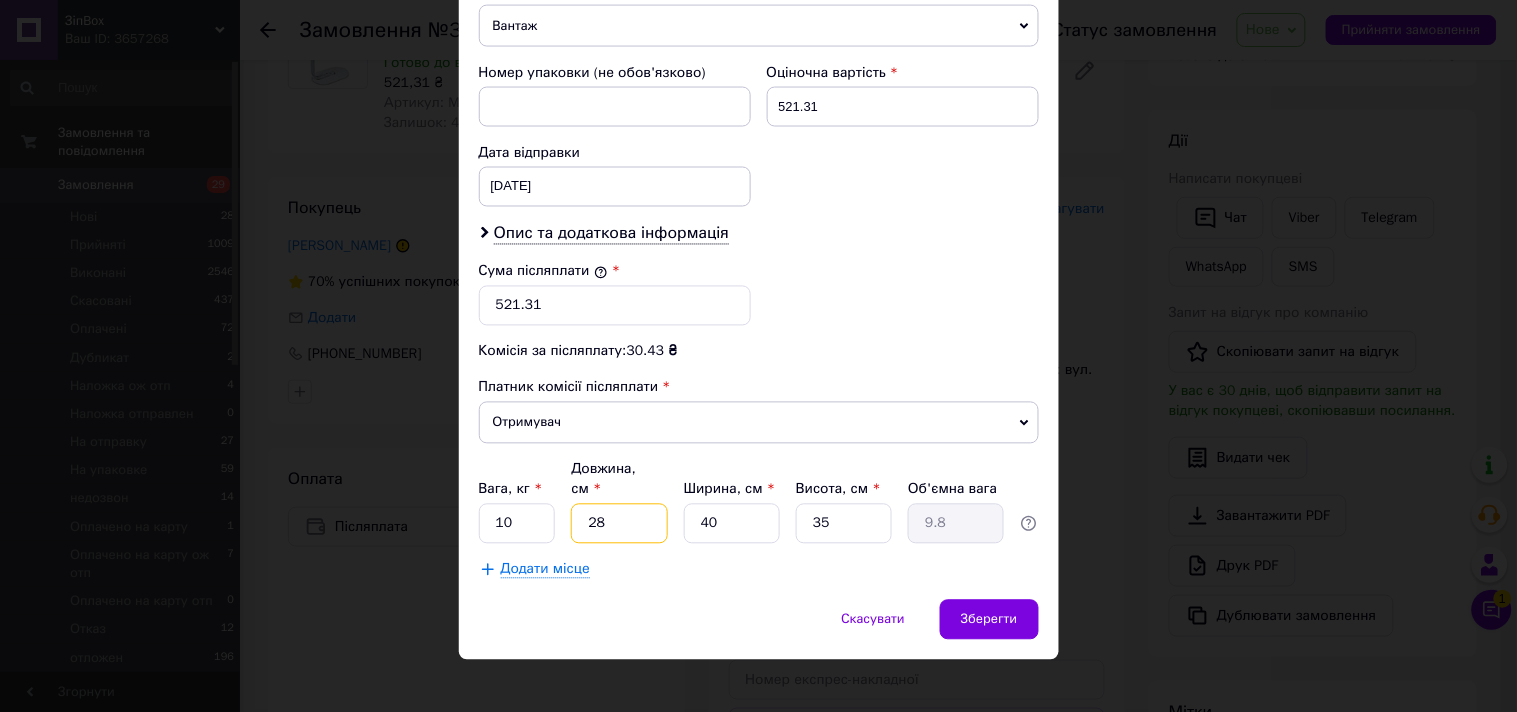 type on "1.75" 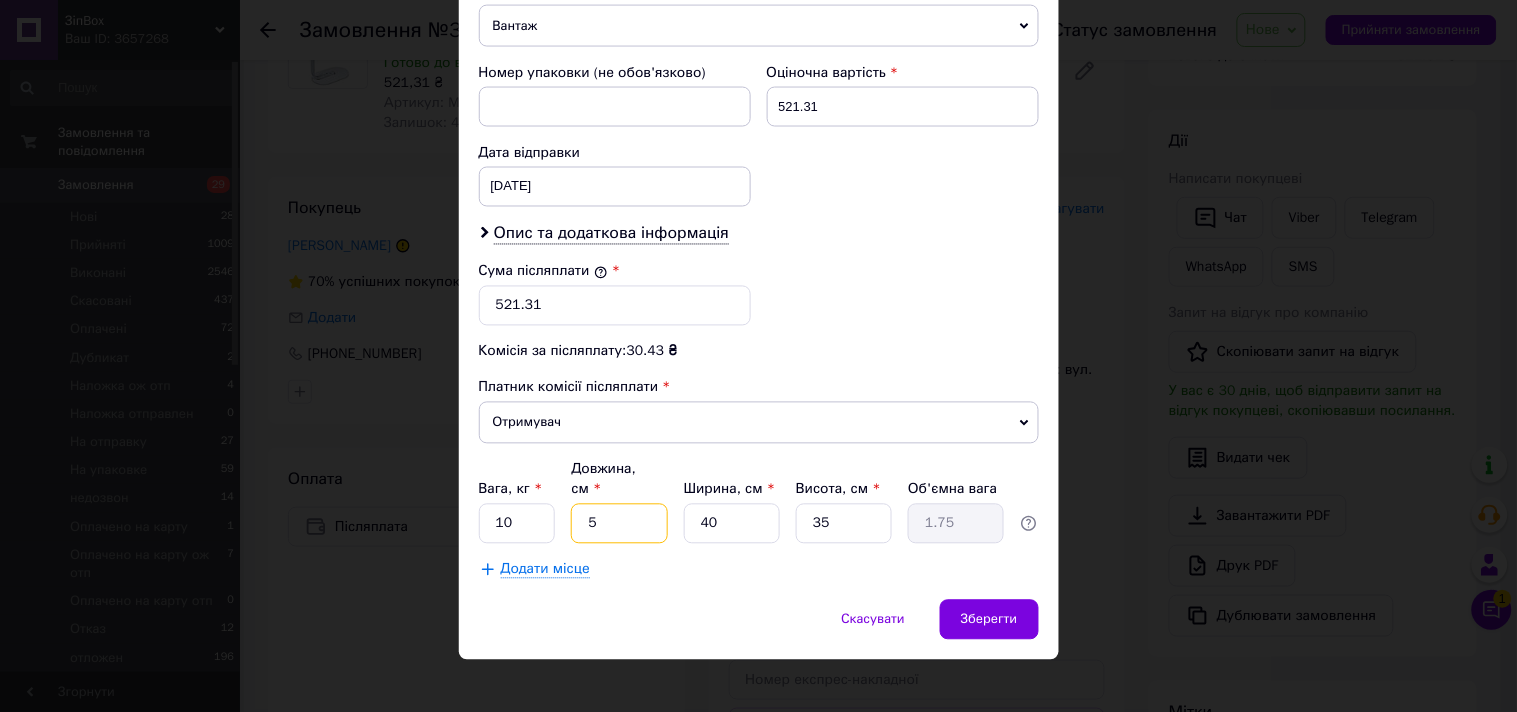 type on "51" 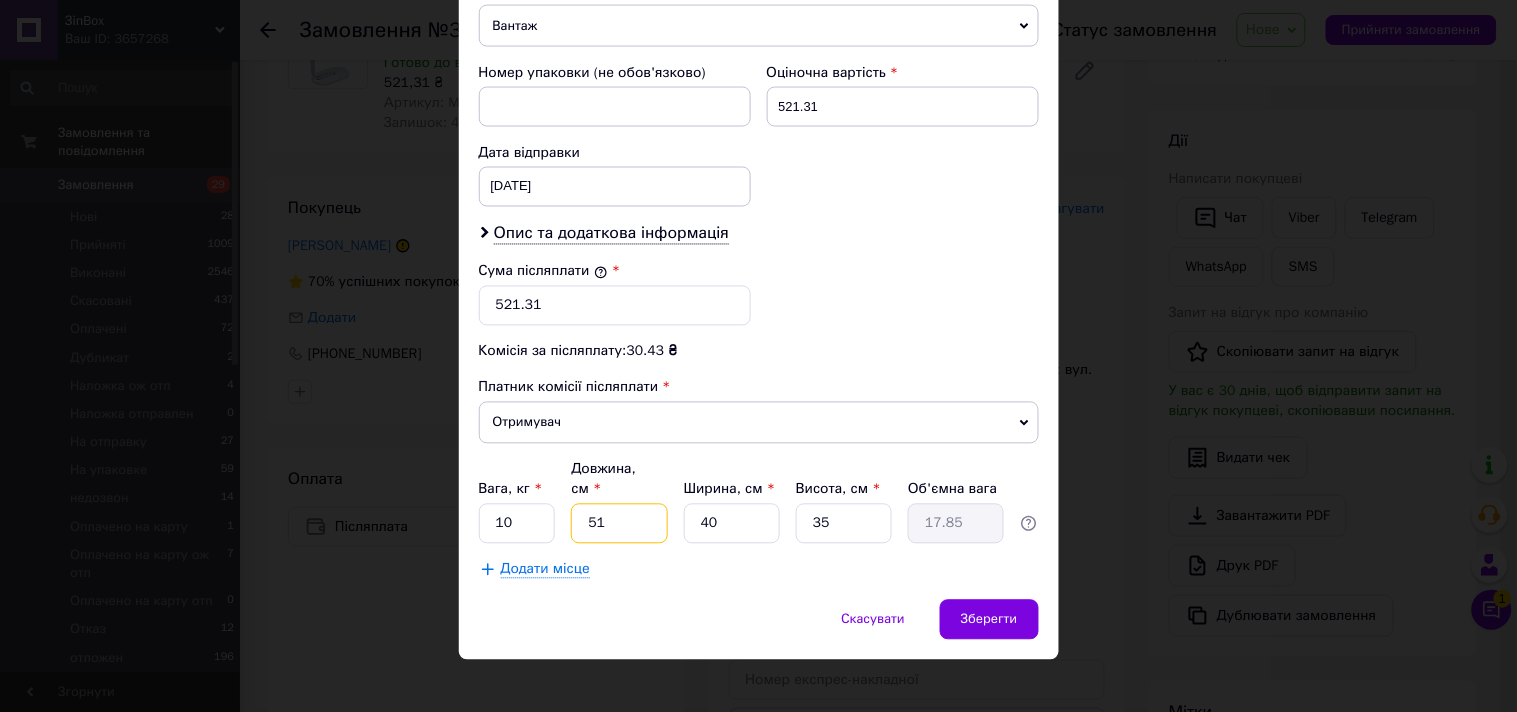 type on "51" 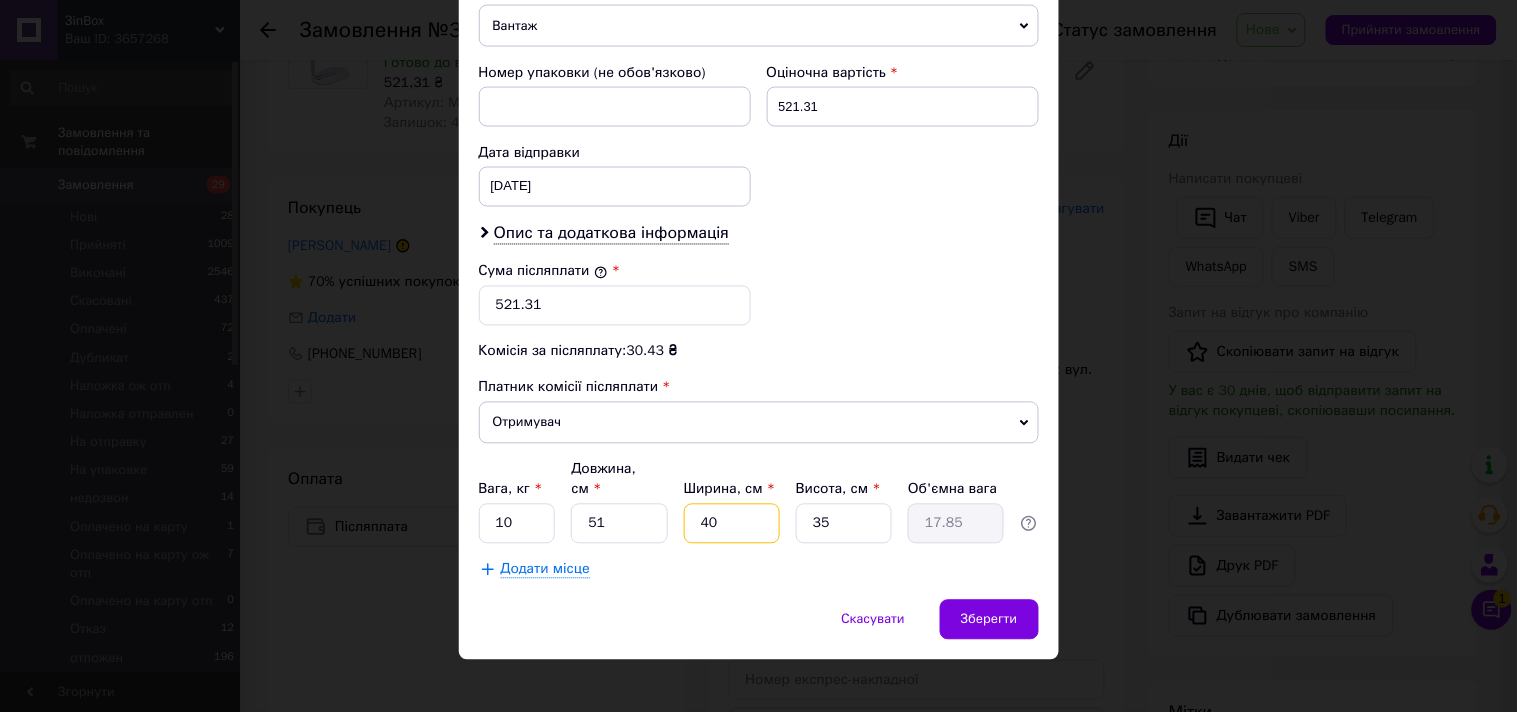 drag, startPoint x: 730, startPoint y: 503, endPoint x: 691, endPoint y: 503, distance: 39 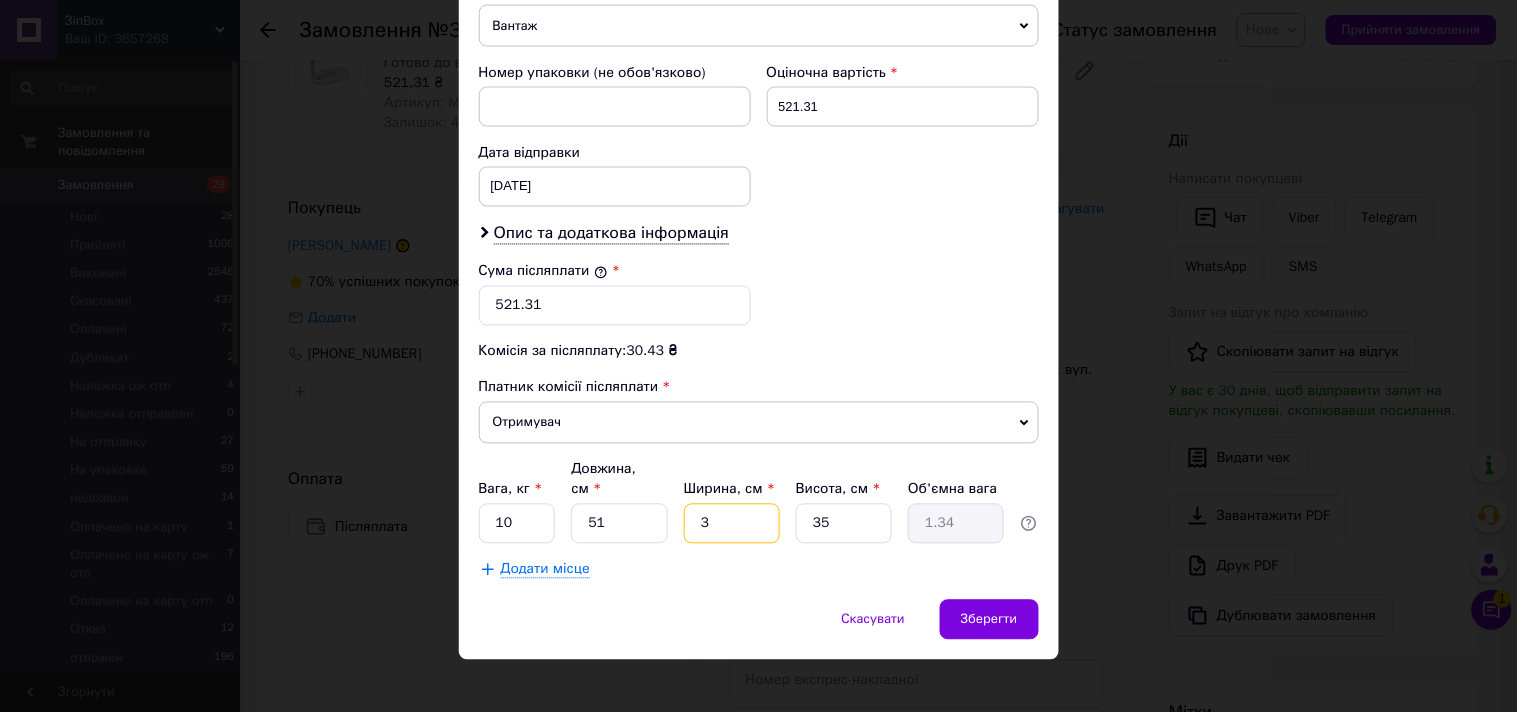 type on "31" 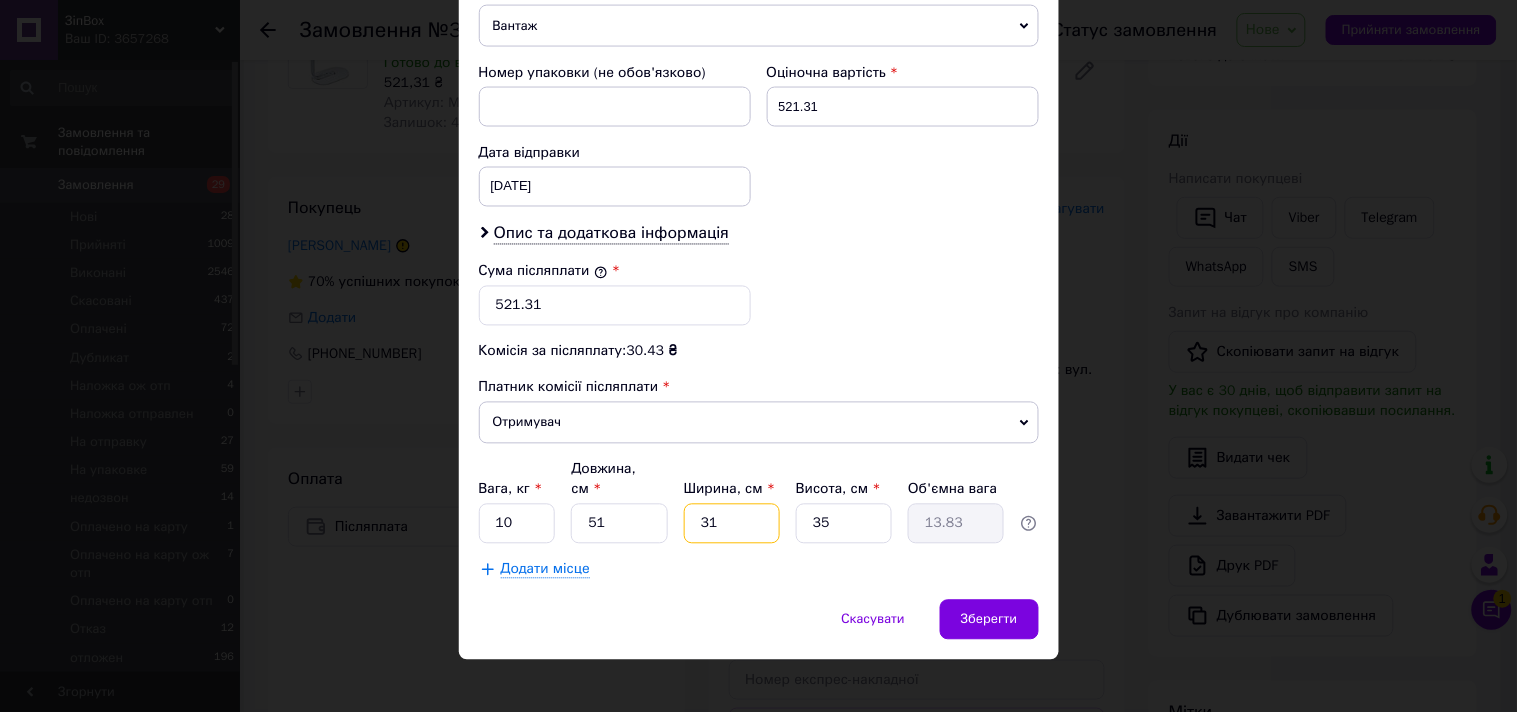 type on "31" 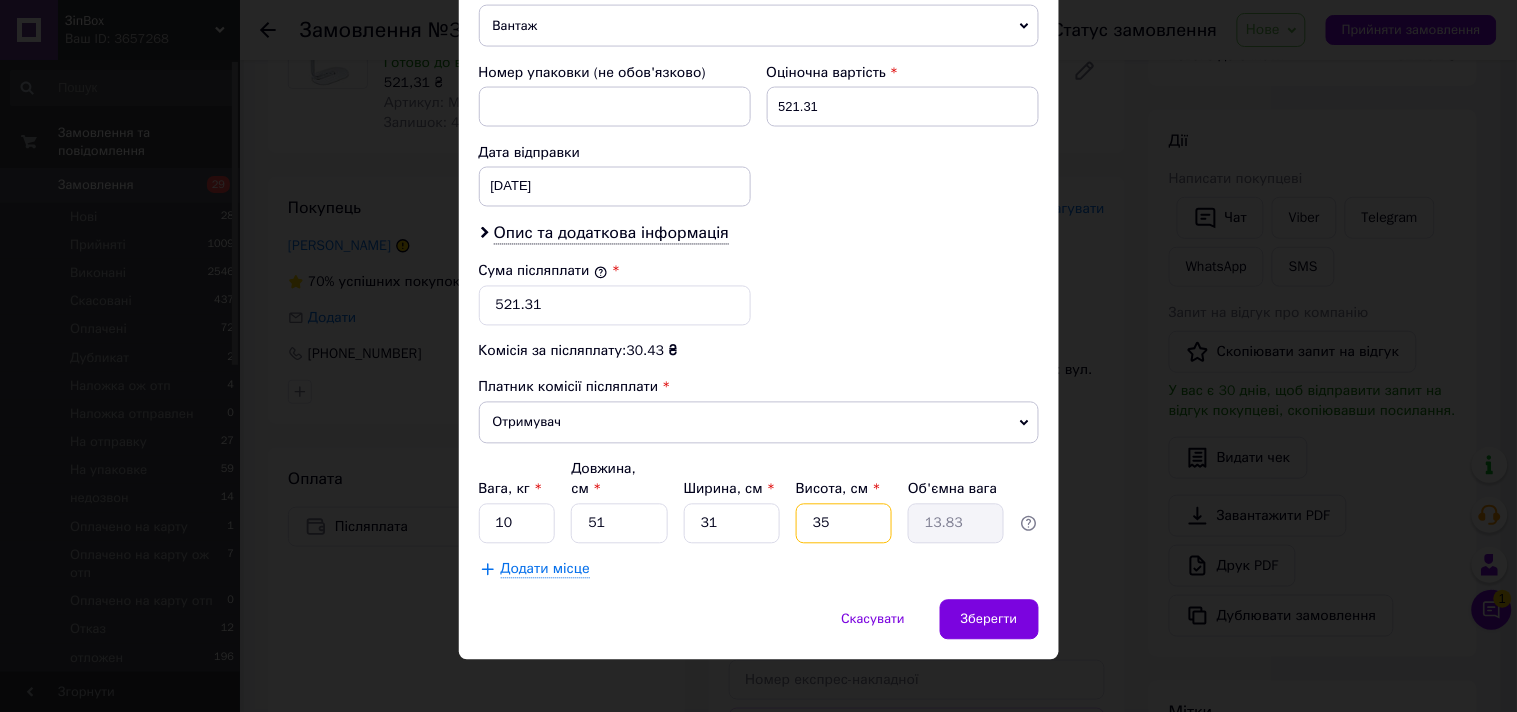 click on "35" at bounding box center (844, 524) 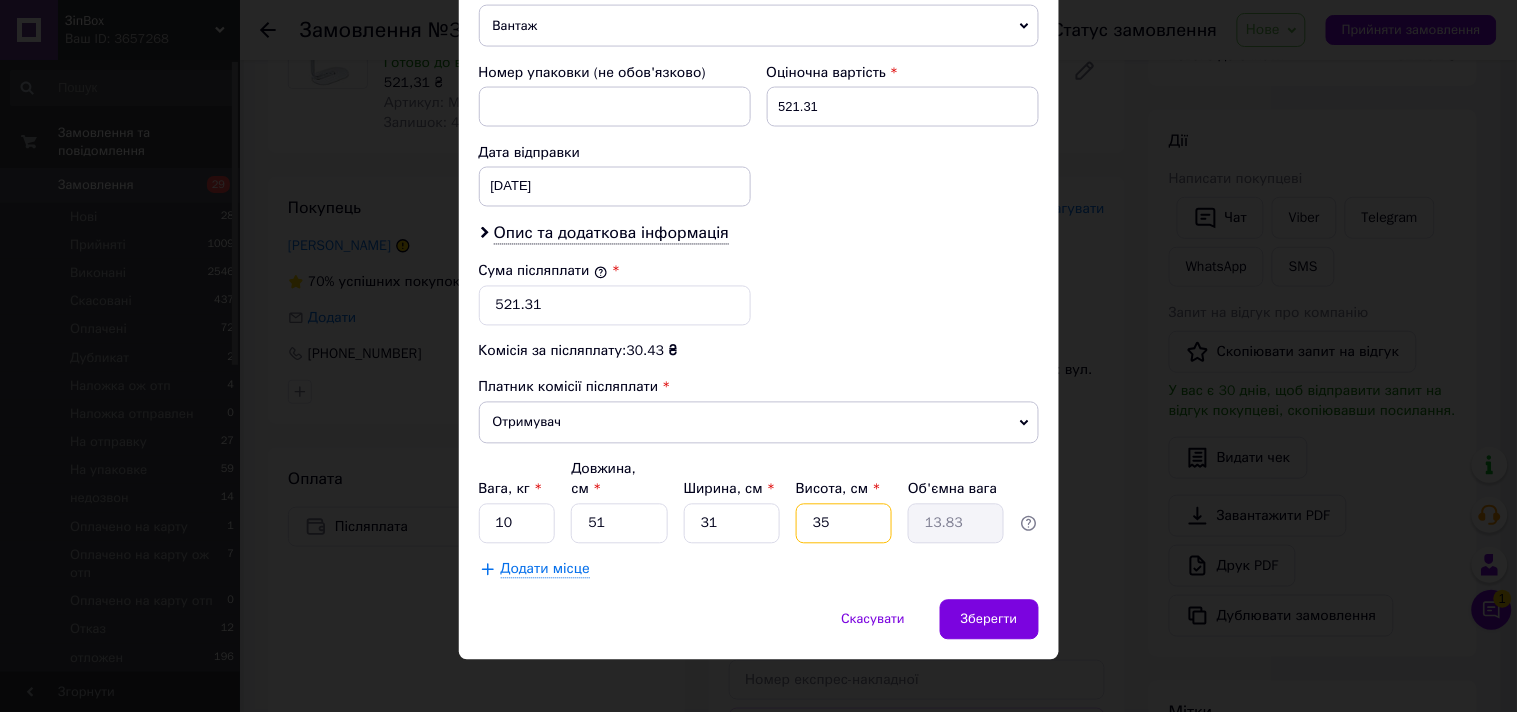 drag, startPoint x: 823, startPoint y: 504, endPoint x: 807, endPoint y: 504, distance: 16 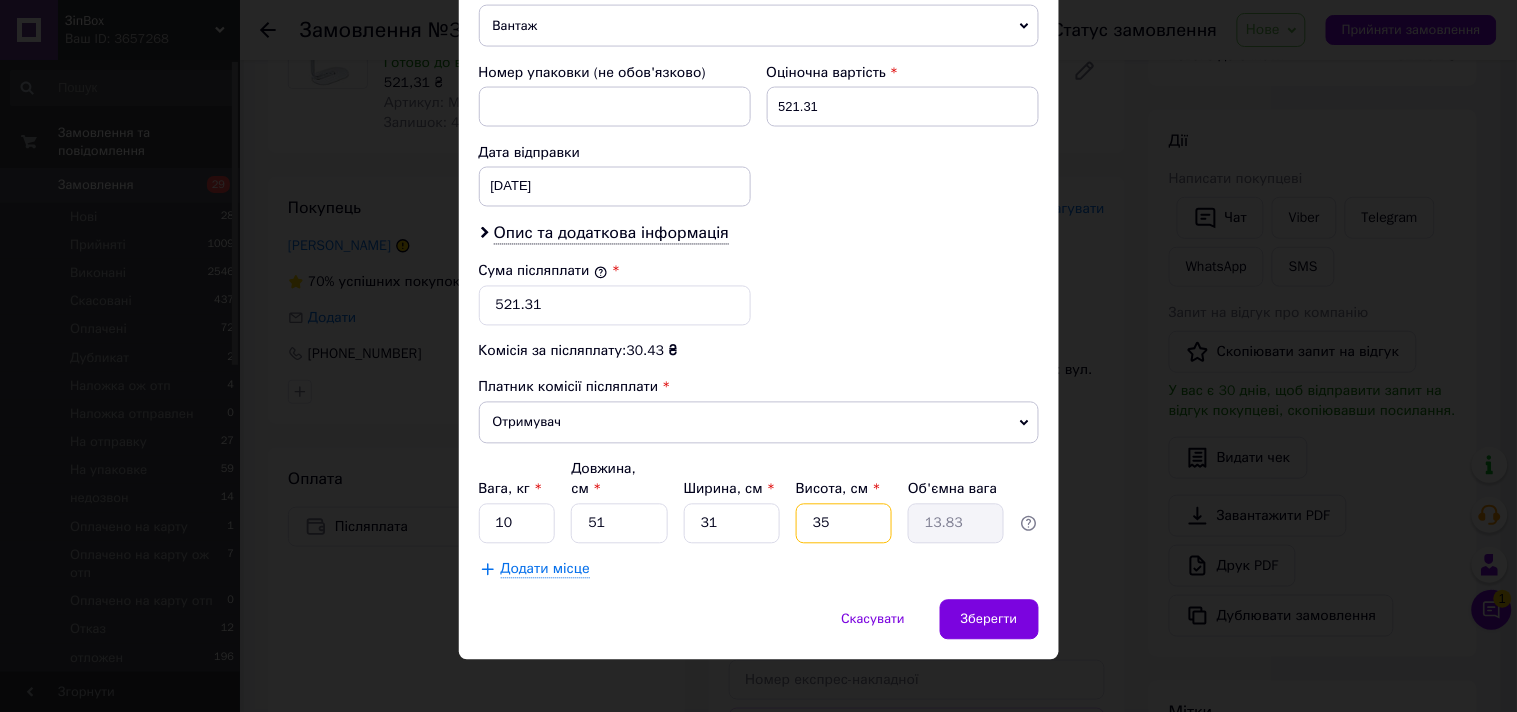 click on "35" at bounding box center [844, 524] 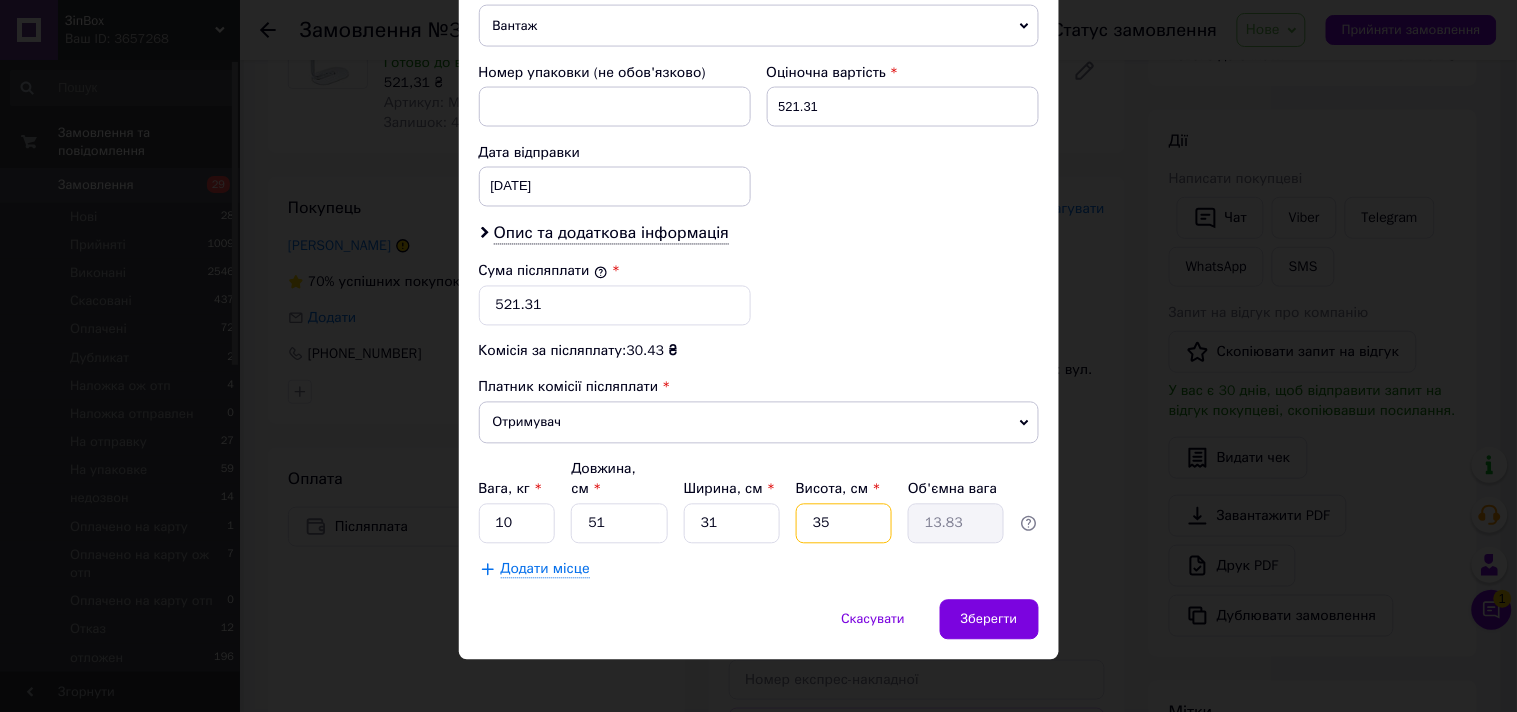 type on "5" 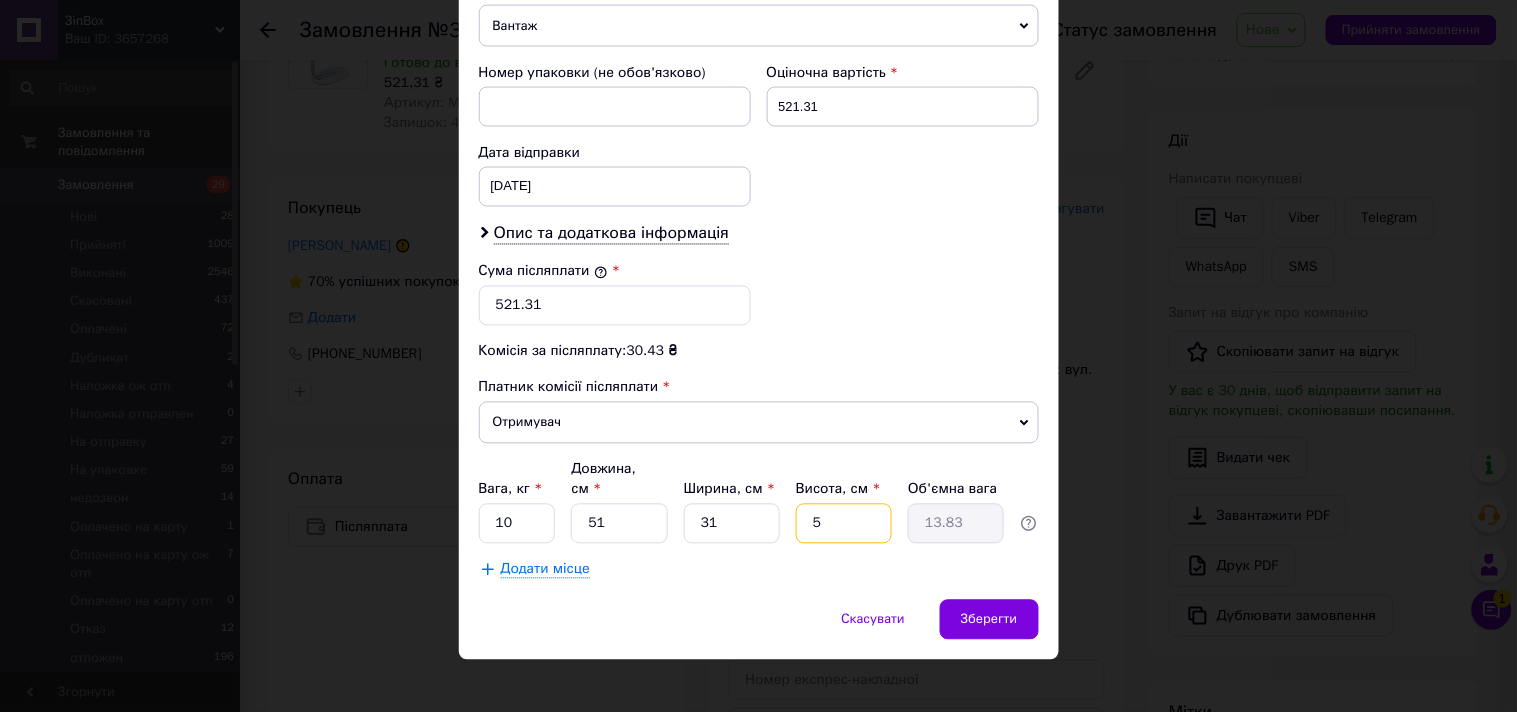 type on "1.98" 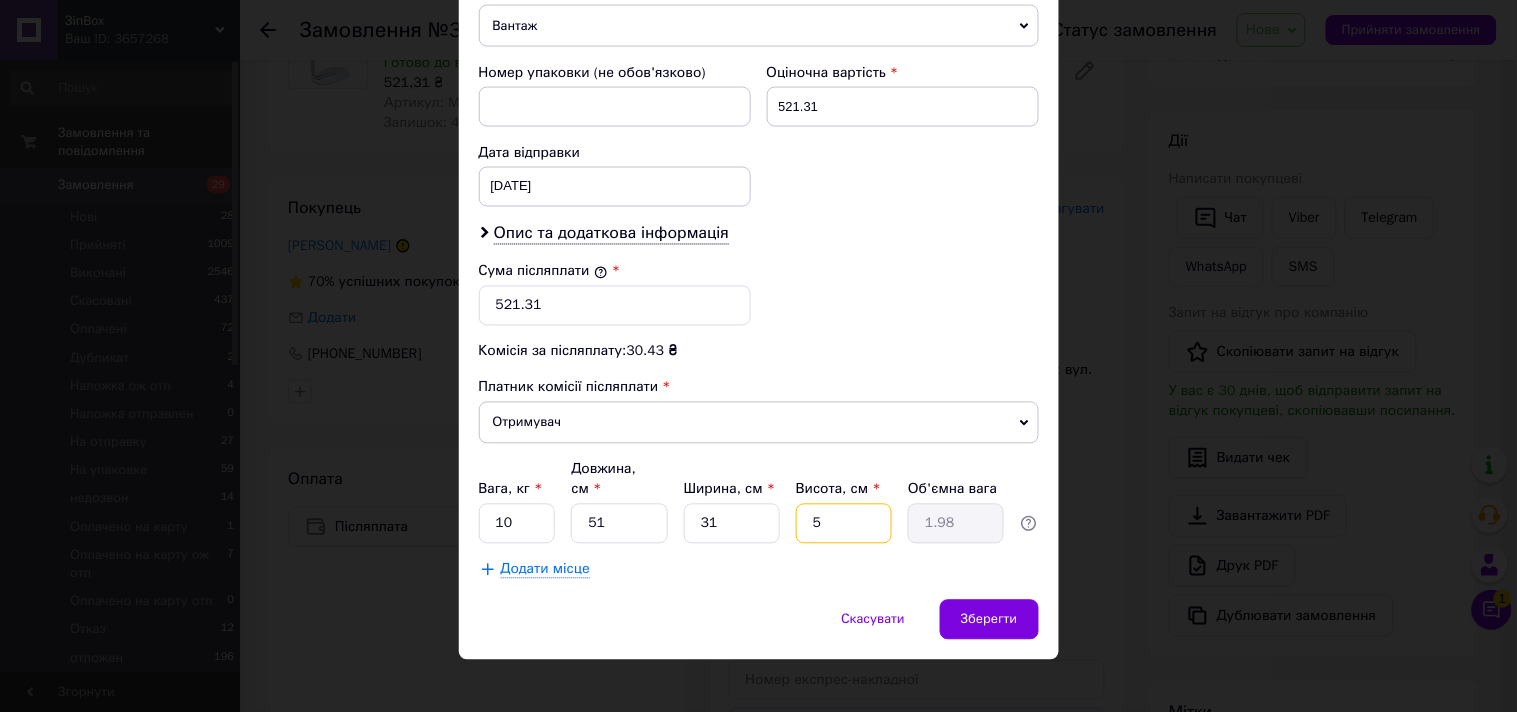 type on "5" 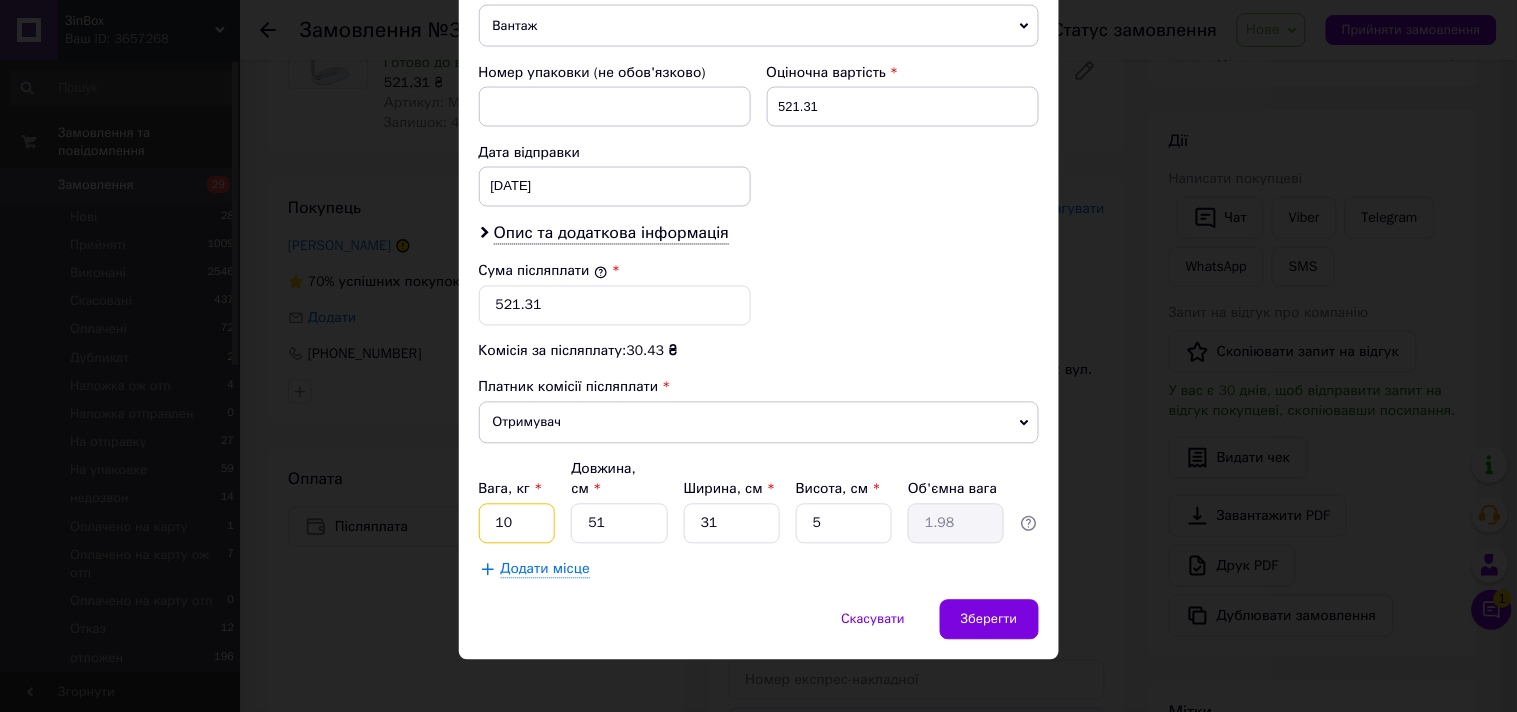 drag, startPoint x: 515, startPoint y: 502, endPoint x: 492, endPoint y: 496, distance: 23.769728 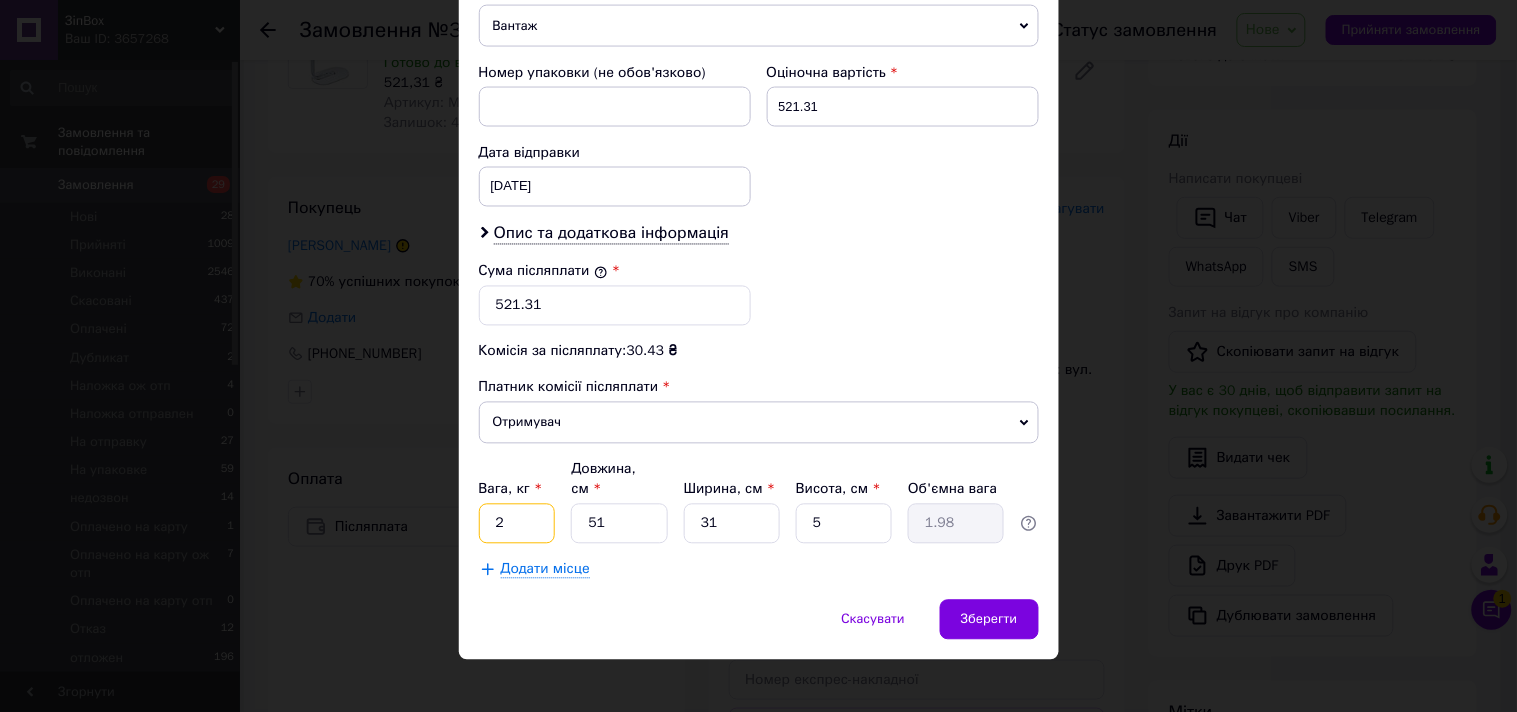 drag, startPoint x: 511, startPoint y: 503, endPoint x: 495, endPoint y: 501, distance: 16.124516 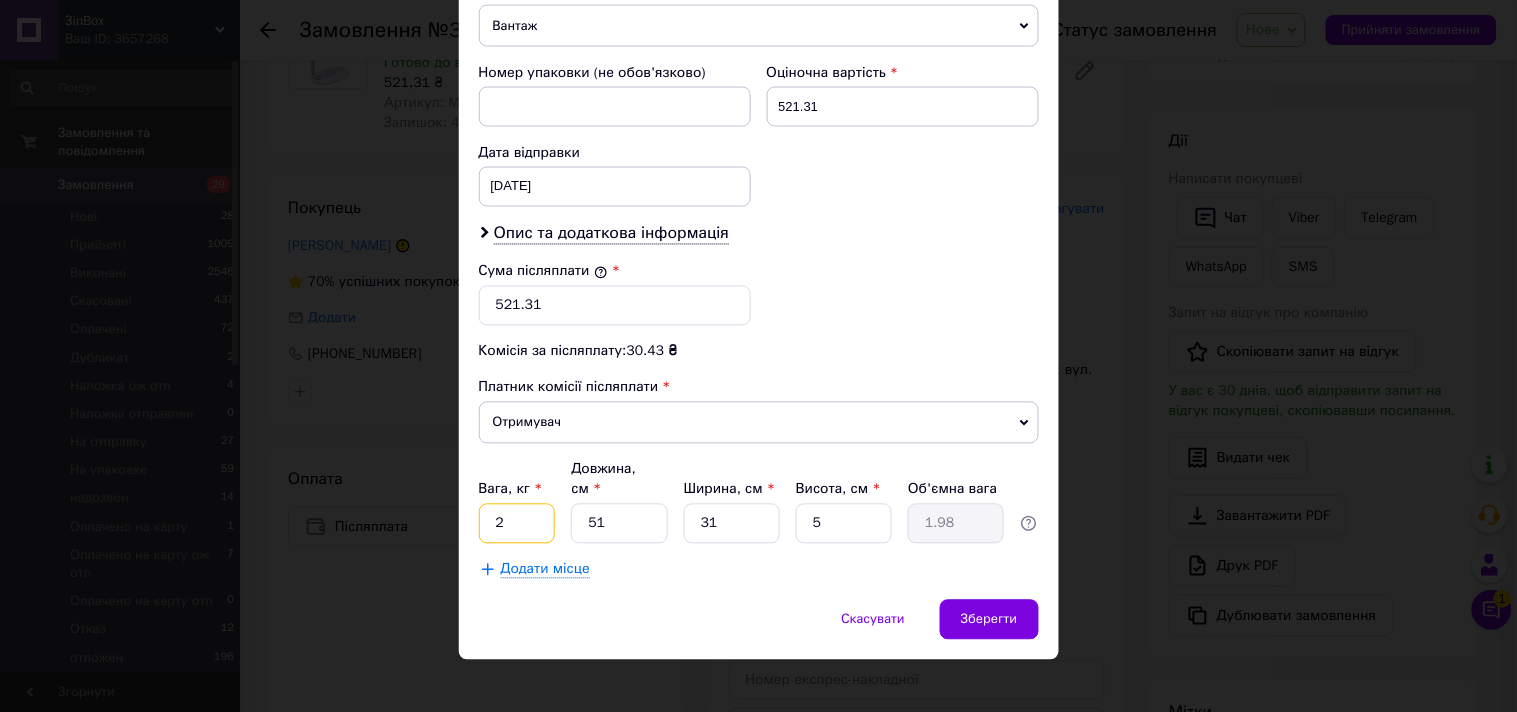 click on "2" at bounding box center [517, 524] 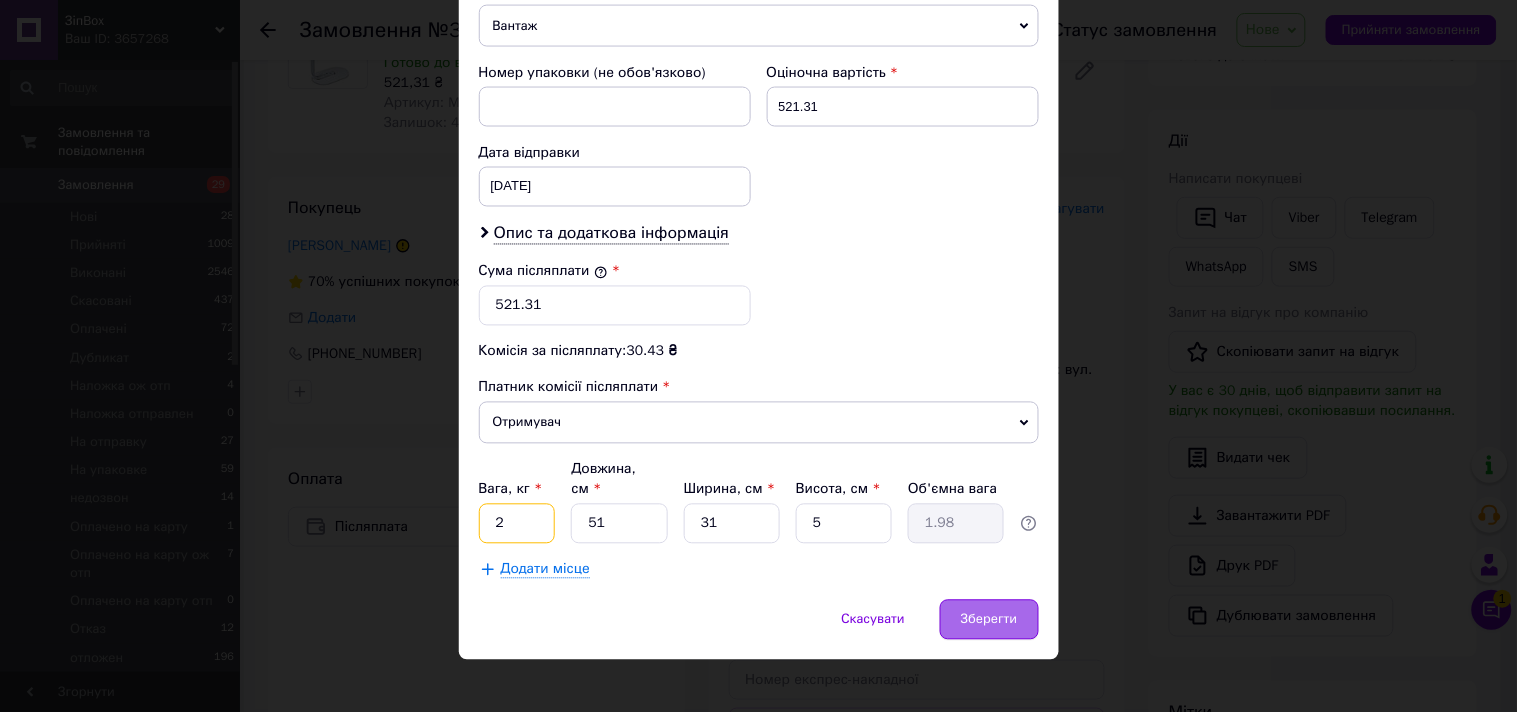 type on "2" 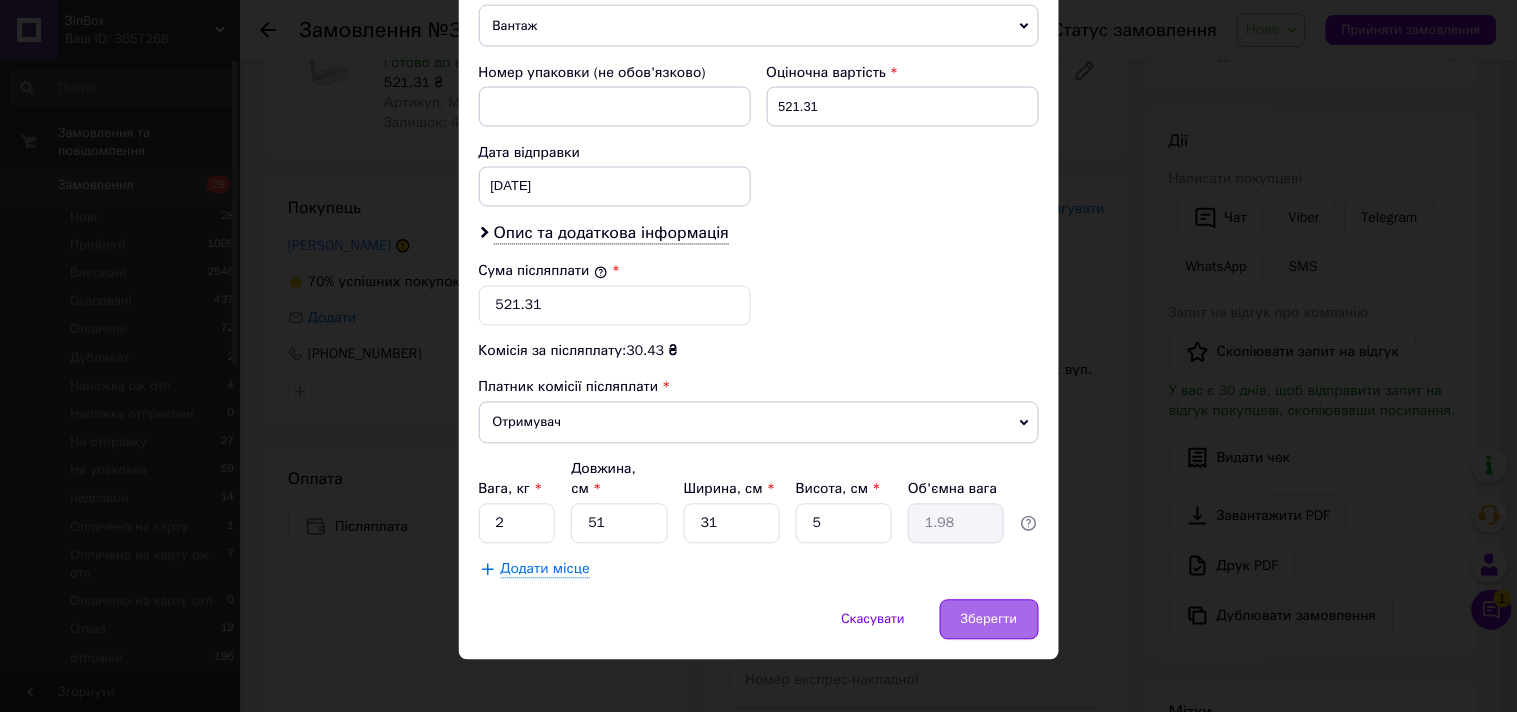 click on "Зберегти" at bounding box center [989, 620] 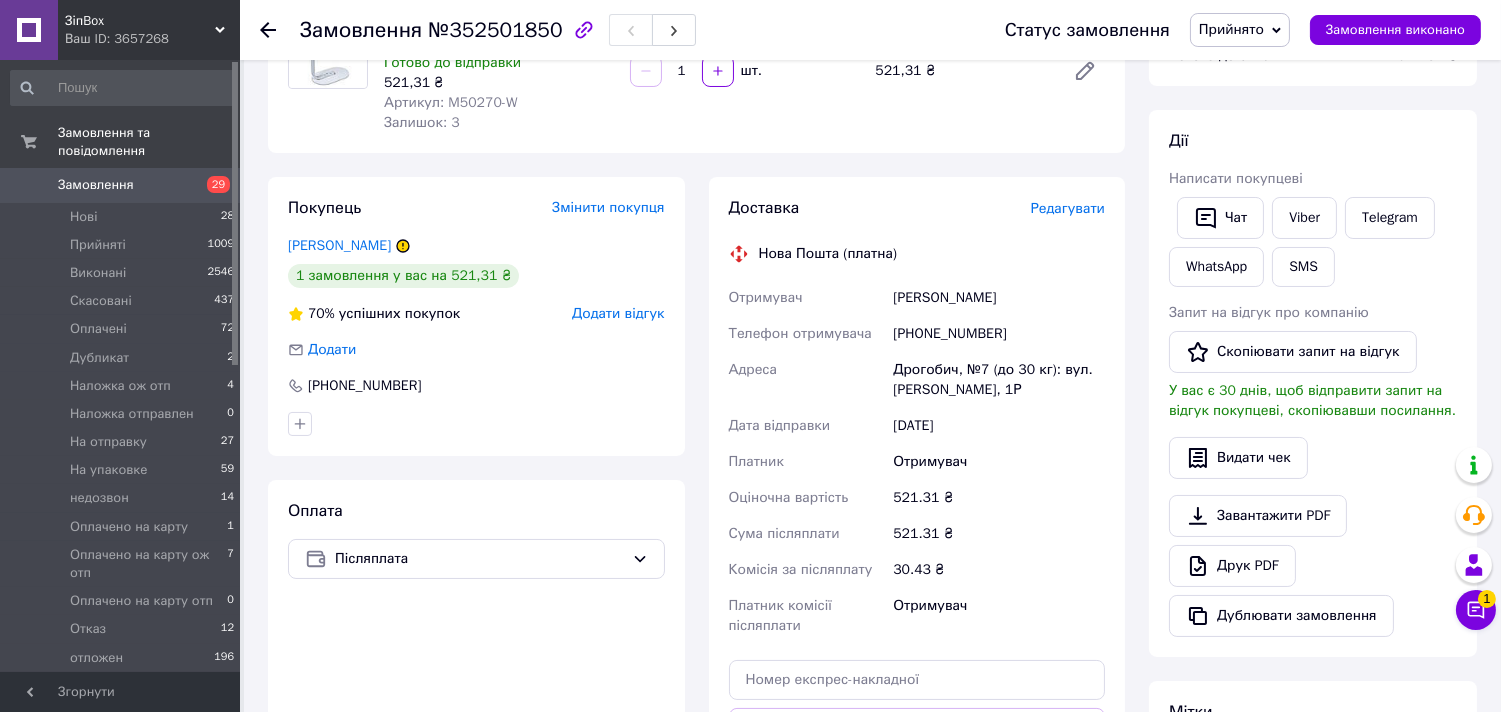 click on "Редагувати" at bounding box center [1068, 208] 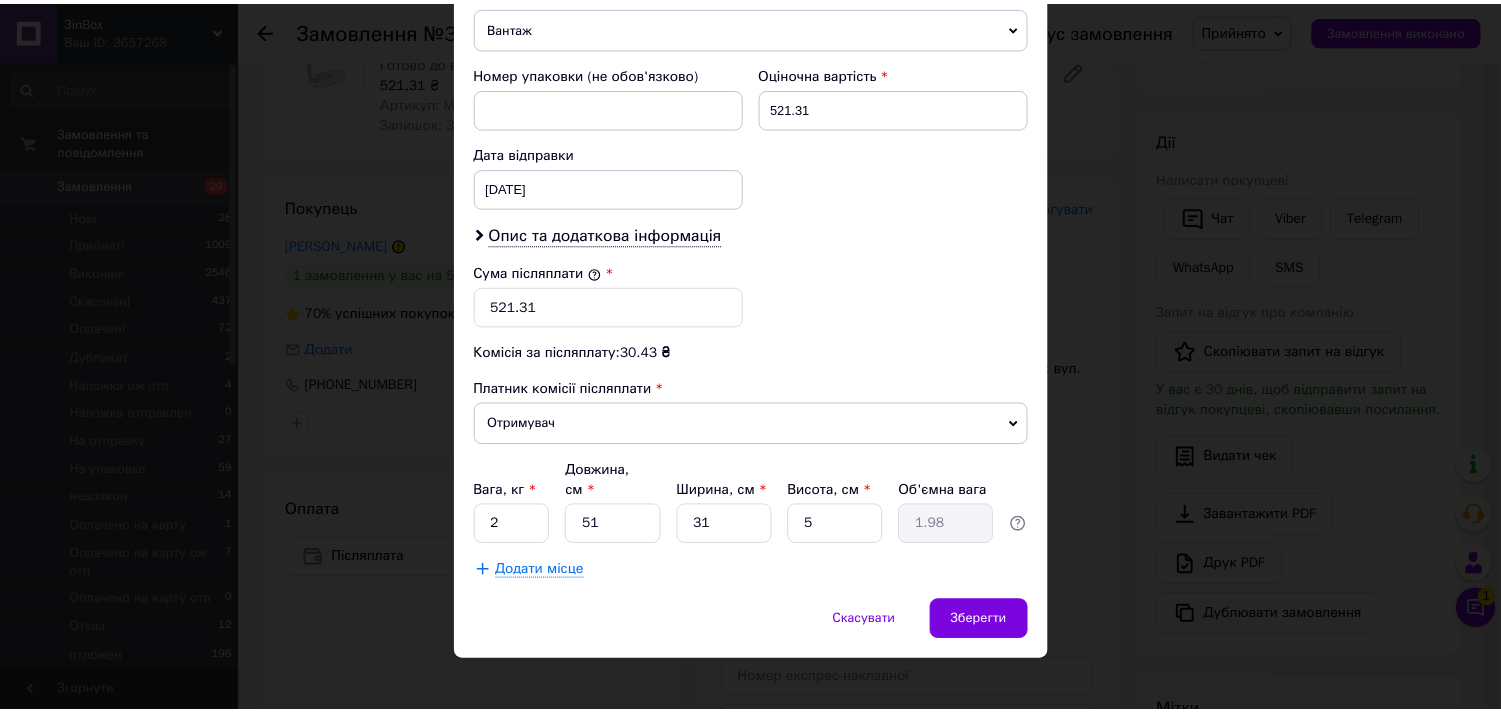 scroll, scrollTop: 816, scrollLeft: 0, axis: vertical 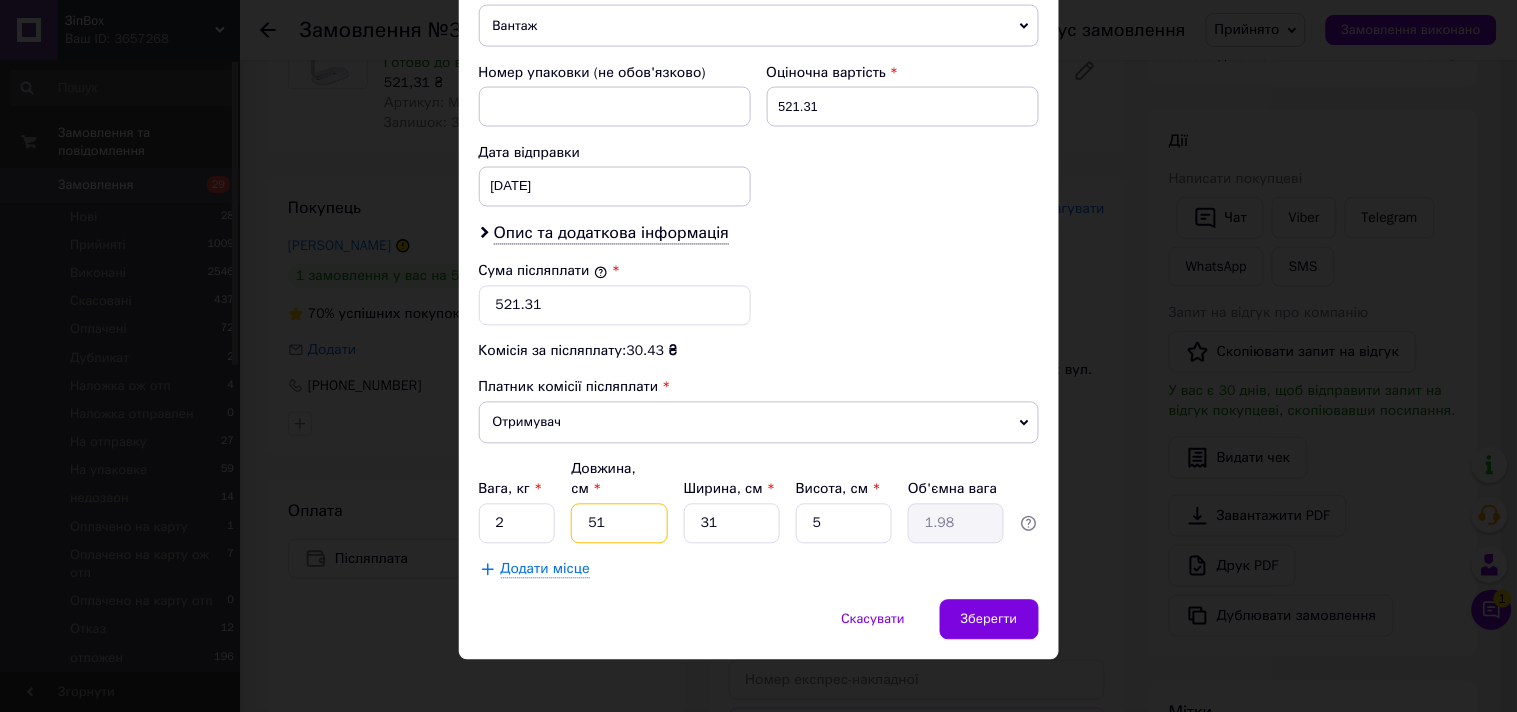 drag, startPoint x: 593, startPoint y: 504, endPoint x: 605, endPoint y: 505, distance: 12.0415945 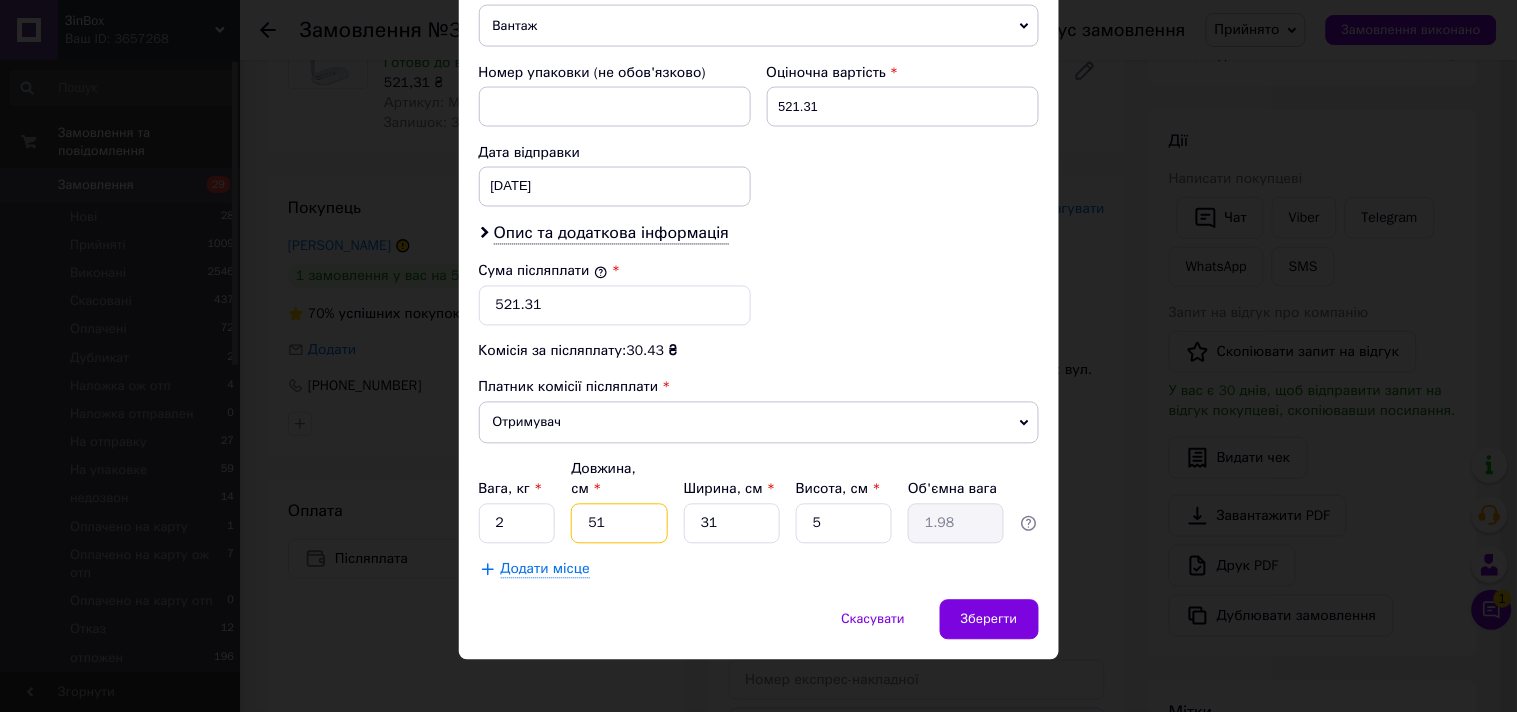 type on "59" 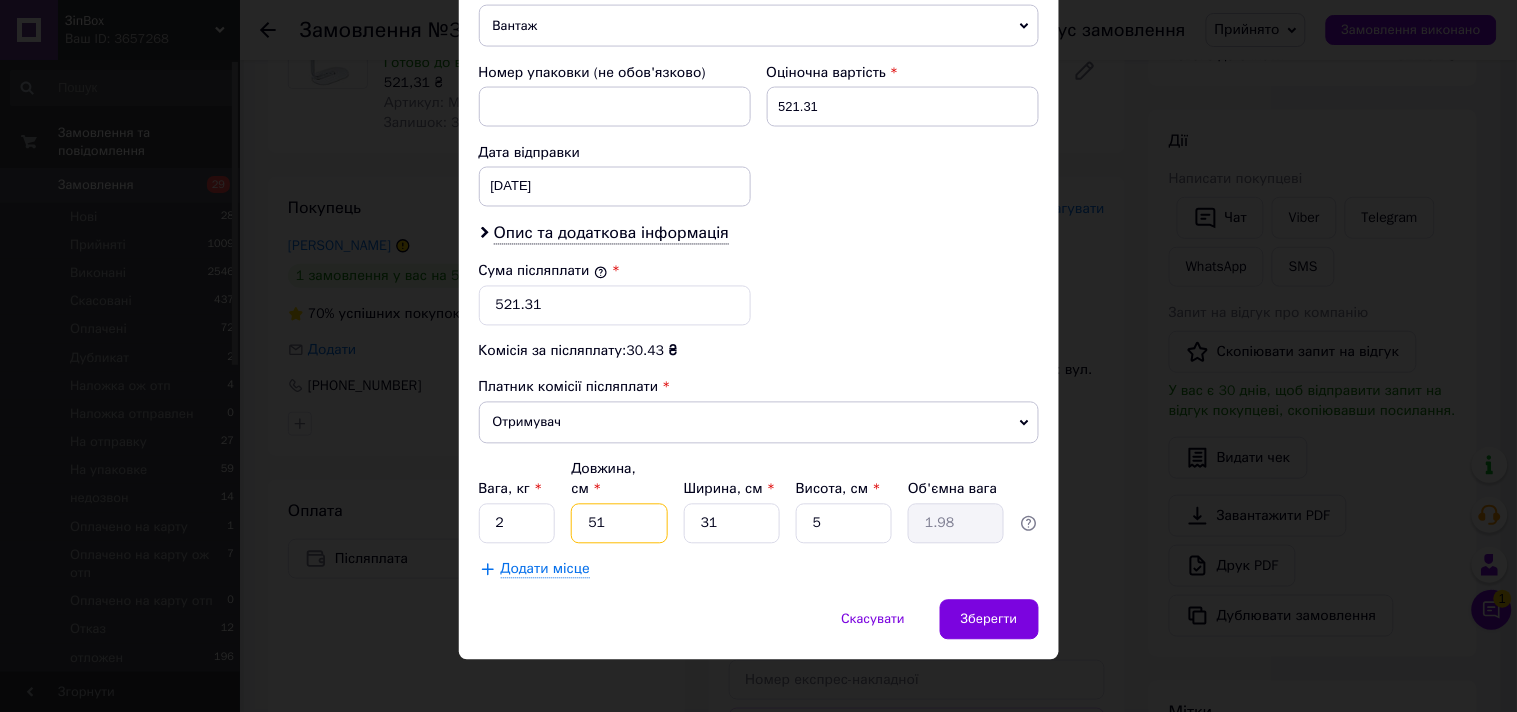 type on "2.29" 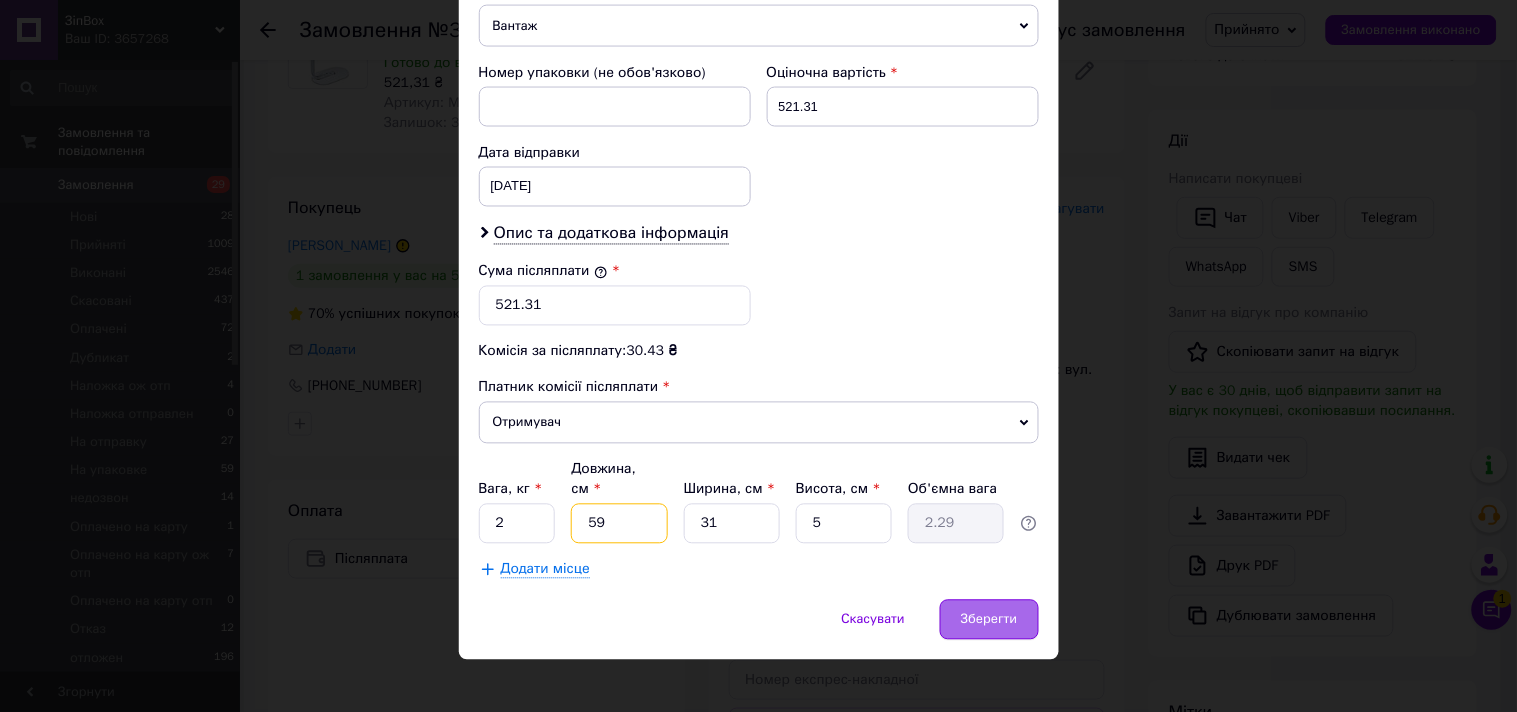 type on "59" 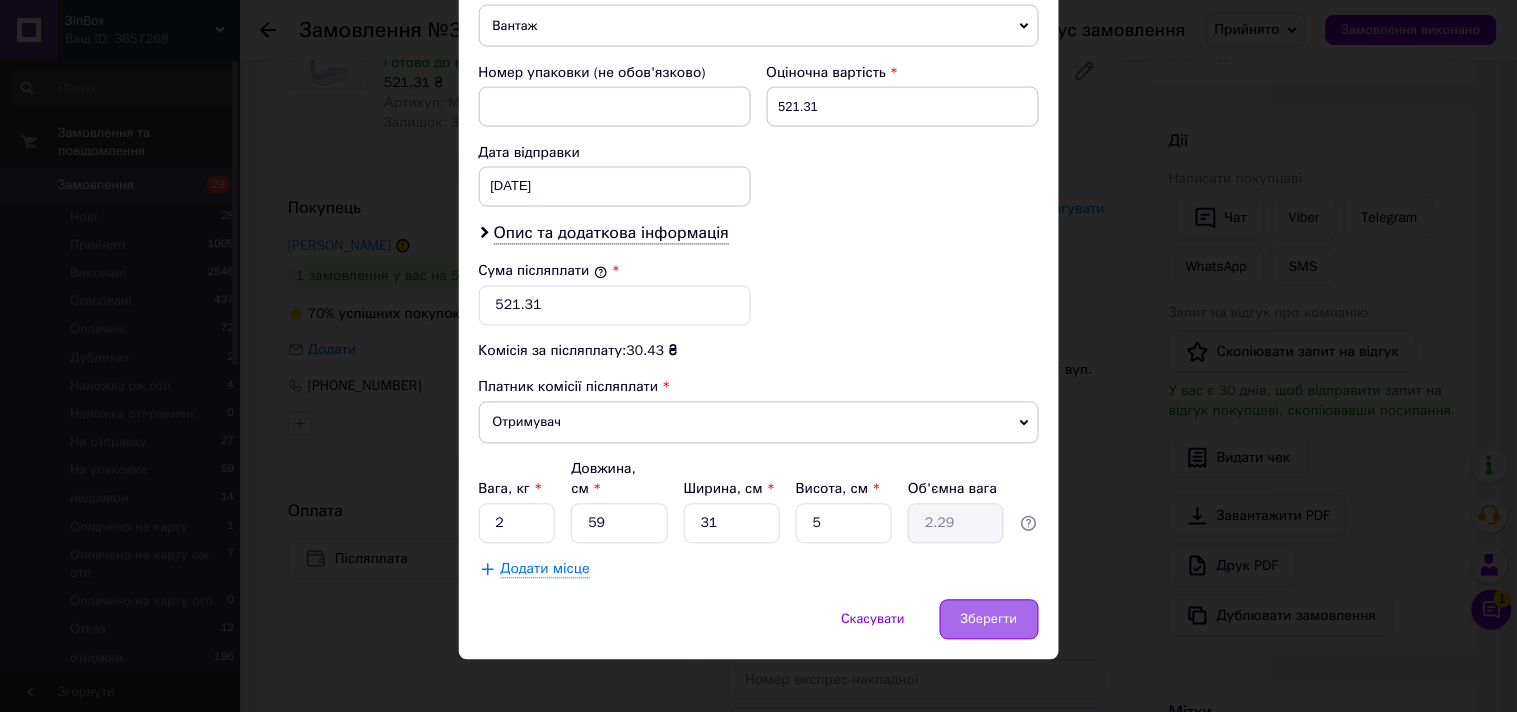 click on "Зберегти" at bounding box center [989, 620] 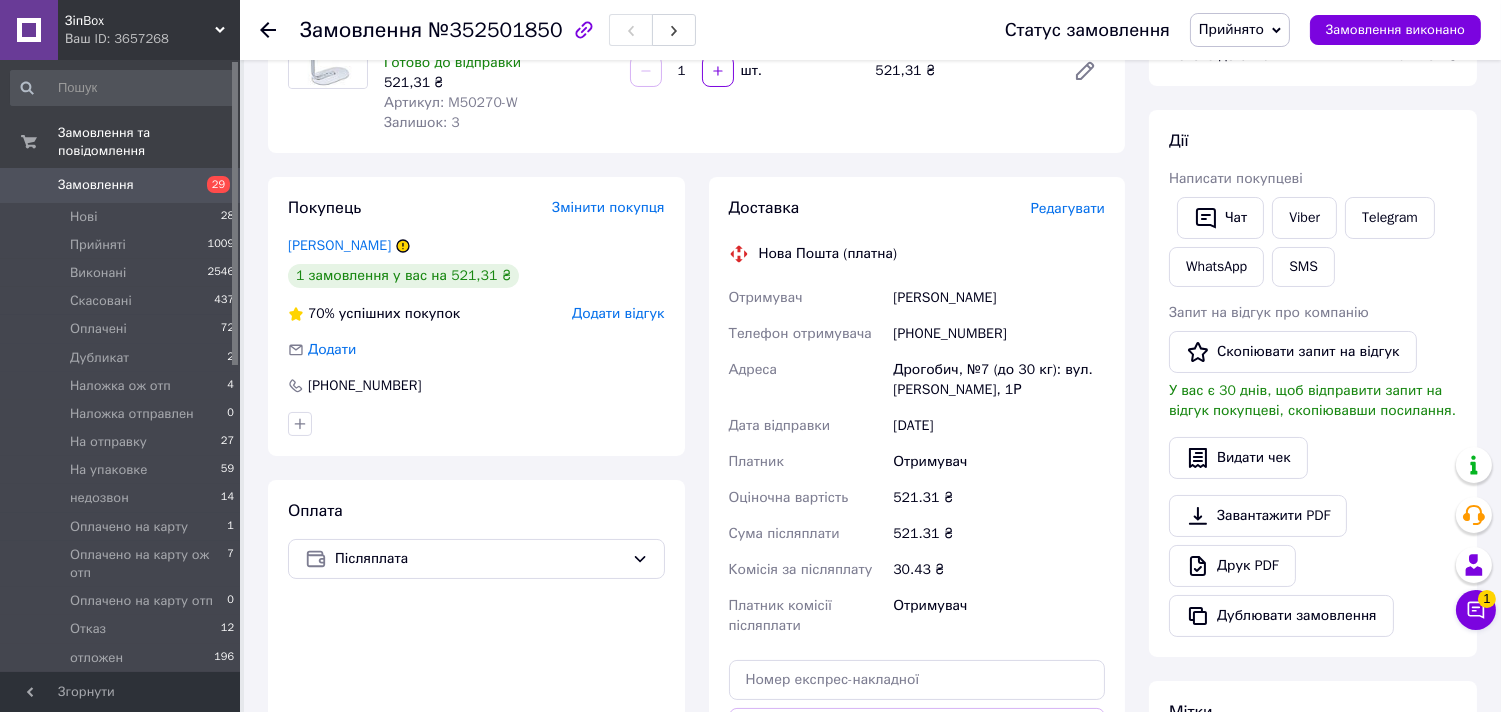 click 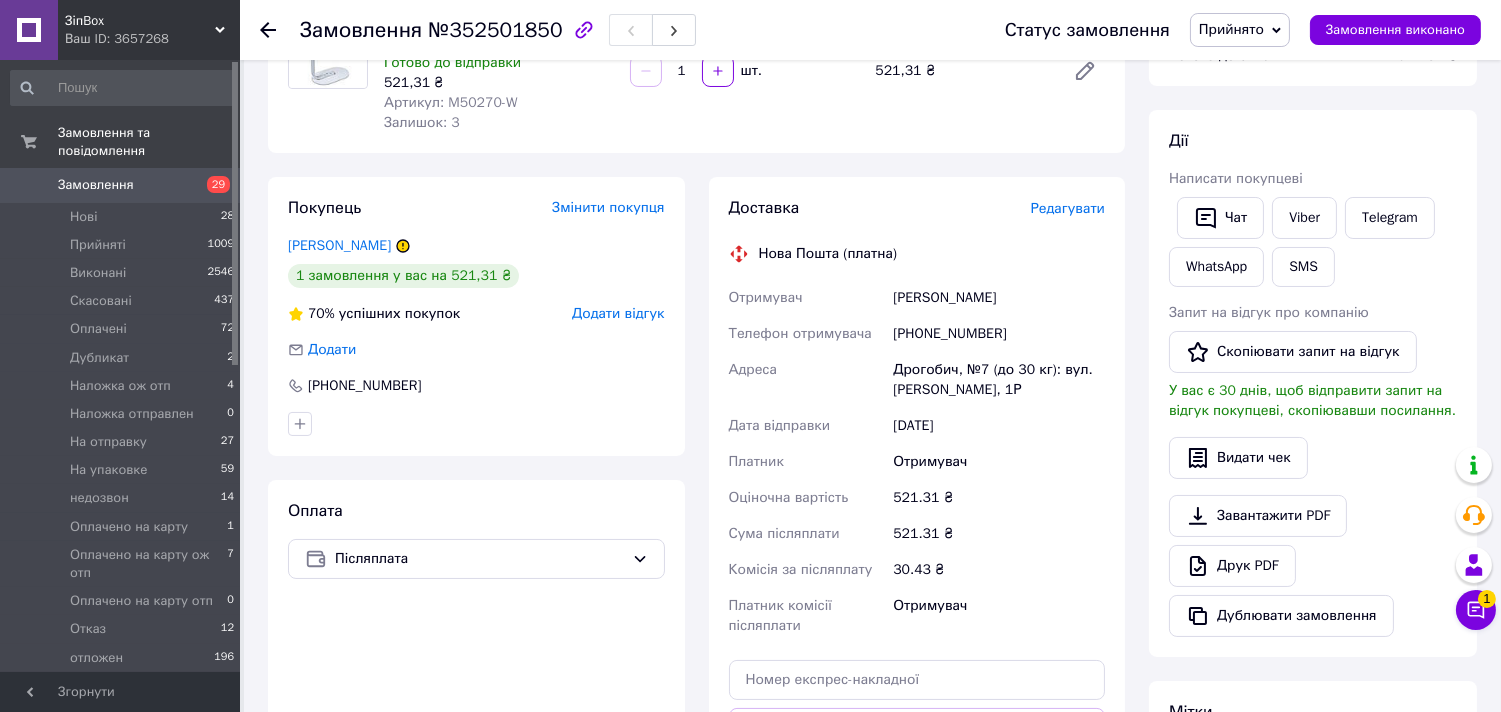 click 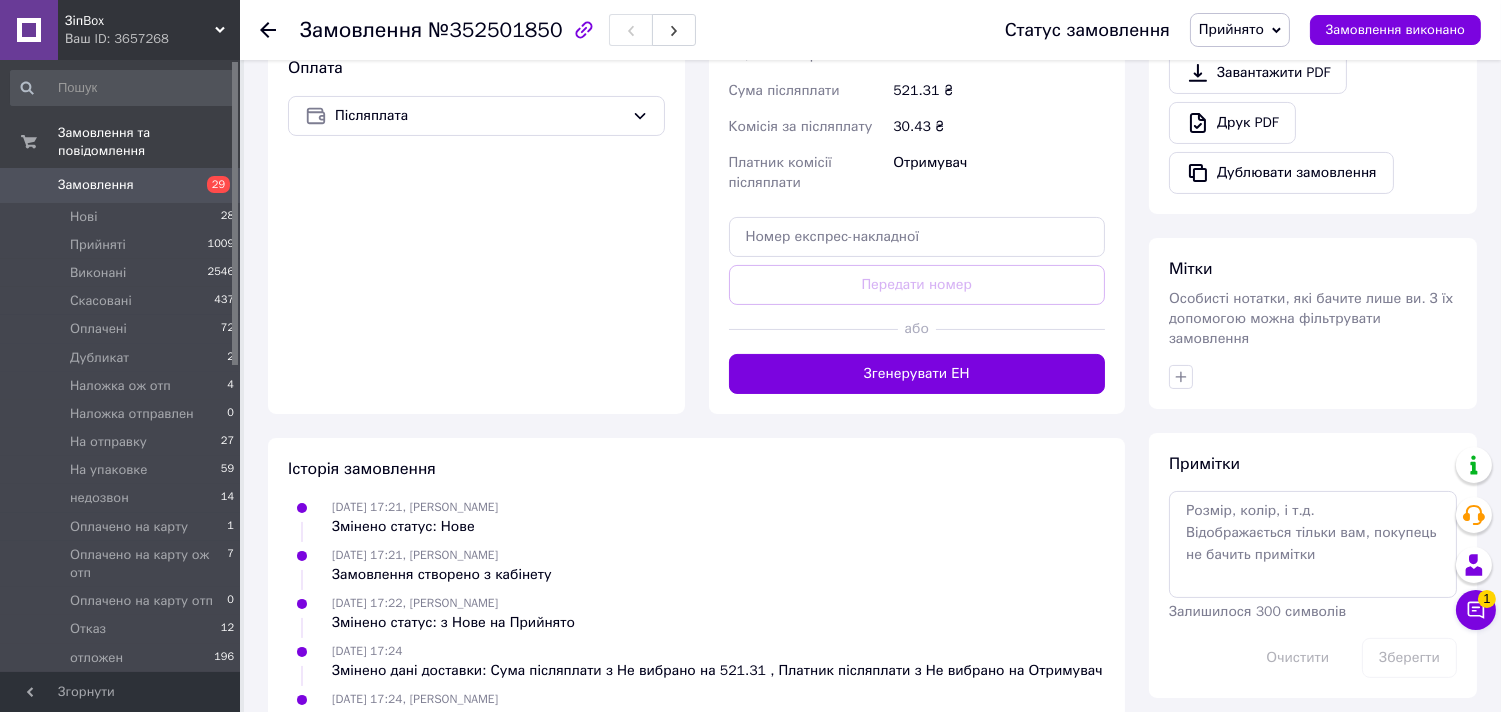 scroll, scrollTop: 666, scrollLeft: 0, axis: vertical 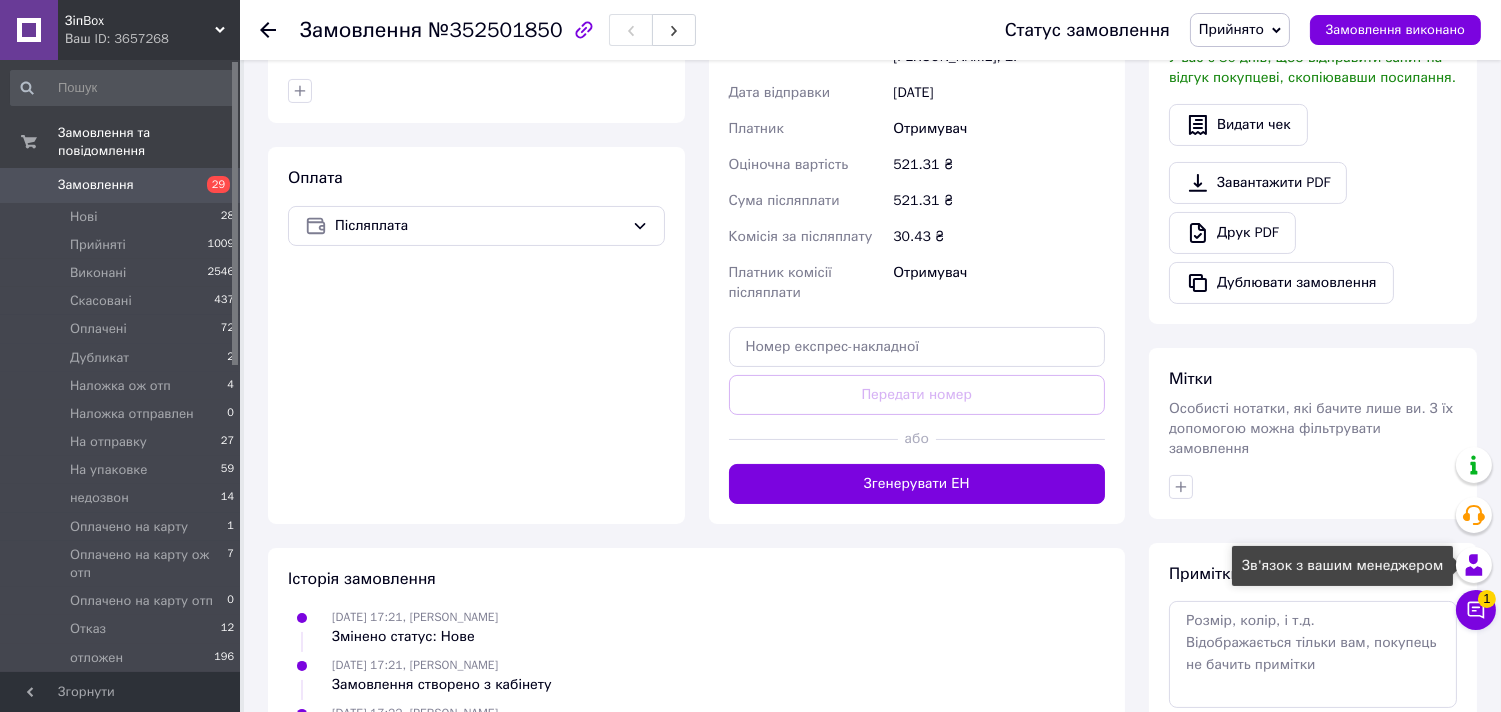 drag, startPoint x: 1486, startPoint y: 598, endPoint x: 1490, endPoint y: 613, distance: 15.524175 